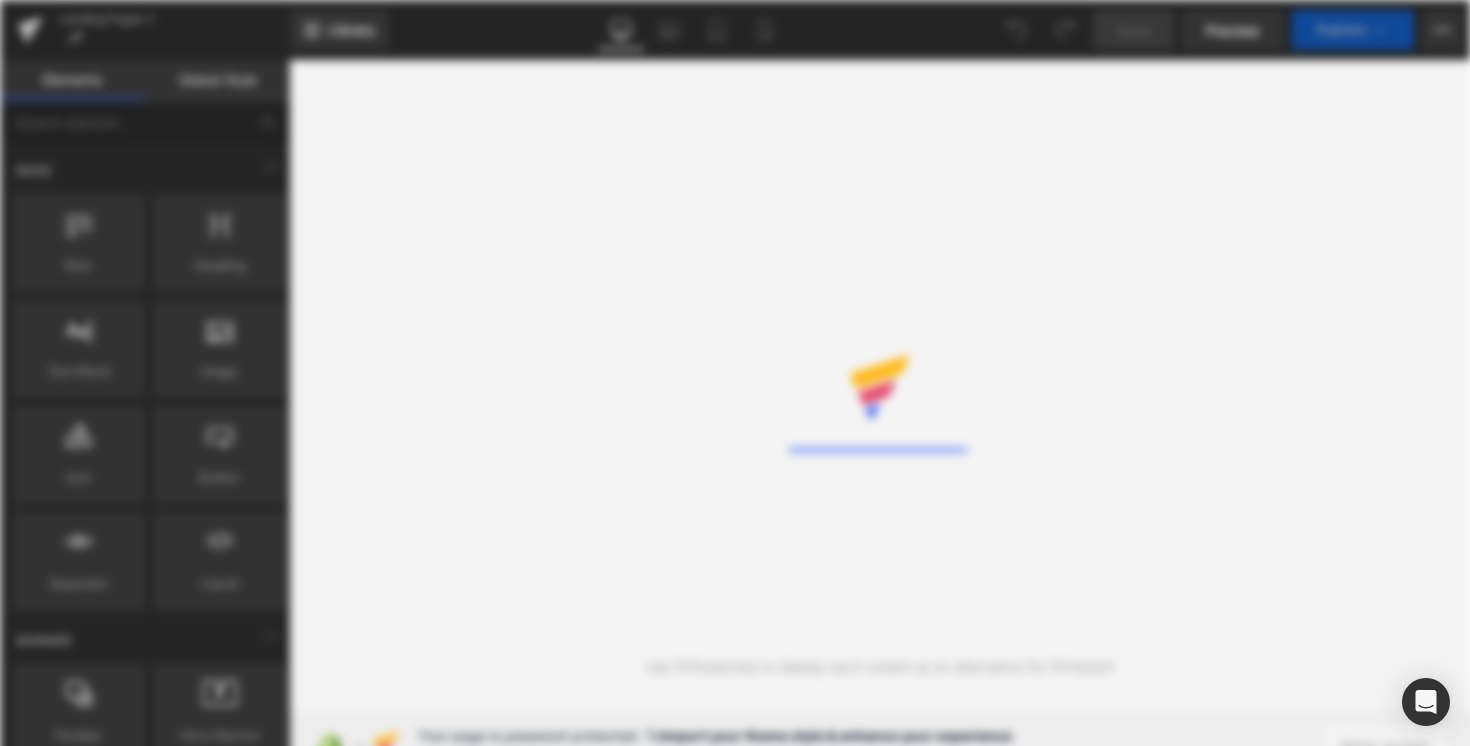 scroll, scrollTop: 0, scrollLeft: 0, axis: both 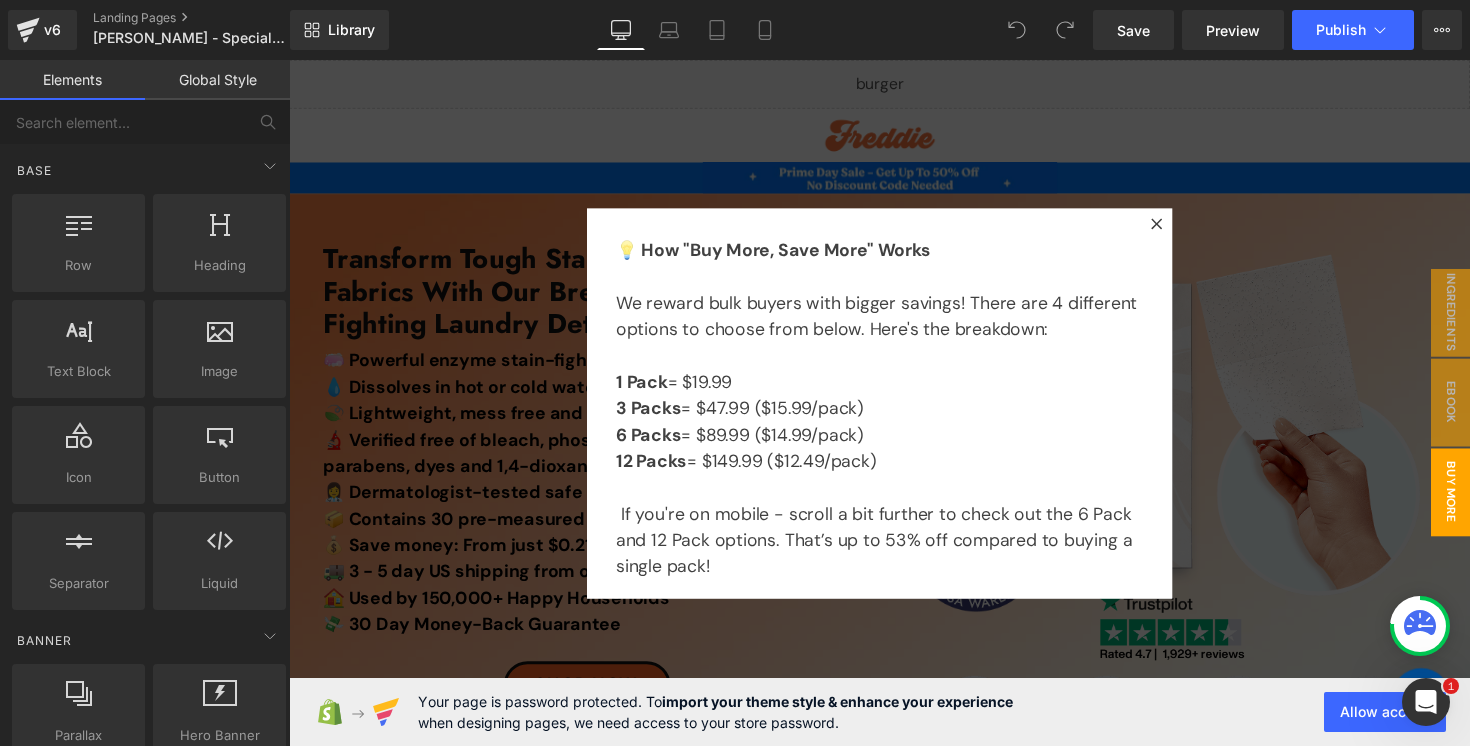 click at bounding box center (894, 411) 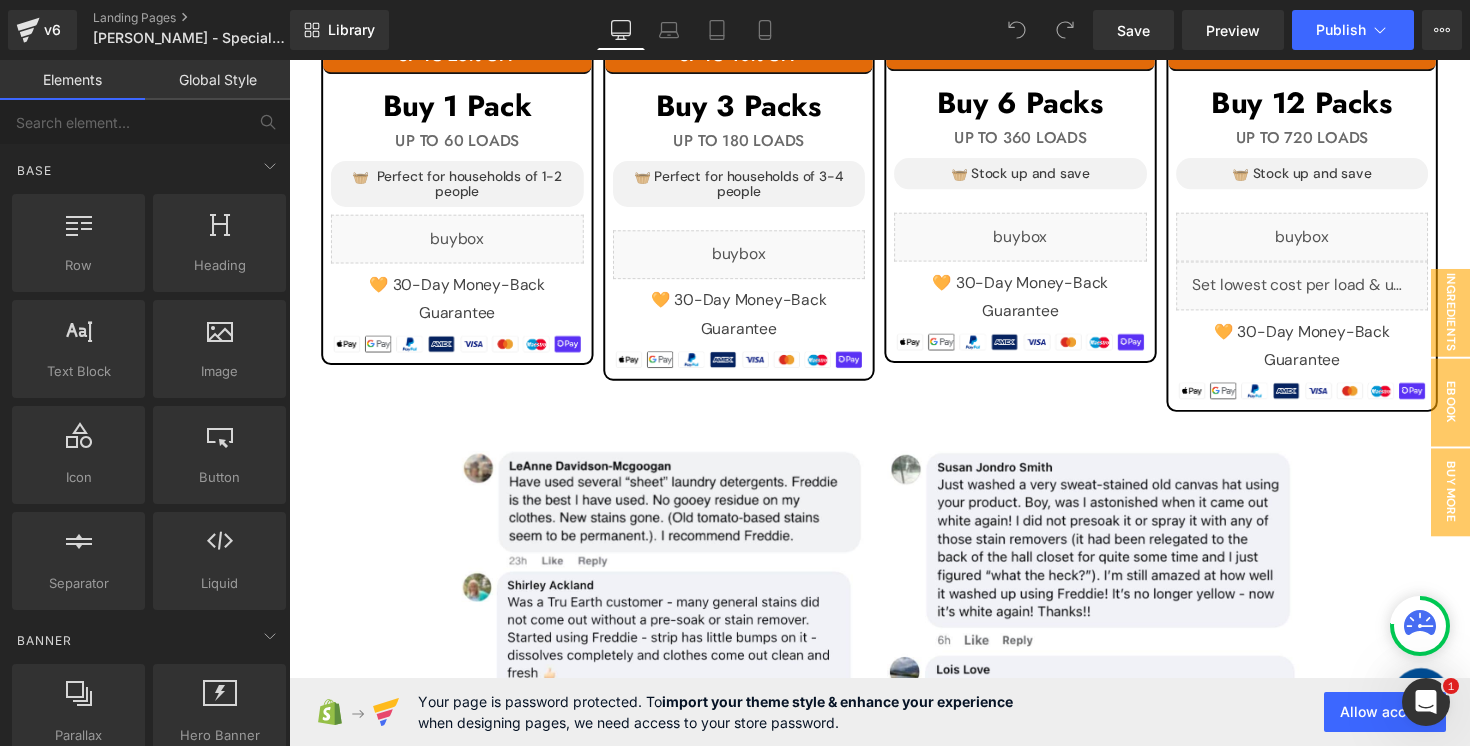 scroll, scrollTop: 2202, scrollLeft: 0, axis: vertical 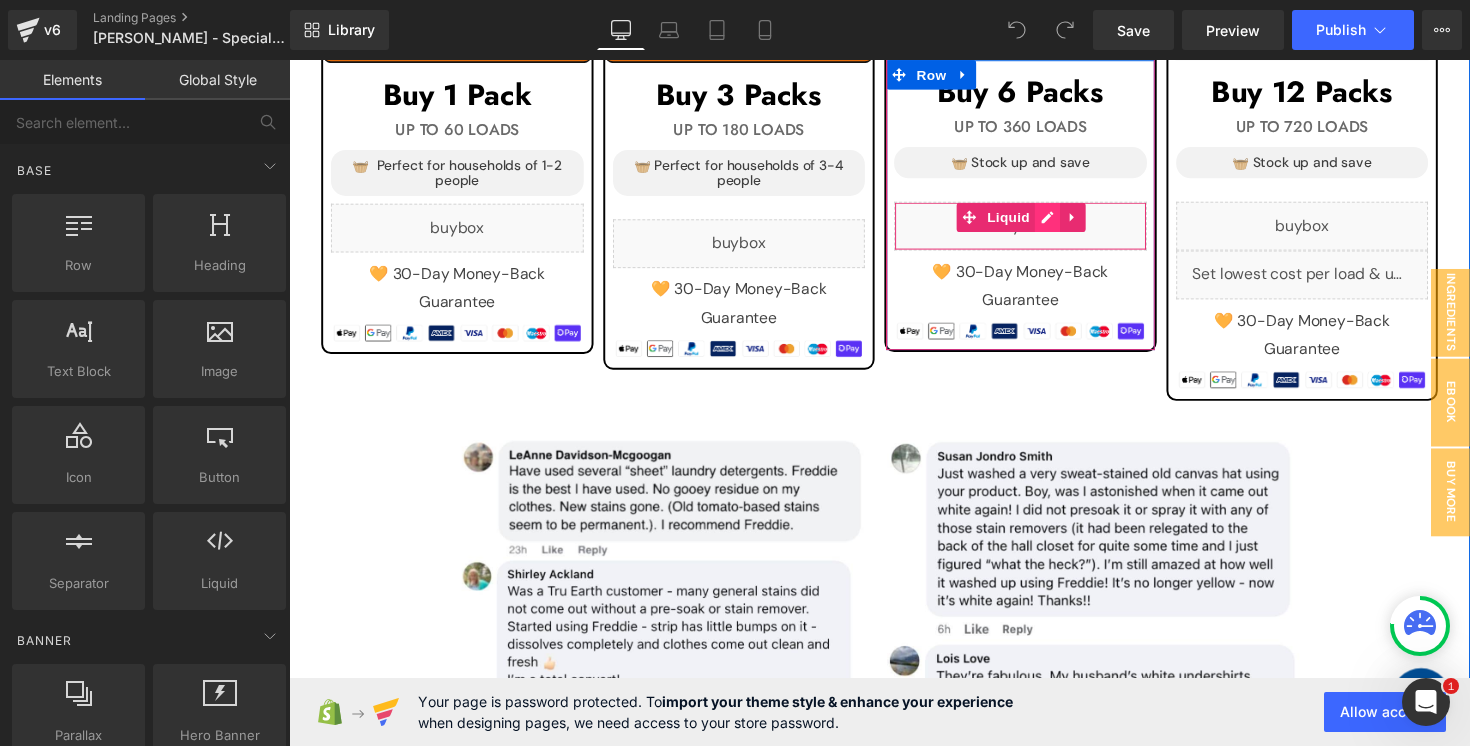 click on "Liquid" at bounding box center [1038, 230] 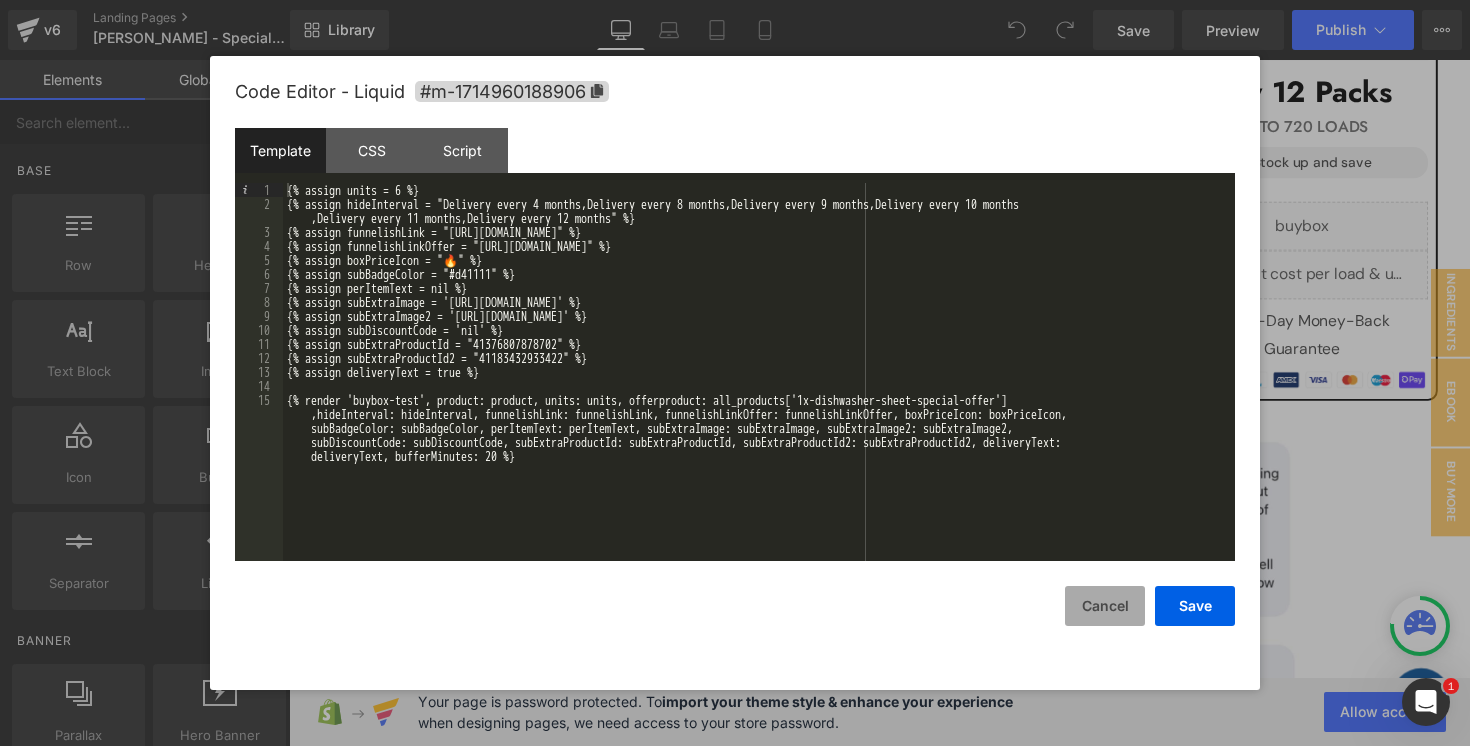 click on "Cancel" at bounding box center [1105, 606] 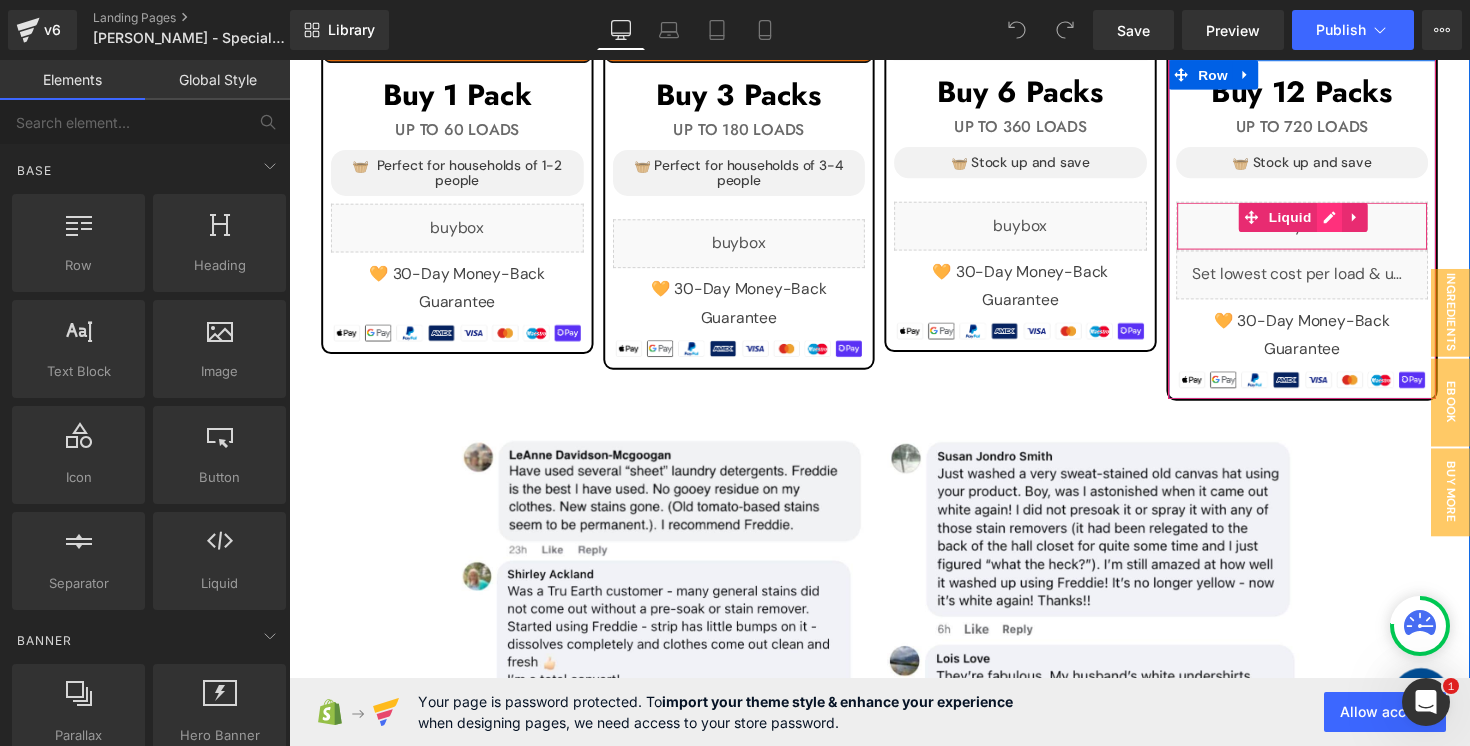 click on "Liquid" at bounding box center (1327, 230) 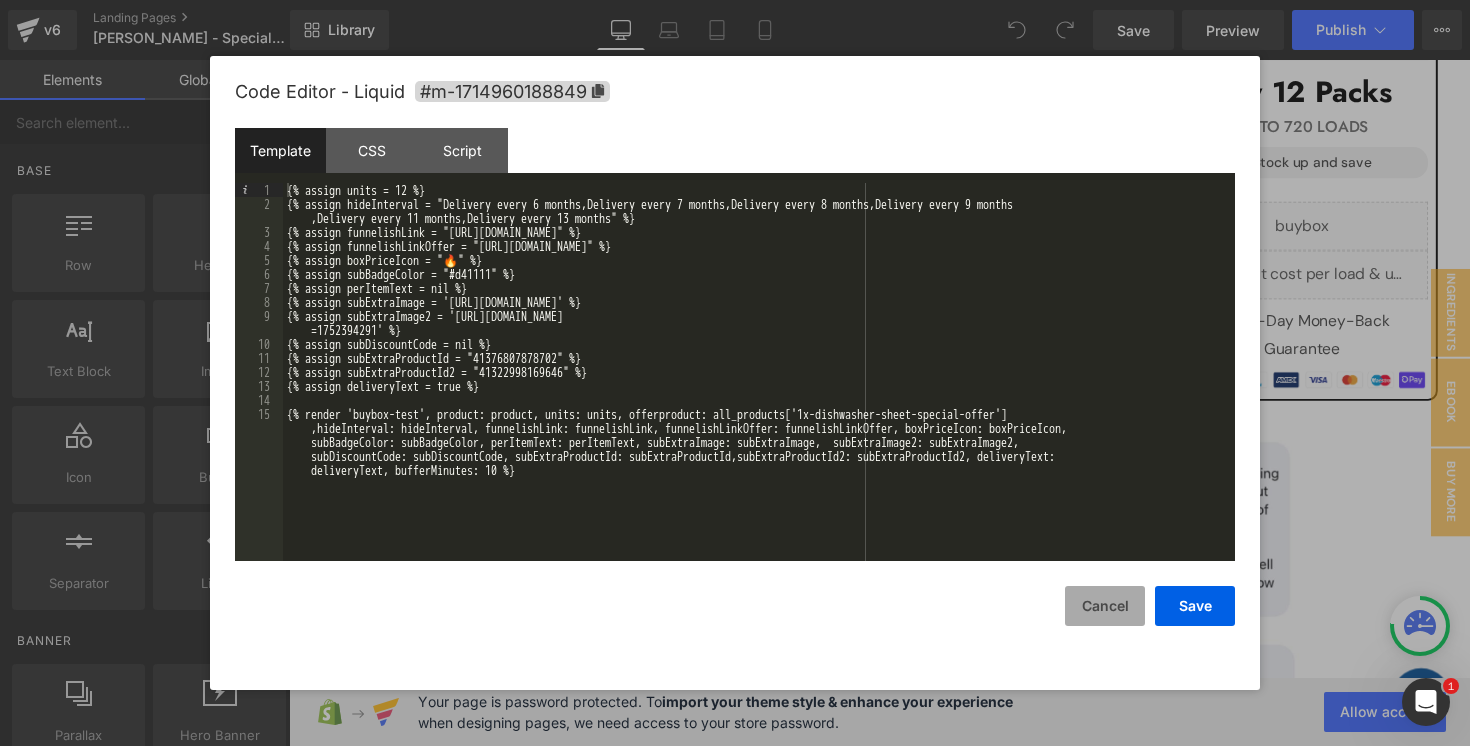 click on "Cancel" at bounding box center (1105, 606) 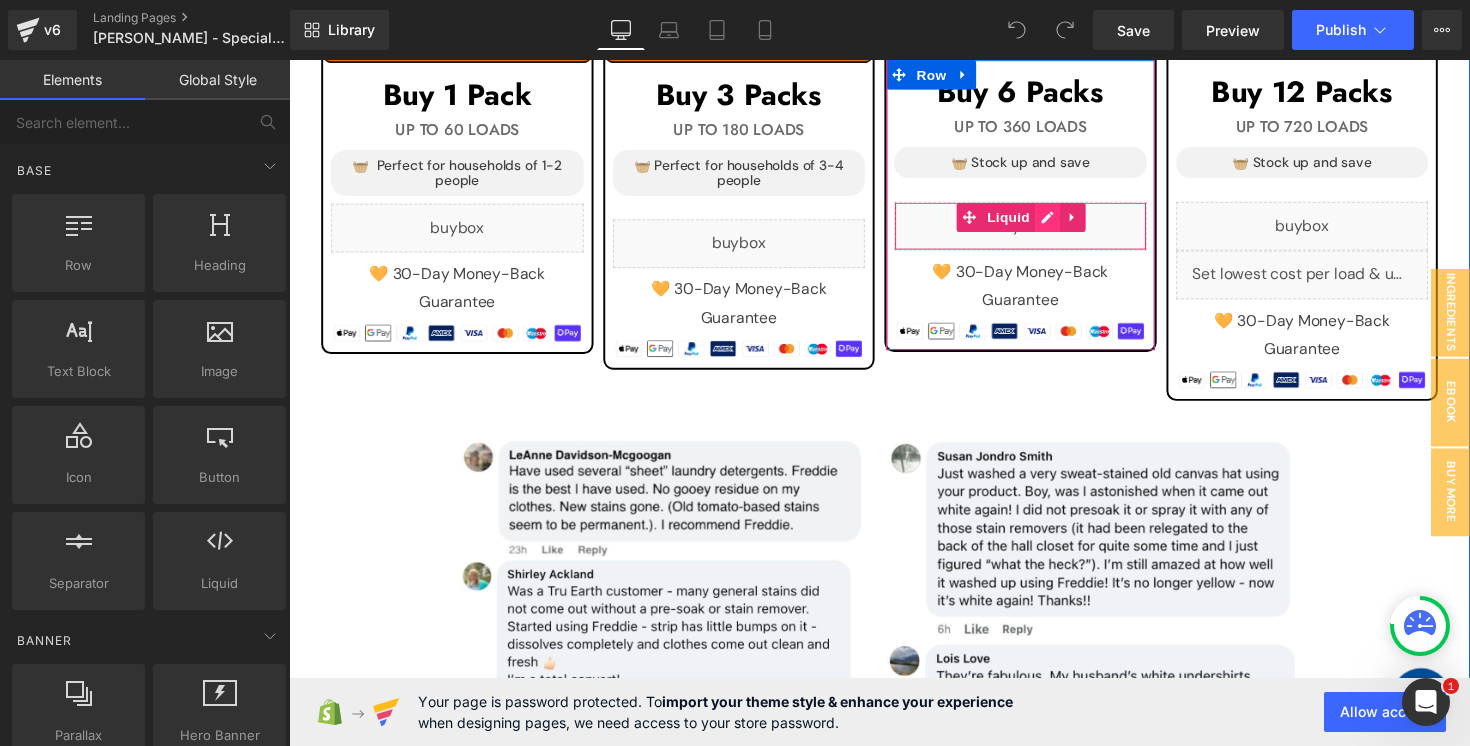 click on "Liquid" at bounding box center [1038, 230] 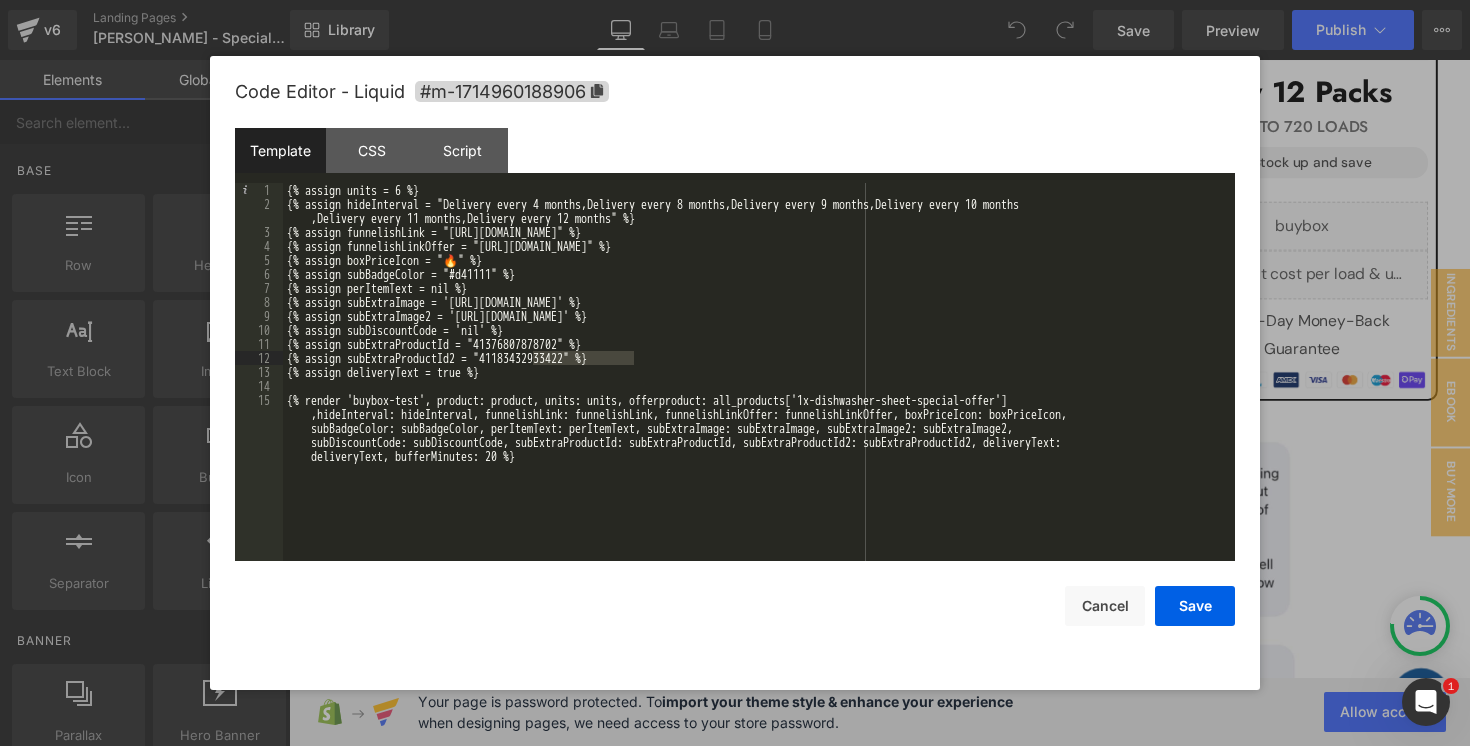 drag, startPoint x: 633, startPoint y: 363, endPoint x: 534, endPoint y: 362, distance: 99.00505 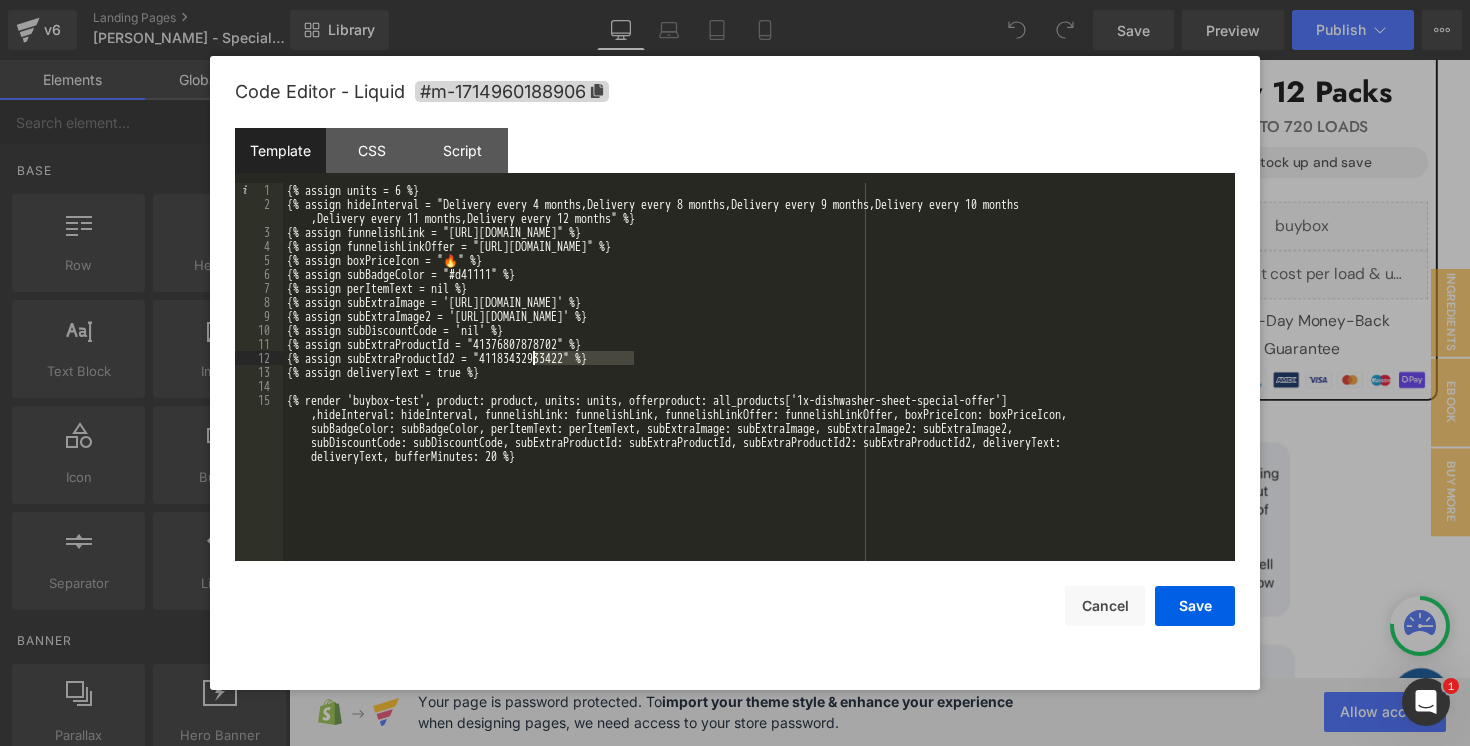 click on "{% assign units = 6 %}   {% assign hideInterval = "Delivery every 4 months,Delivery every 8 months,Delivery every 9 months,Delivery every 10 months      ,Delivery every 11 months,Delivery every 12 months" %}   {% assign funnelishLink = "https://secure.buyfreddie.com/checkout-ls-6pc" %}   {% assign funnelishLinkOffer = "https://secure.buyfreddie.com/checkout-ls-6pc-so" %}   {% assign boxPriceIcon = "🔥" %}   {% assign subBadgeColor = "#d41111" %}   {% assign perItemText = nil %}   {% assign subExtraImage = 'https://cdn.shopify.com/s/files/1/0560/8174/3918/files/Free-eBook.png?v=1745371439' %}   {% assign subExtraImage2 = 'https://cdn.shopify.com/s/files/1/0560/8174/3918/files/Free_Dishwasher_Sheets.png?v=1752394291' %}   {% assign subDiscountCode = 'nil' %}   {% assign subExtraProductId = "41376807878702" %}   {% assign subExtraProductId2 = "41183432933422" %}   {% assign deliveryText = true %}                     deliveryText, bufferMinutes: 20 %}" at bounding box center [759, 414] 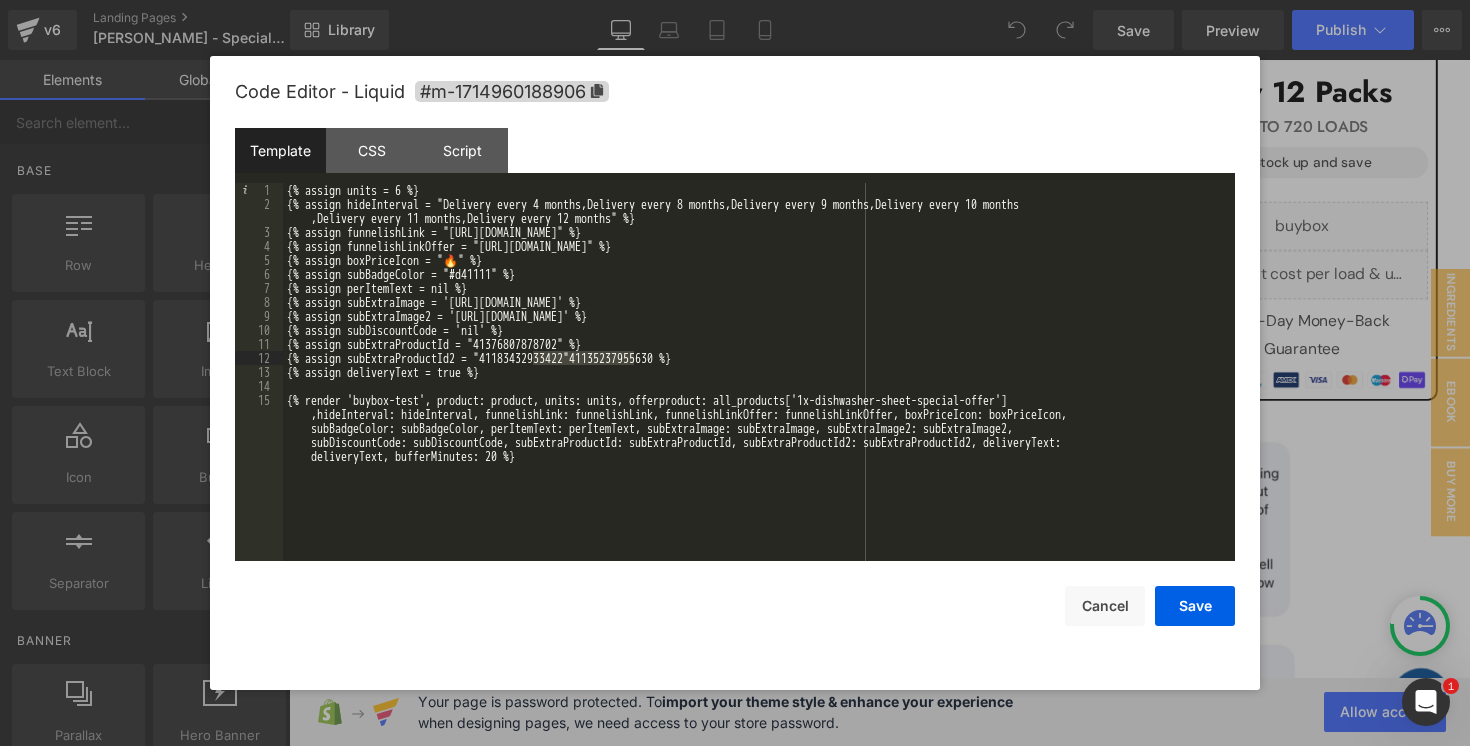 drag, startPoint x: 635, startPoint y: 360, endPoint x: 532, endPoint y: 361, distance: 103.00485 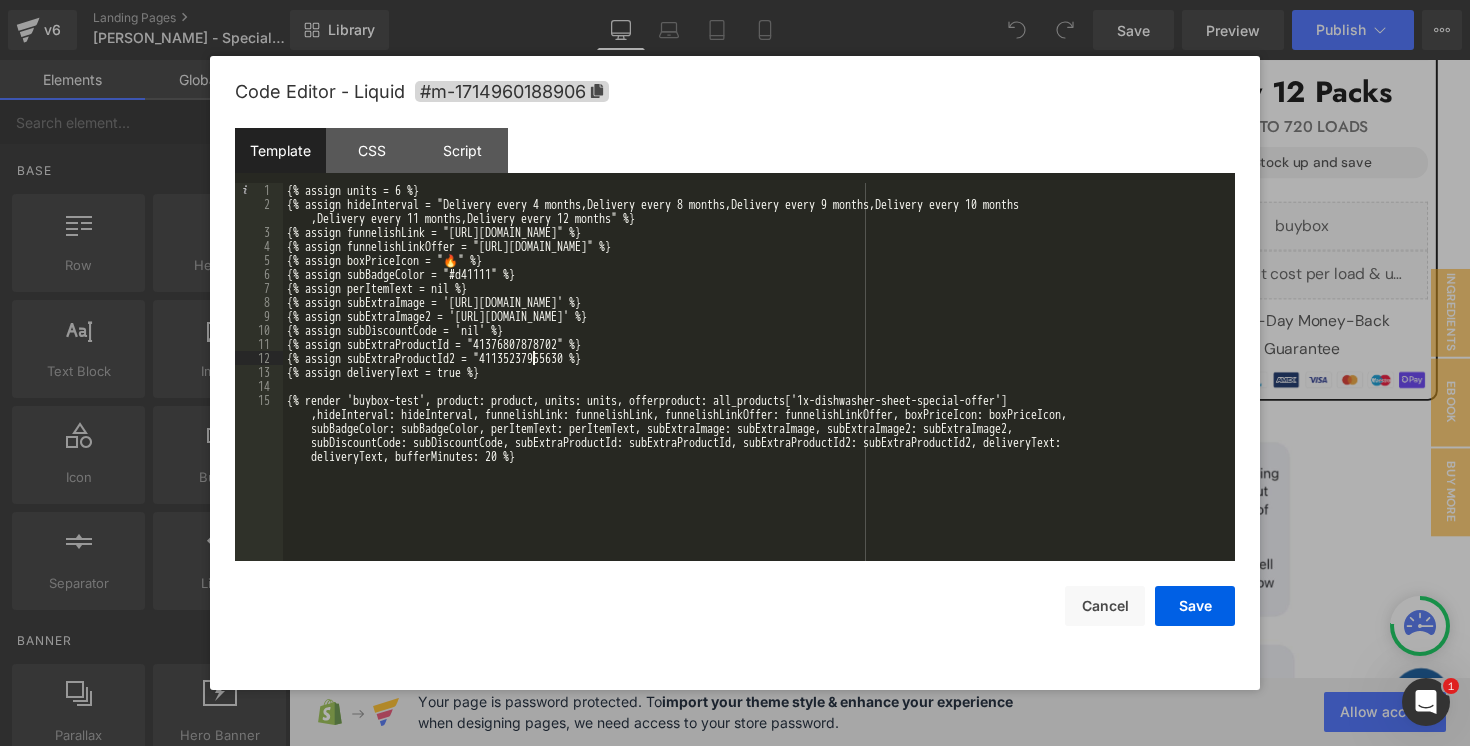 click on "{% assign units = 6 %}   {% assign hideInterval = "Delivery every 4 months,Delivery every 8 months,Delivery every 9 months,Delivery every 10 months      ,Delivery every 11 months,Delivery every 12 months" %}   {% assign funnelishLink = "https://secure.buyfreddie.com/checkout-ls-6pc" %}   {% assign funnelishLinkOffer = "https://secure.buyfreddie.com/checkout-ls-6pc-so" %}   {% assign boxPriceIcon = "🔥" %}   {% assign subBadgeColor = "#d41111" %}   {% assign perItemText = nil %}   {% assign subExtraImage = 'https://cdn.shopify.com/s/files/1/0560/8174/3918/files/Free-eBook.png?v=1745371439' %}   {% assign subExtraImage2 = 'https://cdn.shopify.com/s/files/1/0560/8174/3918/files/Free_Dishwasher_Sheets.png?v=1752394291' %}   {% assign subDiscountCode = 'nil' %}   {% assign subExtraProductId = "41376807878702" %}   {% assign subExtraProductId2 = "41135237955630 %}   {% assign deliveryText = true %}                     deliveryText, bufferMinutes: 20 %}" at bounding box center (759, 414) 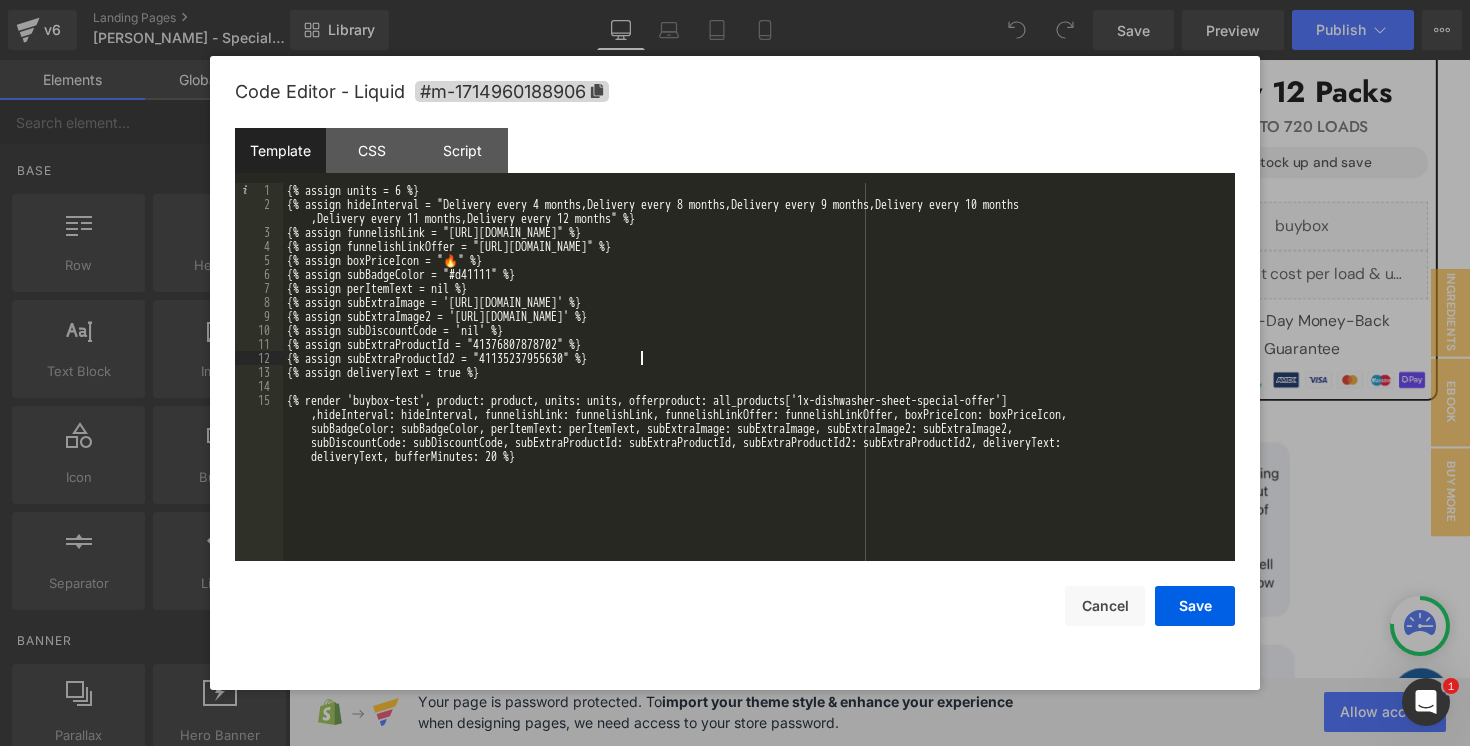 type 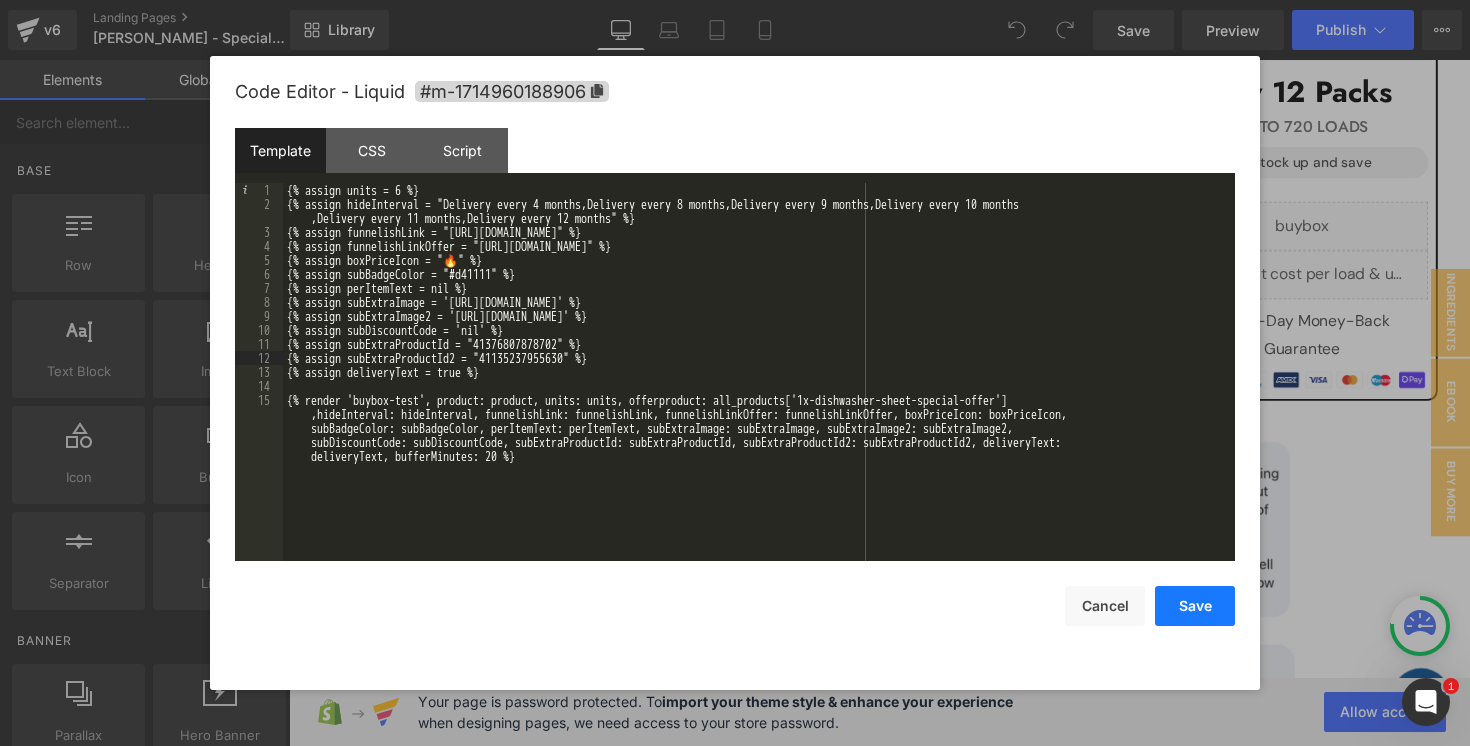 click on "Save" at bounding box center (1195, 606) 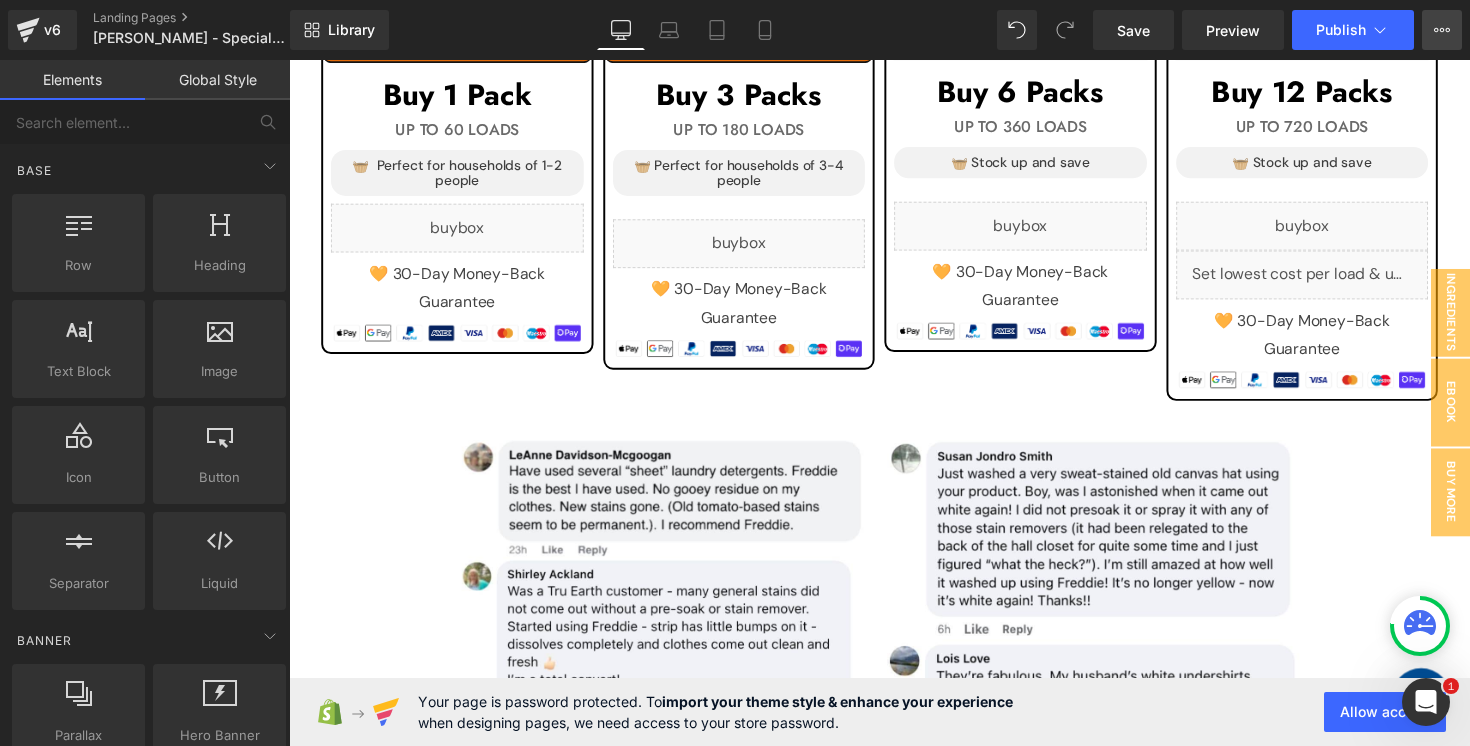 click on "View Live Page View with current Template Save Template to Library Schedule Publish  Optimize  Publish Settings Shortcuts" at bounding box center (1442, 30) 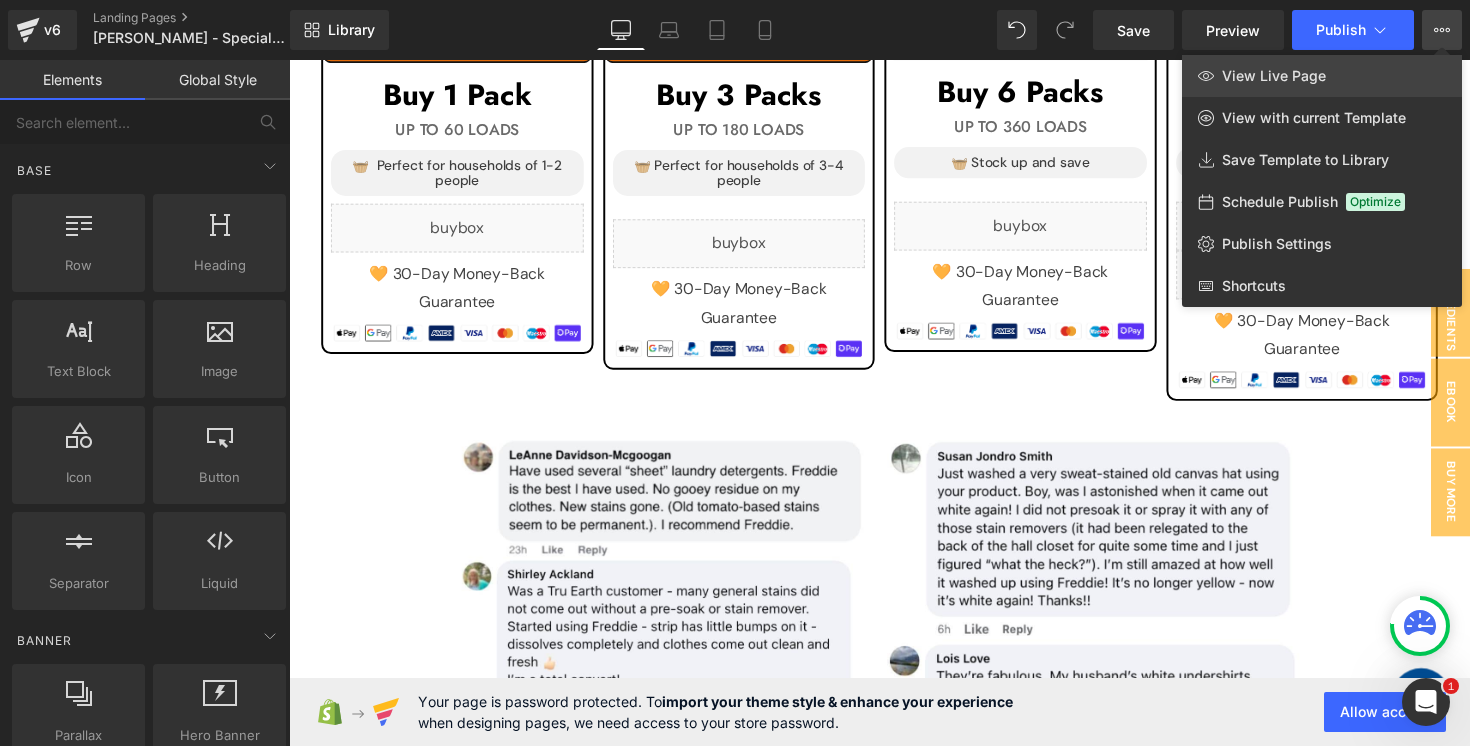 click on "View Live Page" at bounding box center (1274, 76) 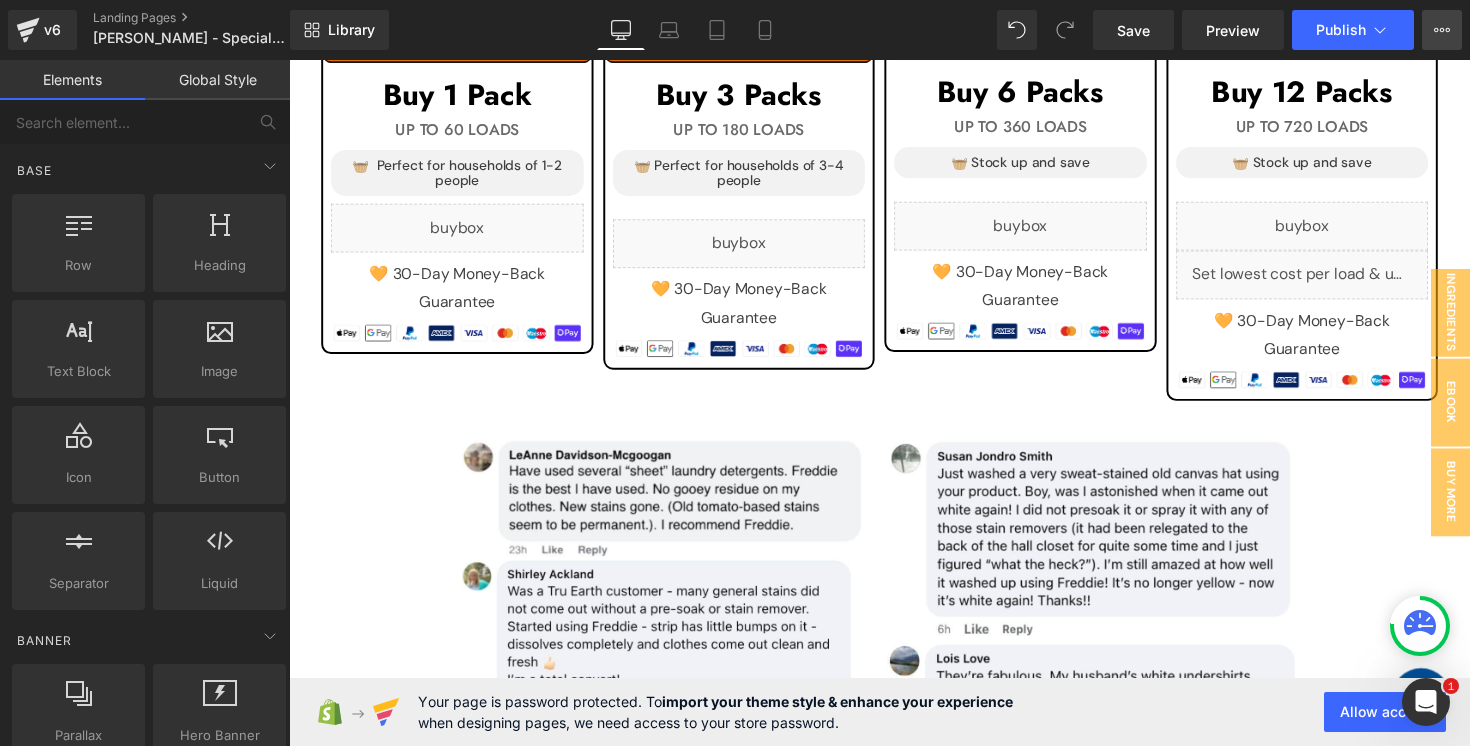 click on "View Live Page View with current Template Save Template to Library Schedule Publish  Optimize  Publish Settings Shortcuts" at bounding box center [1442, 30] 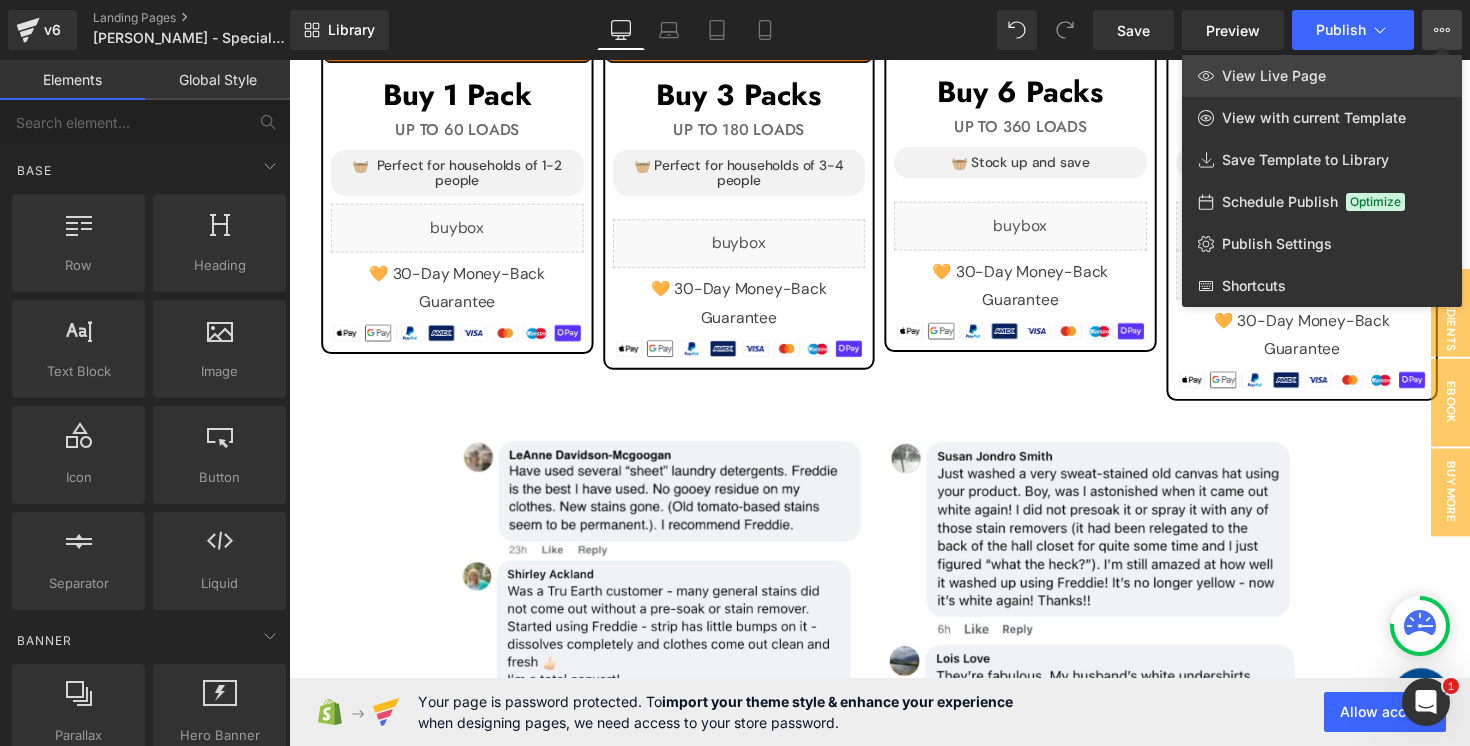 click on "View Live Page" at bounding box center (1322, 76) 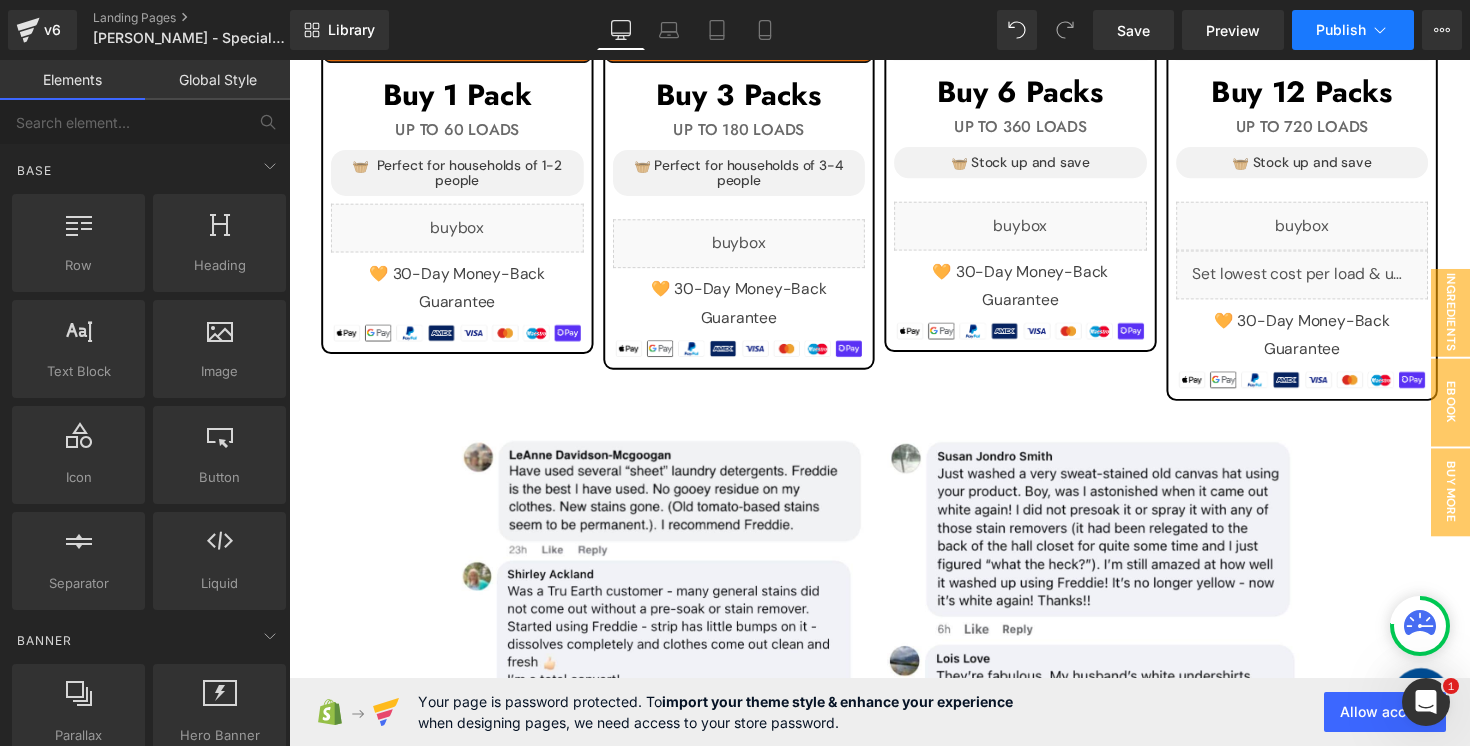 click on "Publish" at bounding box center [1353, 30] 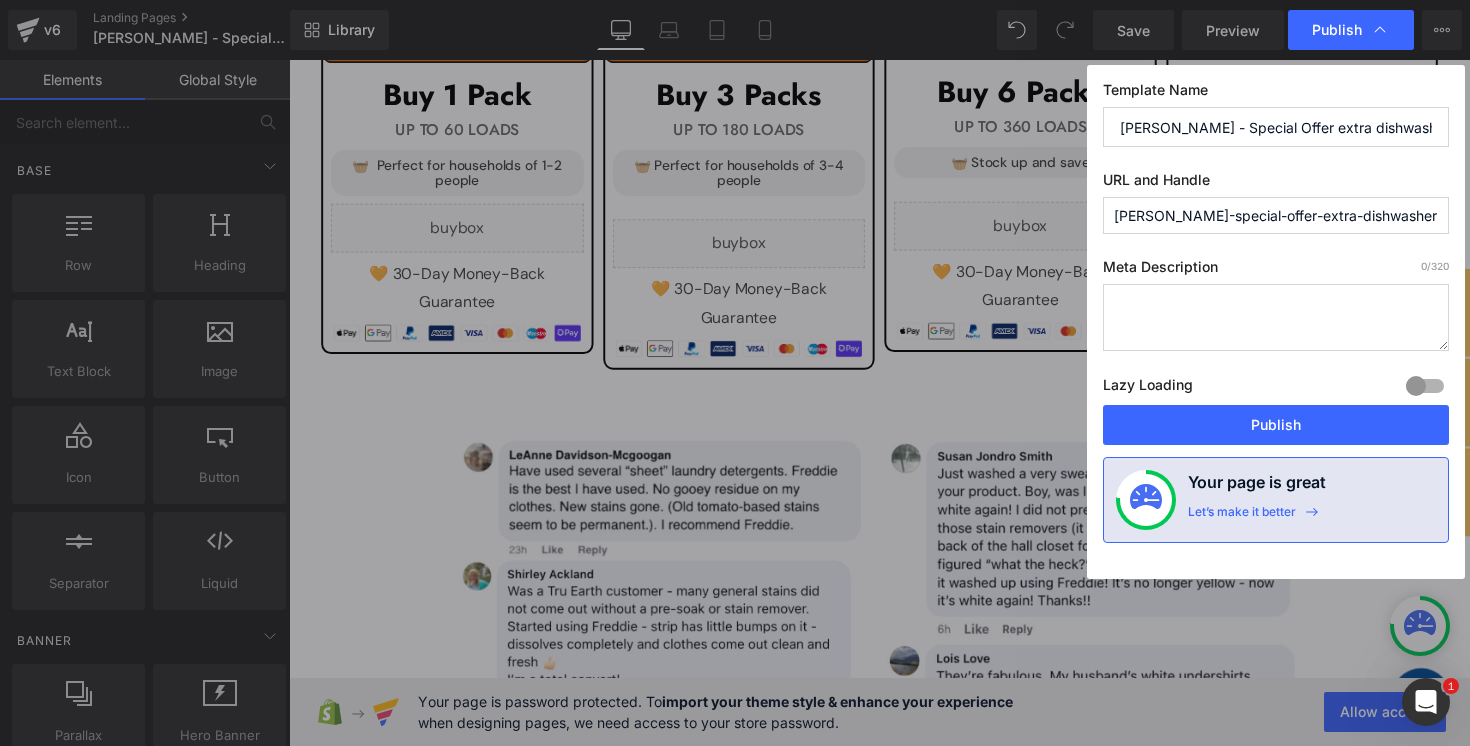 click on "[PERSON_NAME]-special-offer-extra-dishwasher-sheets-test" at bounding box center (1276, 215) 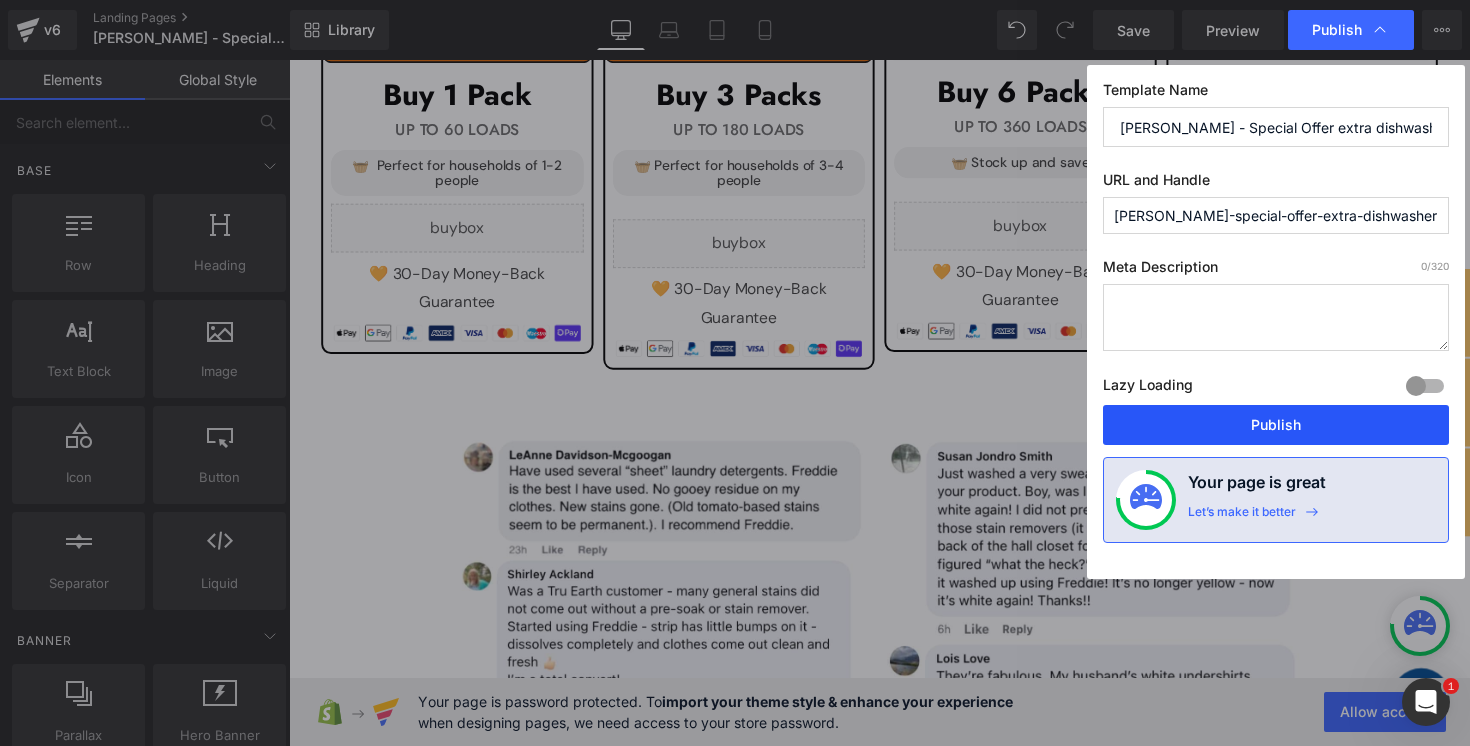 click on "Publish" at bounding box center (1276, 425) 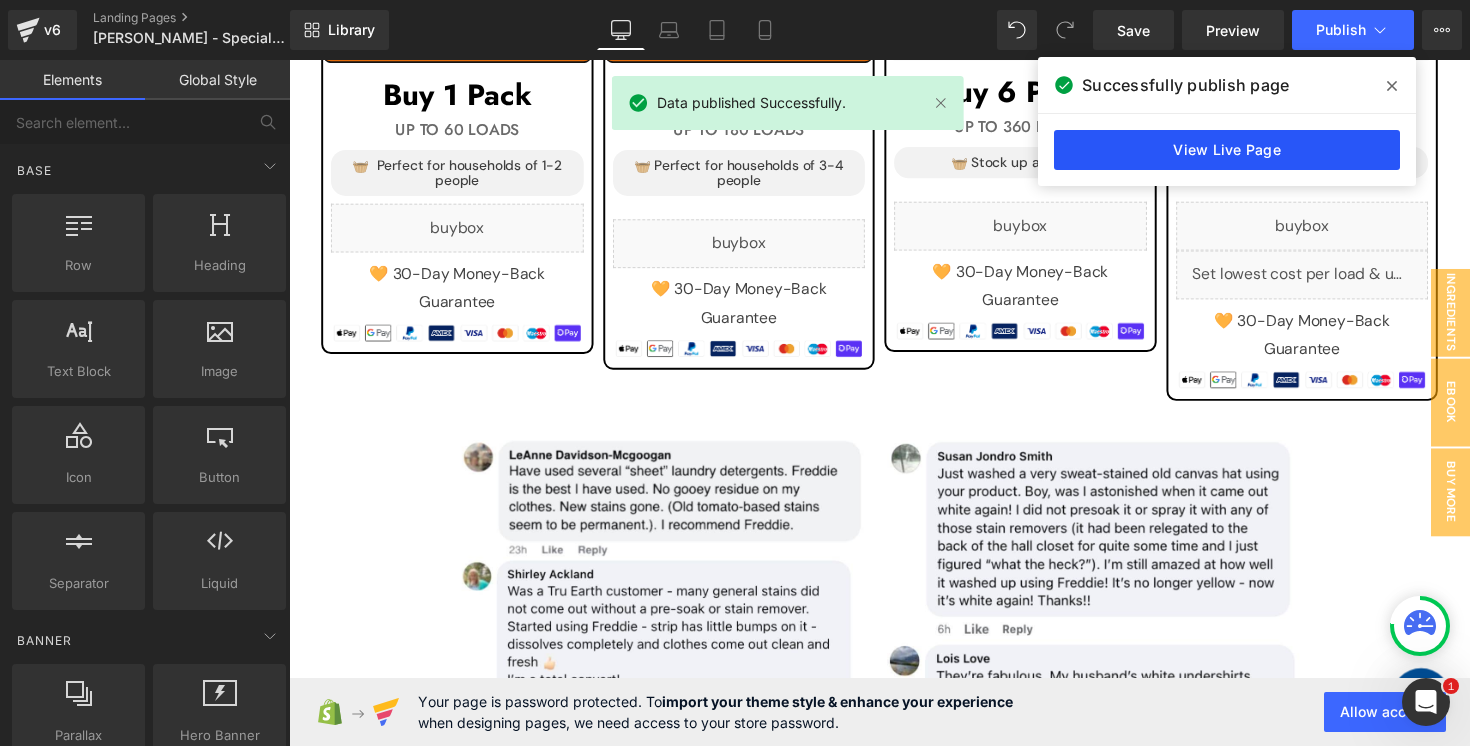 click on "View Live Page" at bounding box center [1227, 150] 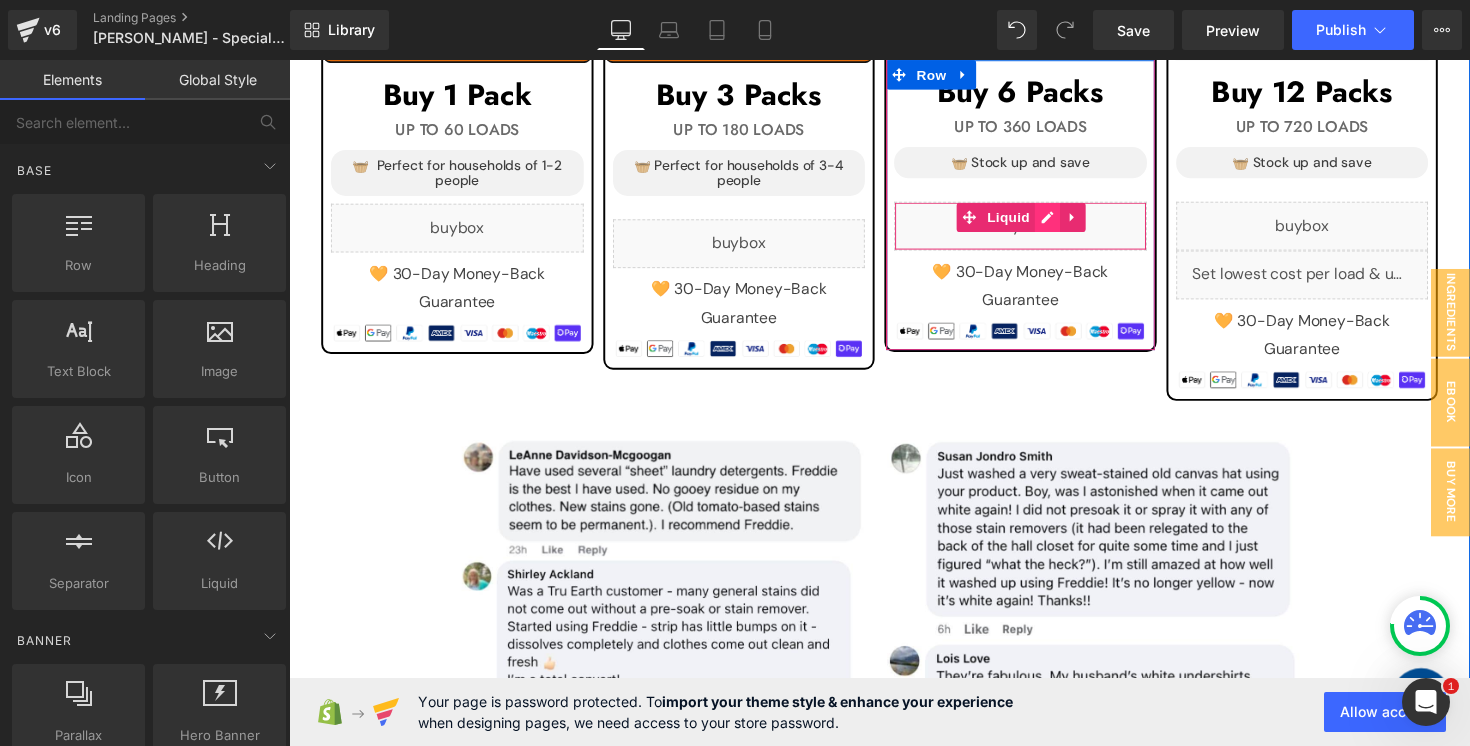 click on "Liquid" at bounding box center [1038, 230] 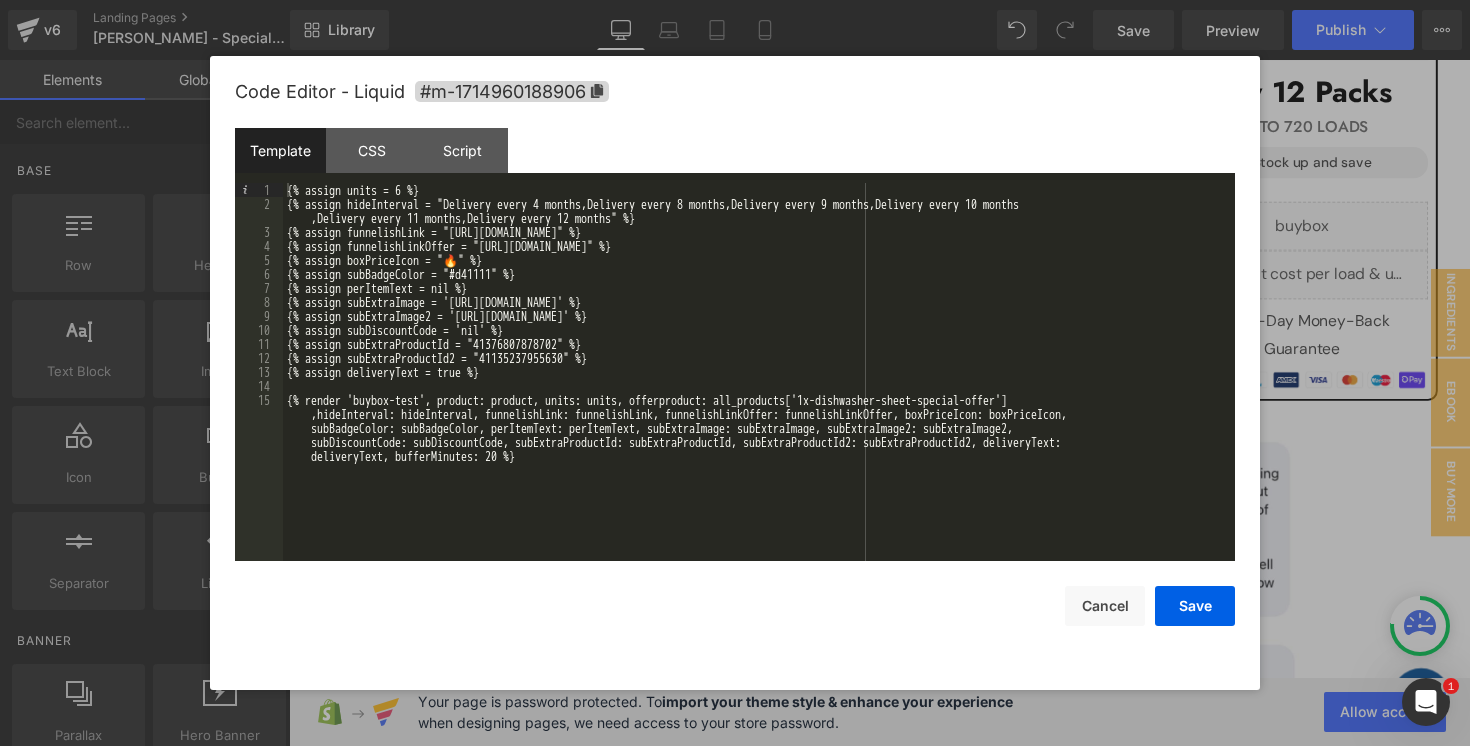 click on "{% assign units = 6 %}   {% assign hideInterval = "Delivery every 4 months,Delivery every 8 months,Delivery every 9 months,Delivery every 10 months      ,Delivery every 11 months,Delivery every 12 months" %}   {% assign funnelishLink = "https://secure.buyfreddie.com/checkout-ls-6pc" %}   {% assign funnelishLinkOffer = "https://secure.buyfreddie.com/checkout-ls-6pc-so" %}   {% assign boxPriceIcon = "🔥" %}   {% assign subBadgeColor = "#d41111" %}   {% assign perItemText = nil %}   {% assign subExtraImage = 'https://cdn.shopify.com/s/files/1/0560/8174/3918/files/Free-eBook.png?v=1745371439' %}   {% assign subExtraImage2 = 'https://cdn.shopify.com/s/files/1/0560/8174/3918/files/Free_Dishwasher_Sheets.png?v=1752394291' %}   {% assign subDiscountCode = 'nil' %}   {% assign subExtraProductId = "41376807878702" %}   {% assign subExtraProductId2 = "41135237955630" %}   {% assign deliveryText = true %}                     deliveryText, bufferMinutes: 20 %}" at bounding box center (759, 414) 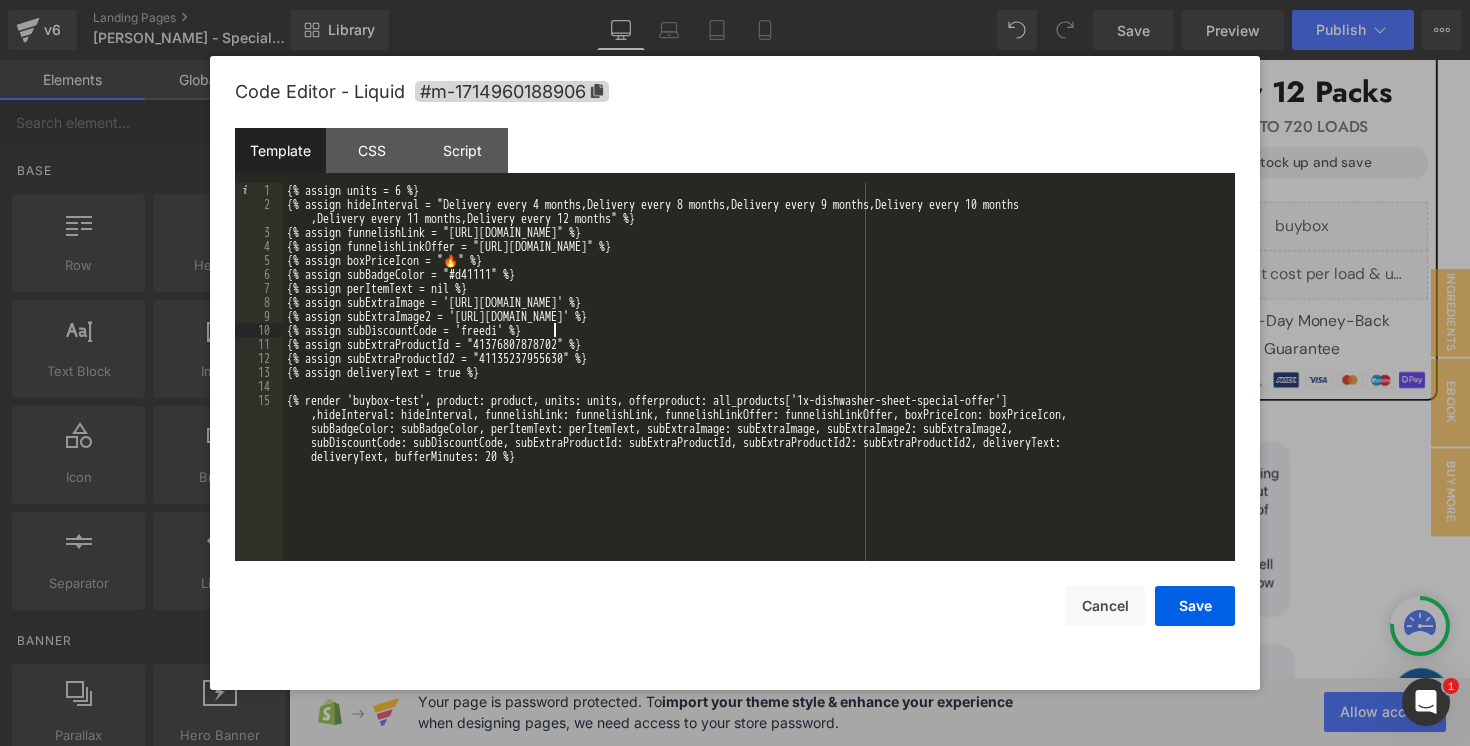 type 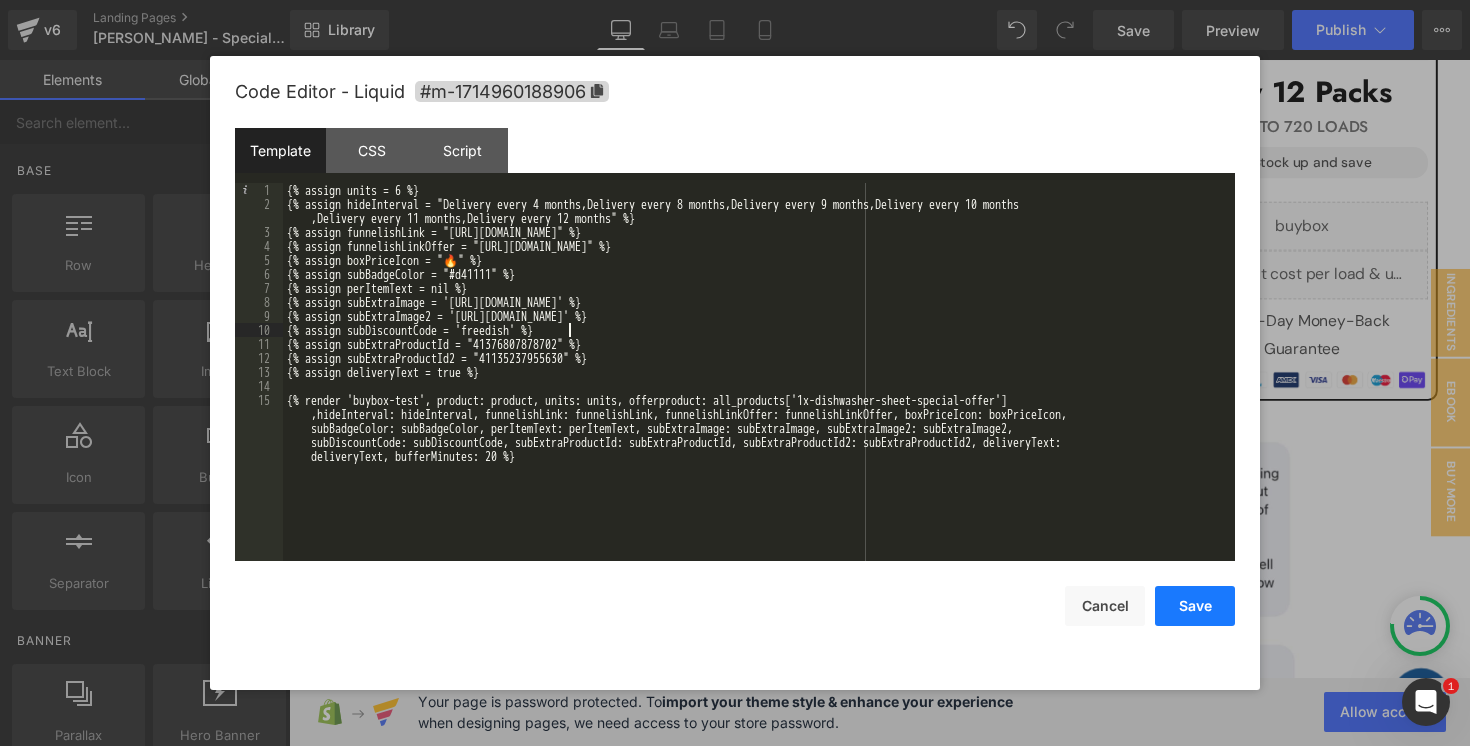click on "Save" at bounding box center [1195, 606] 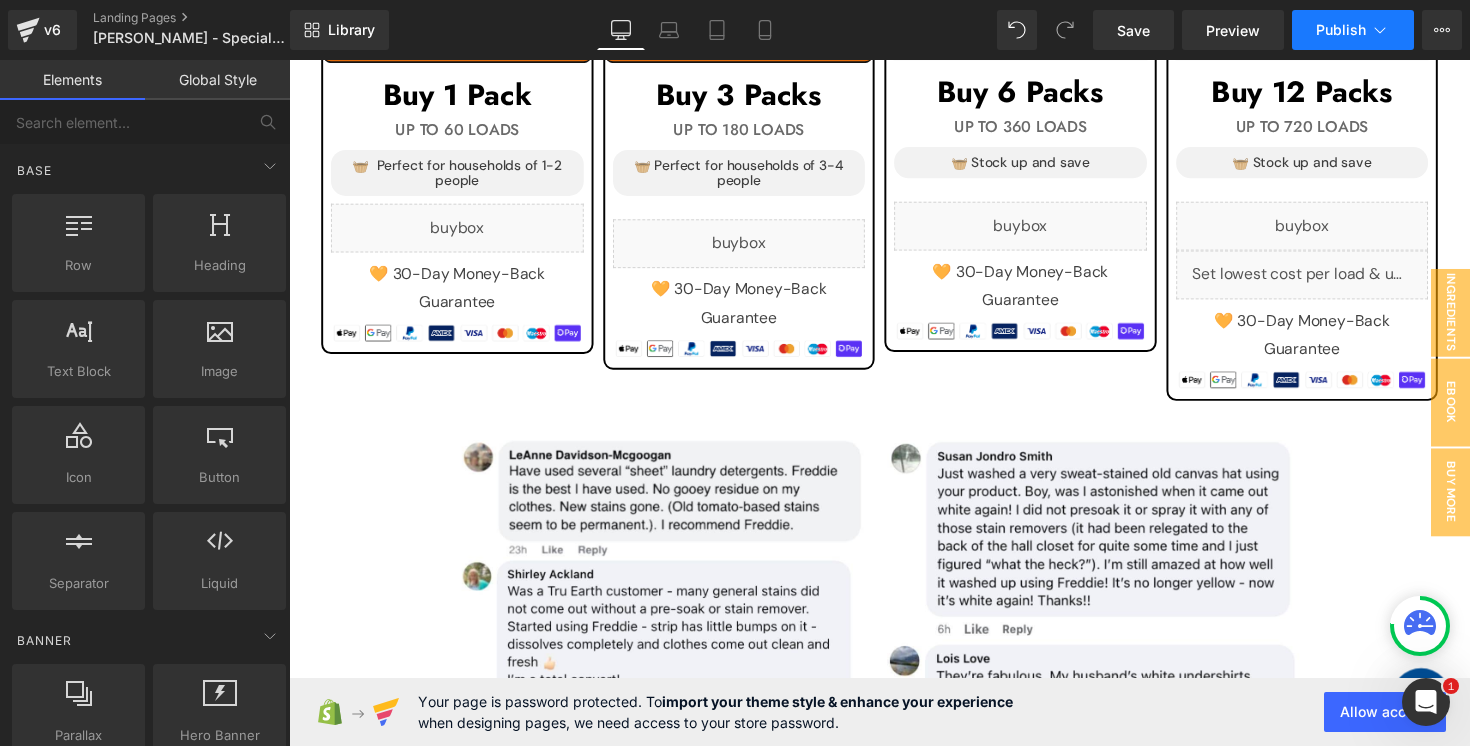 click on "Publish" at bounding box center [1341, 30] 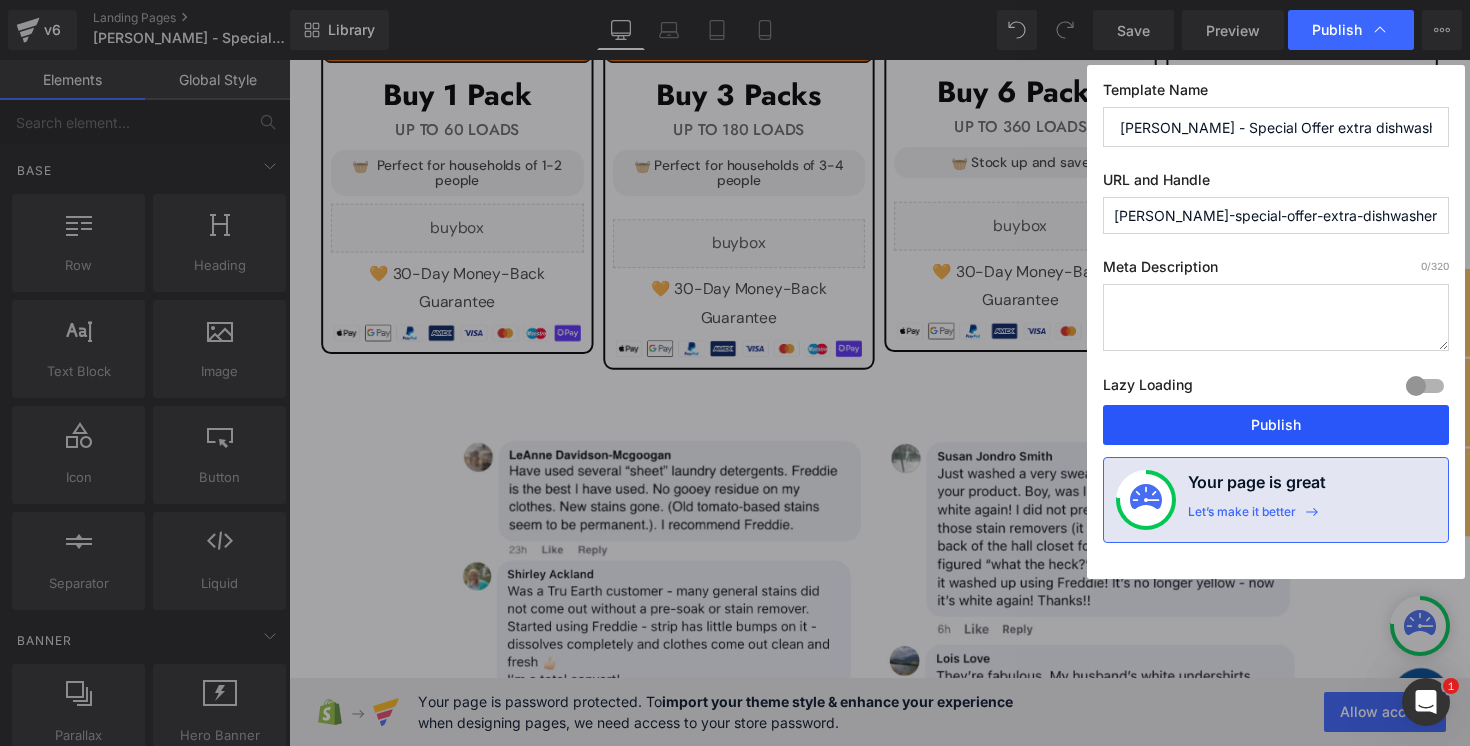 click on "Publish" at bounding box center [1276, 425] 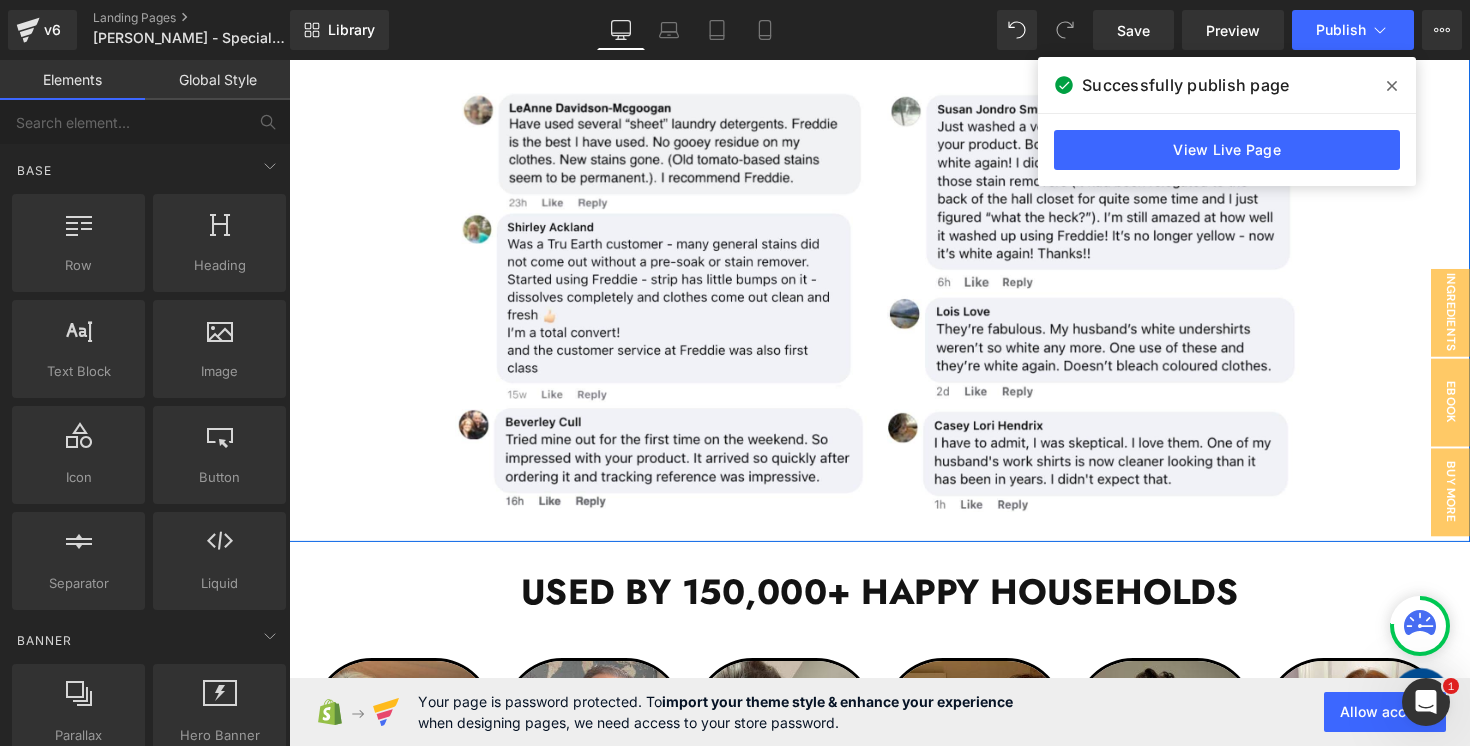 scroll, scrollTop: 2564, scrollLeft: 0, axis: vertical 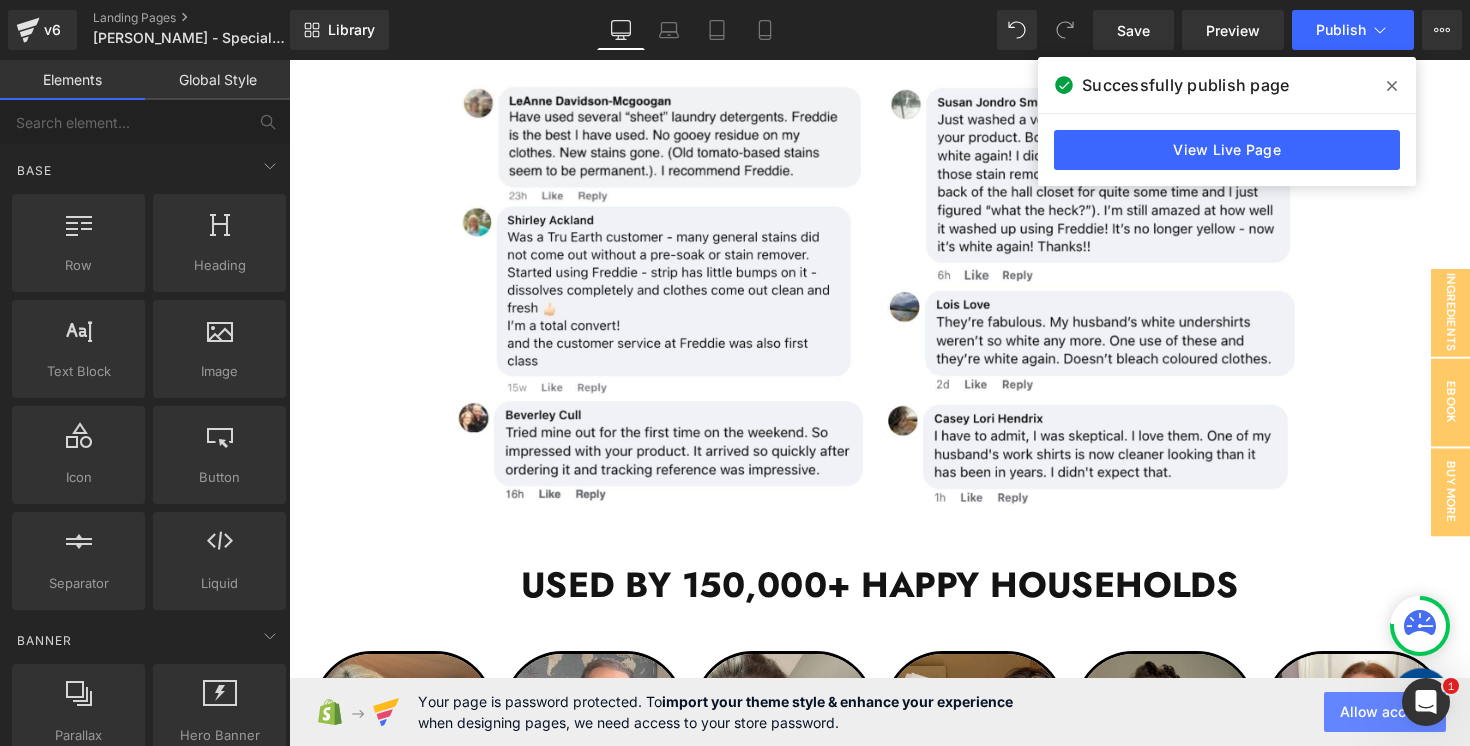 click on "Allow access" at bounding box center (1385, 712) 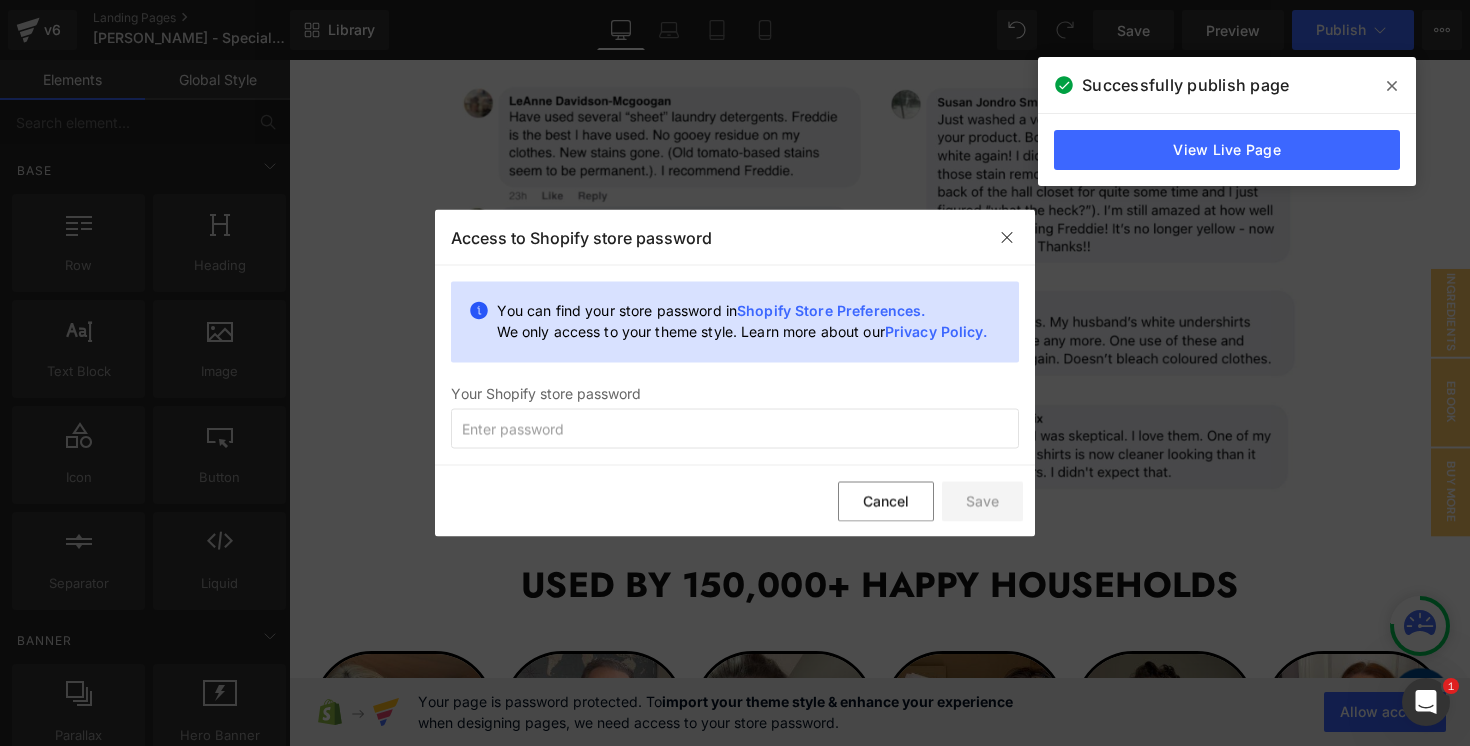 click on "Shopify Store Preferences." at bounding box center [831, 310] 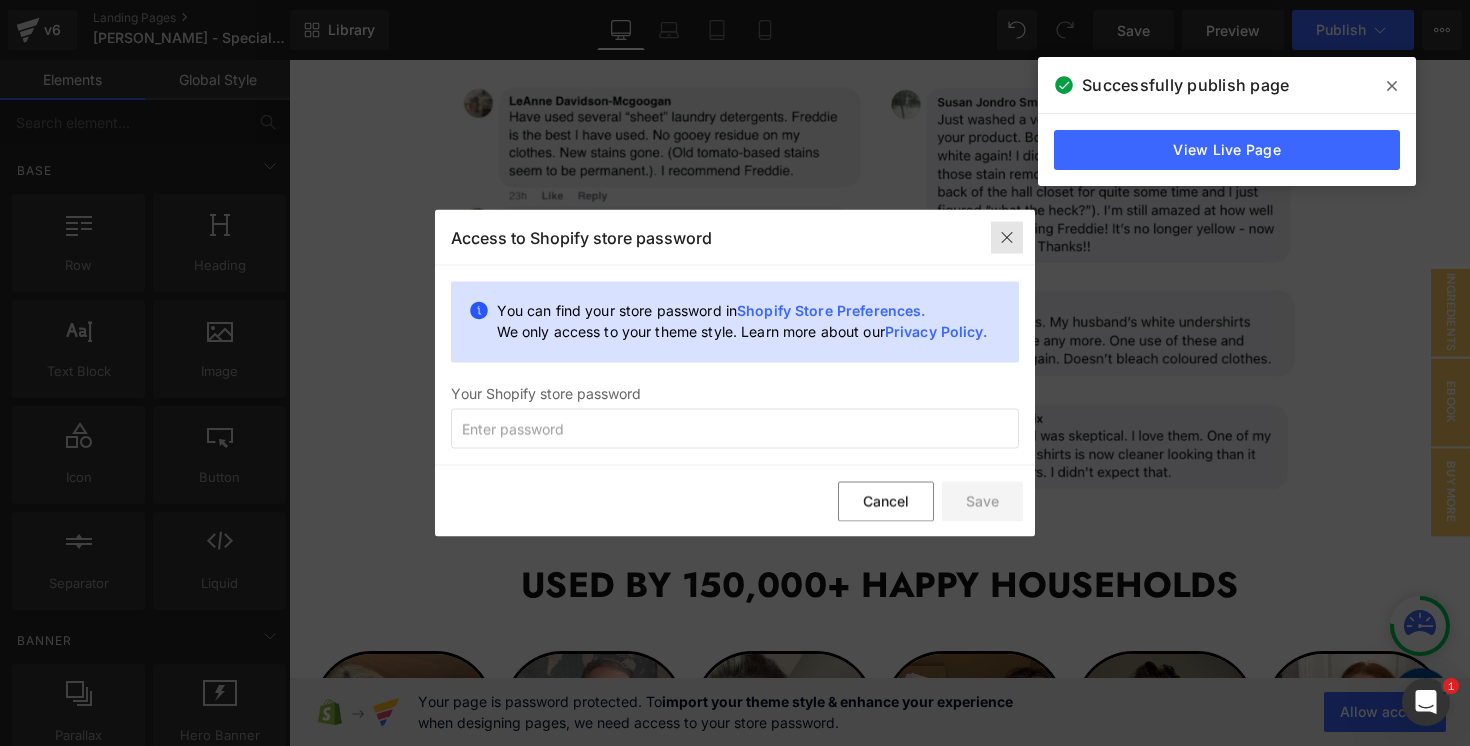 click at bounding box center (1007, 237) 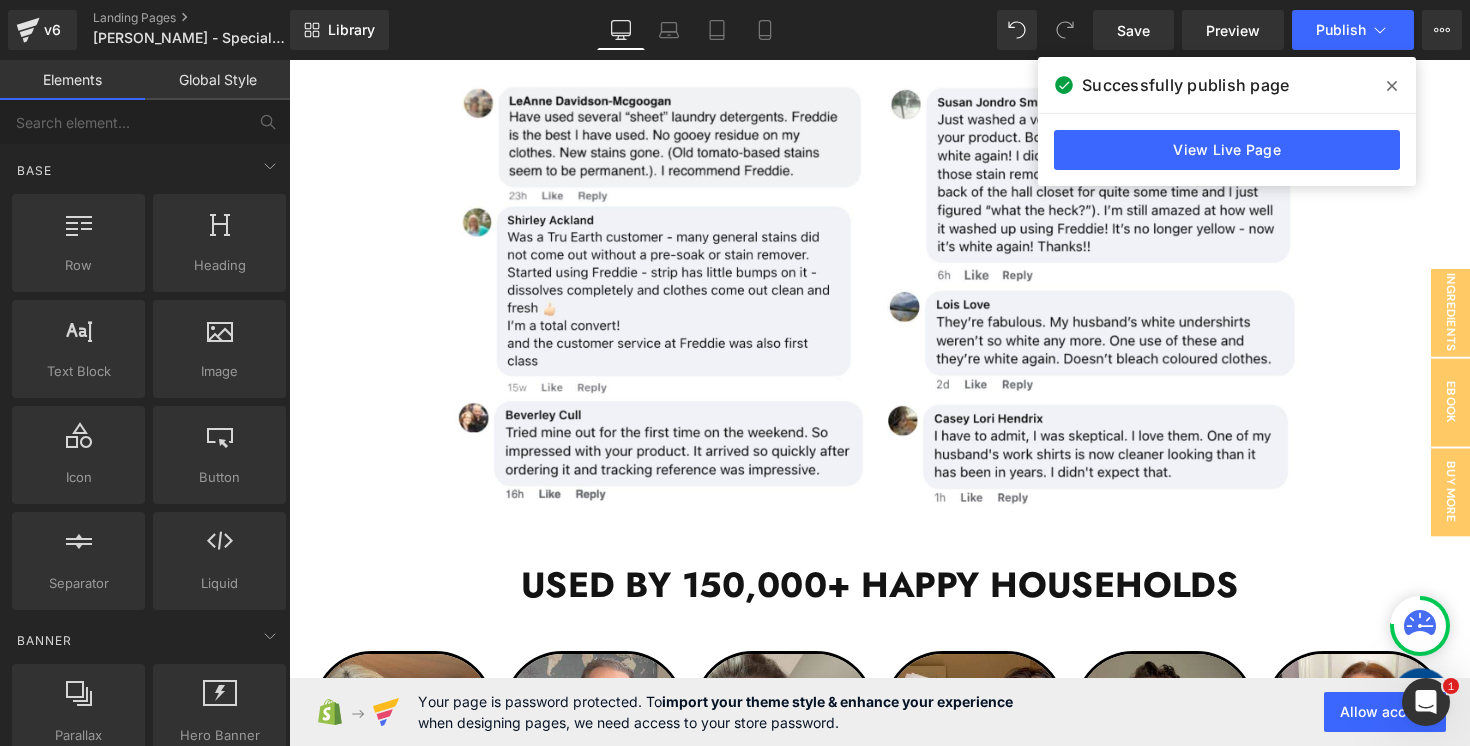 click 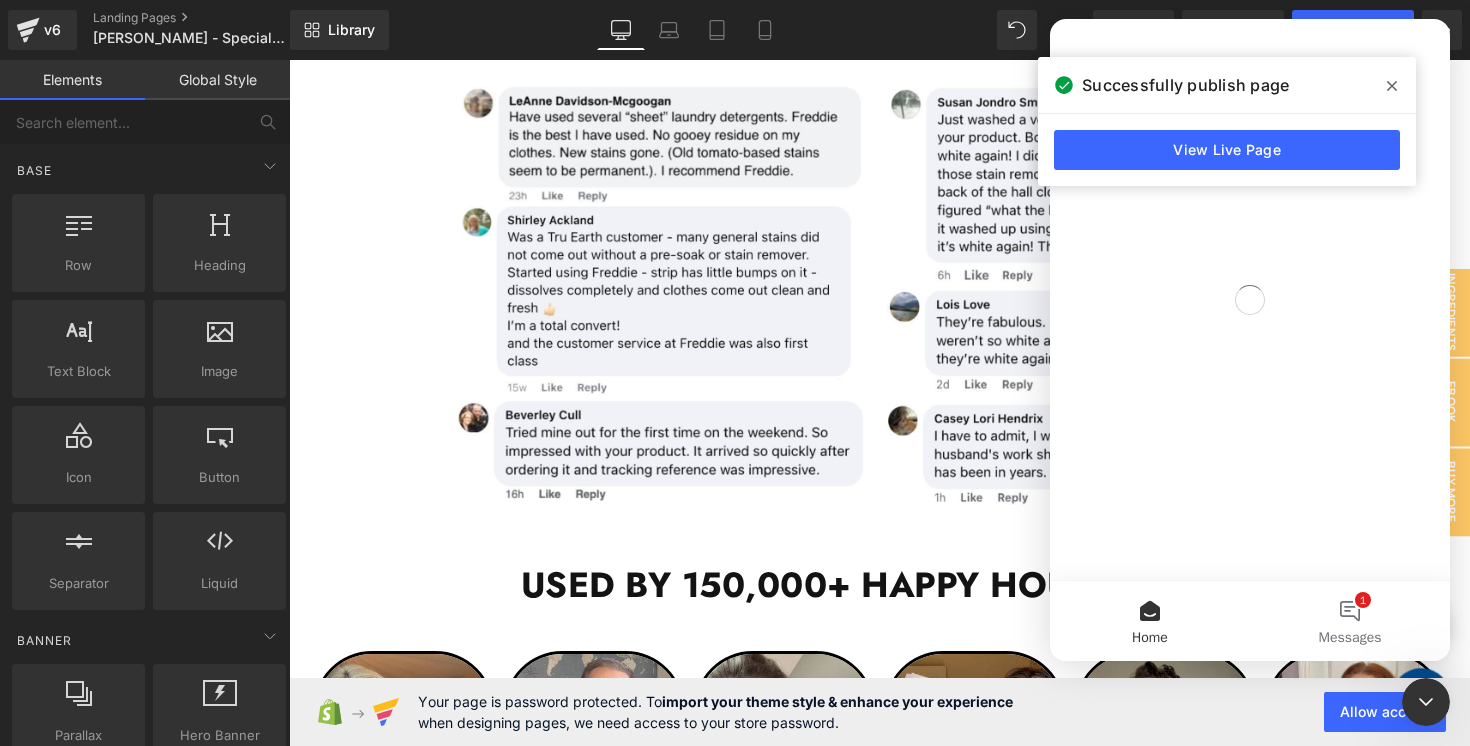 scroll, scrollTop: 0, scrollLeft: 0, axis: both 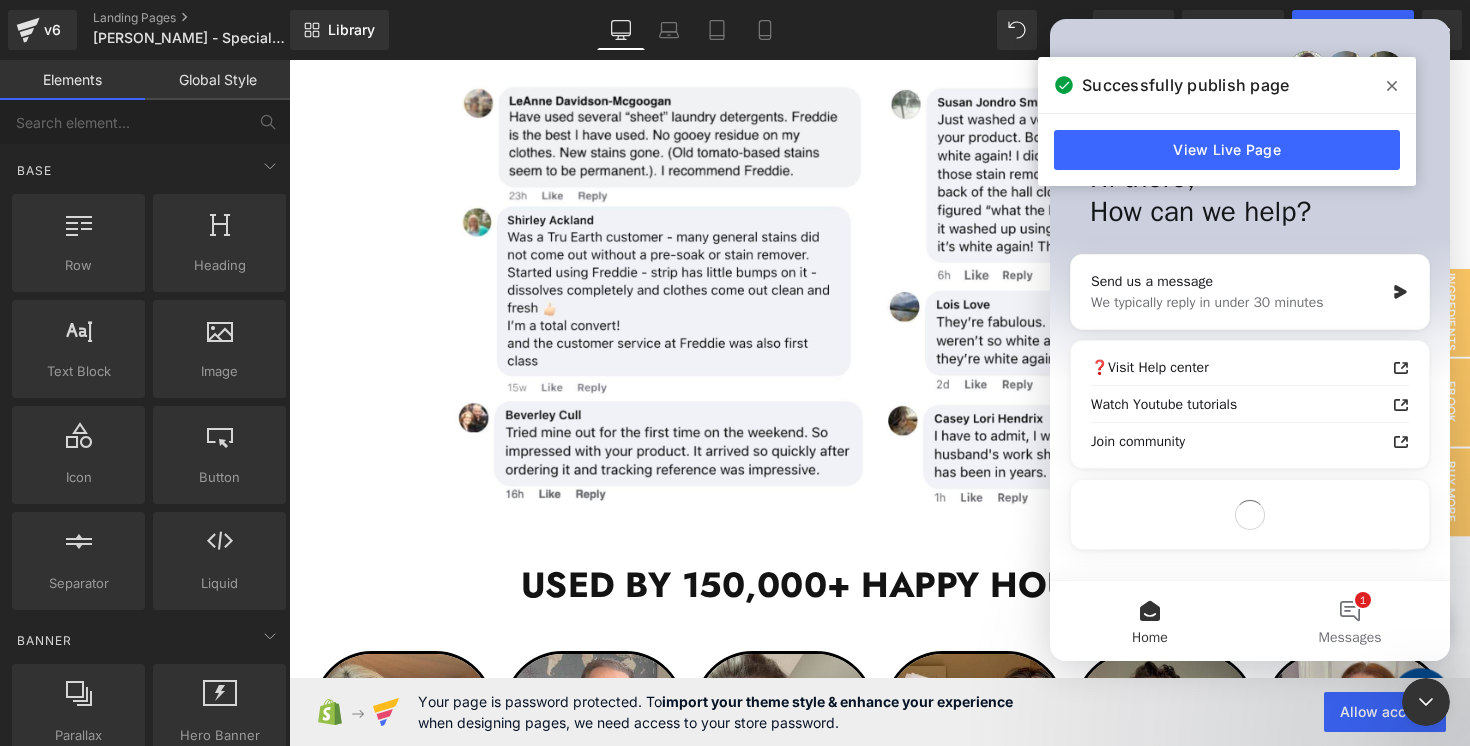 click 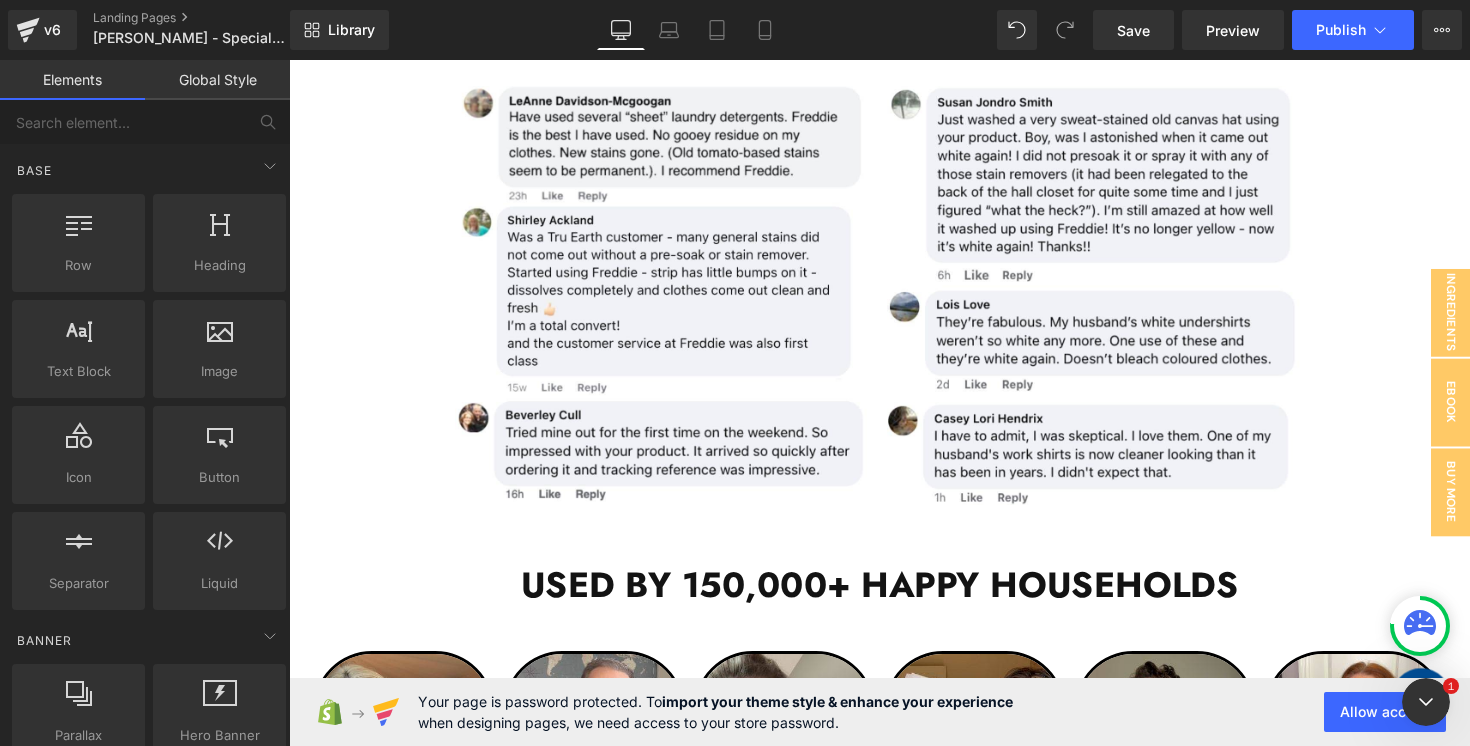 scroll, scrollTop: 0, scrollLeft: 0, axis: both 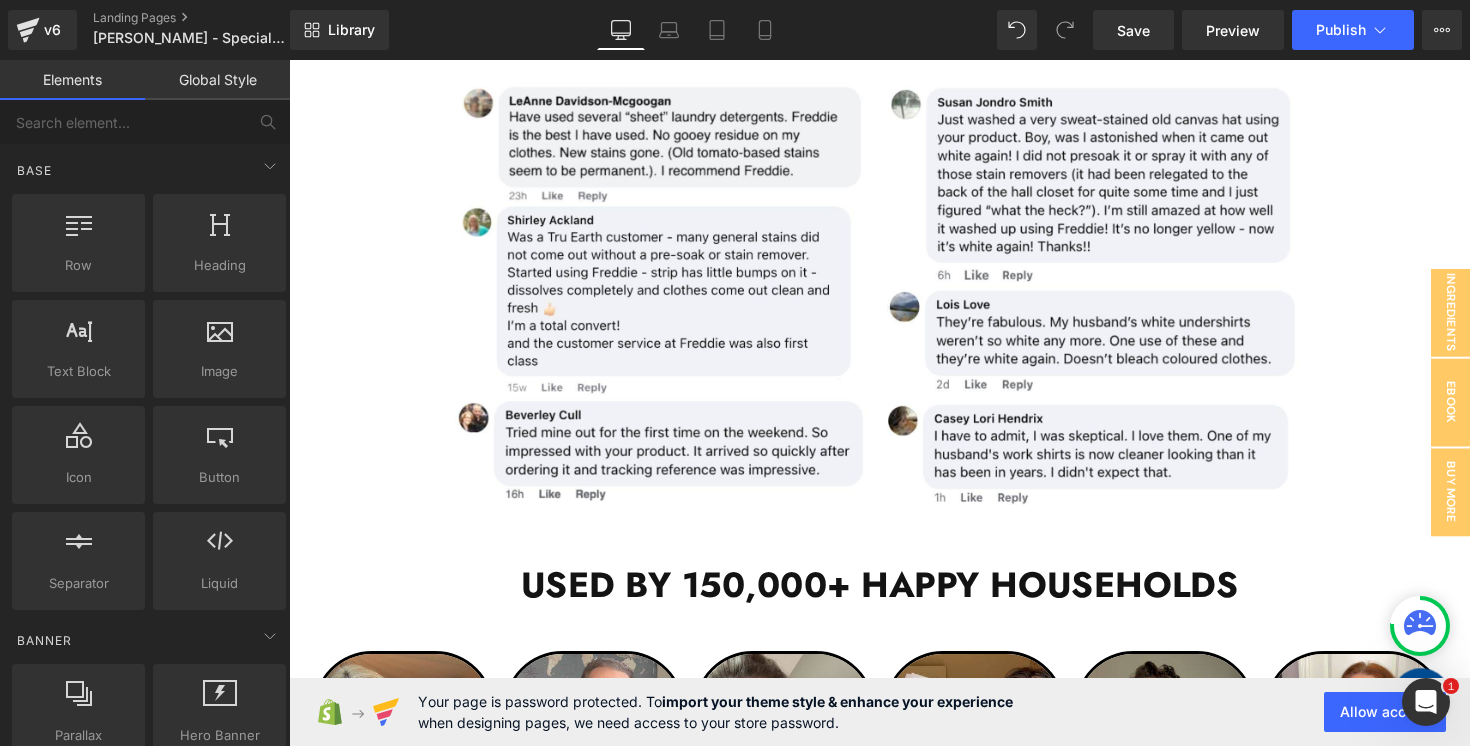 click at bounding box center (1426, 702) 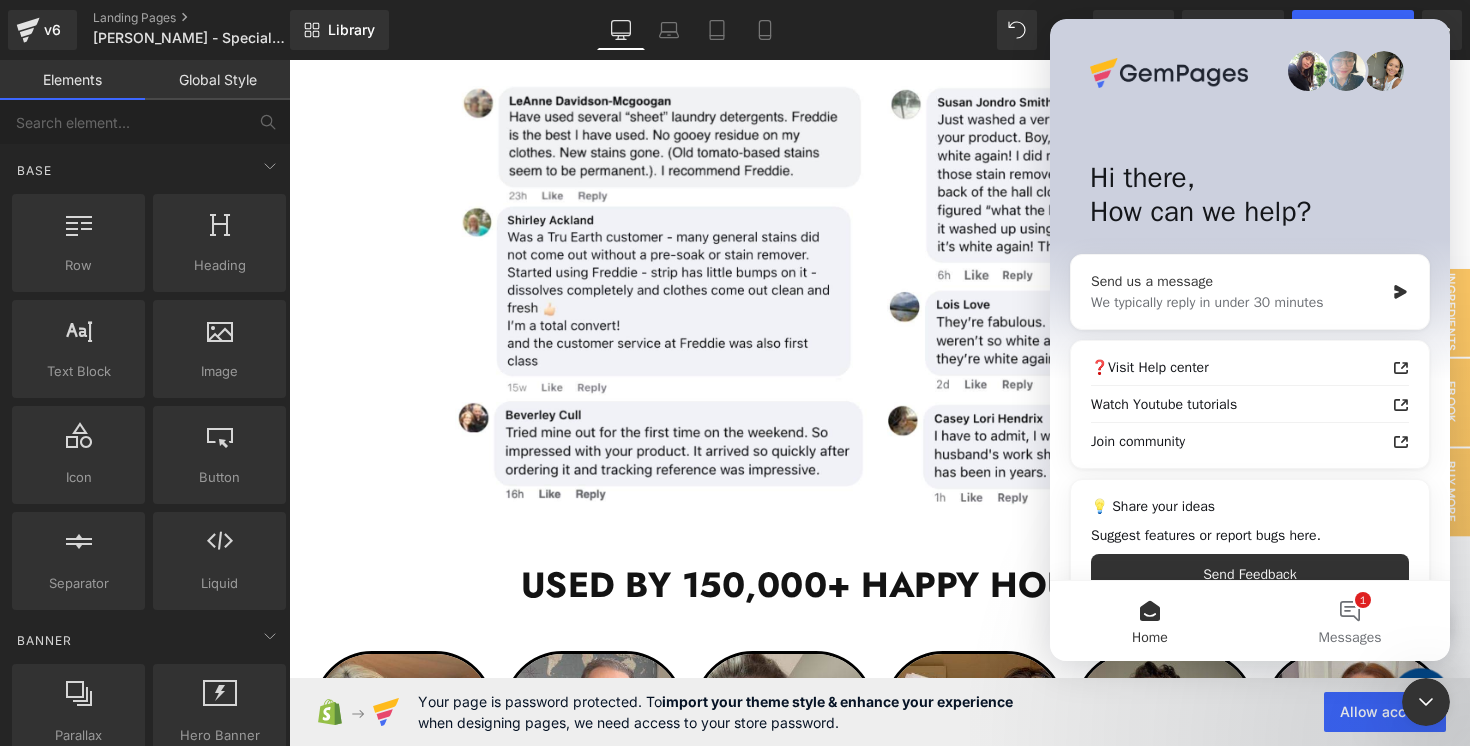 click on "We typically reply in under 30 minutes" at bounding box center [1237, 302] 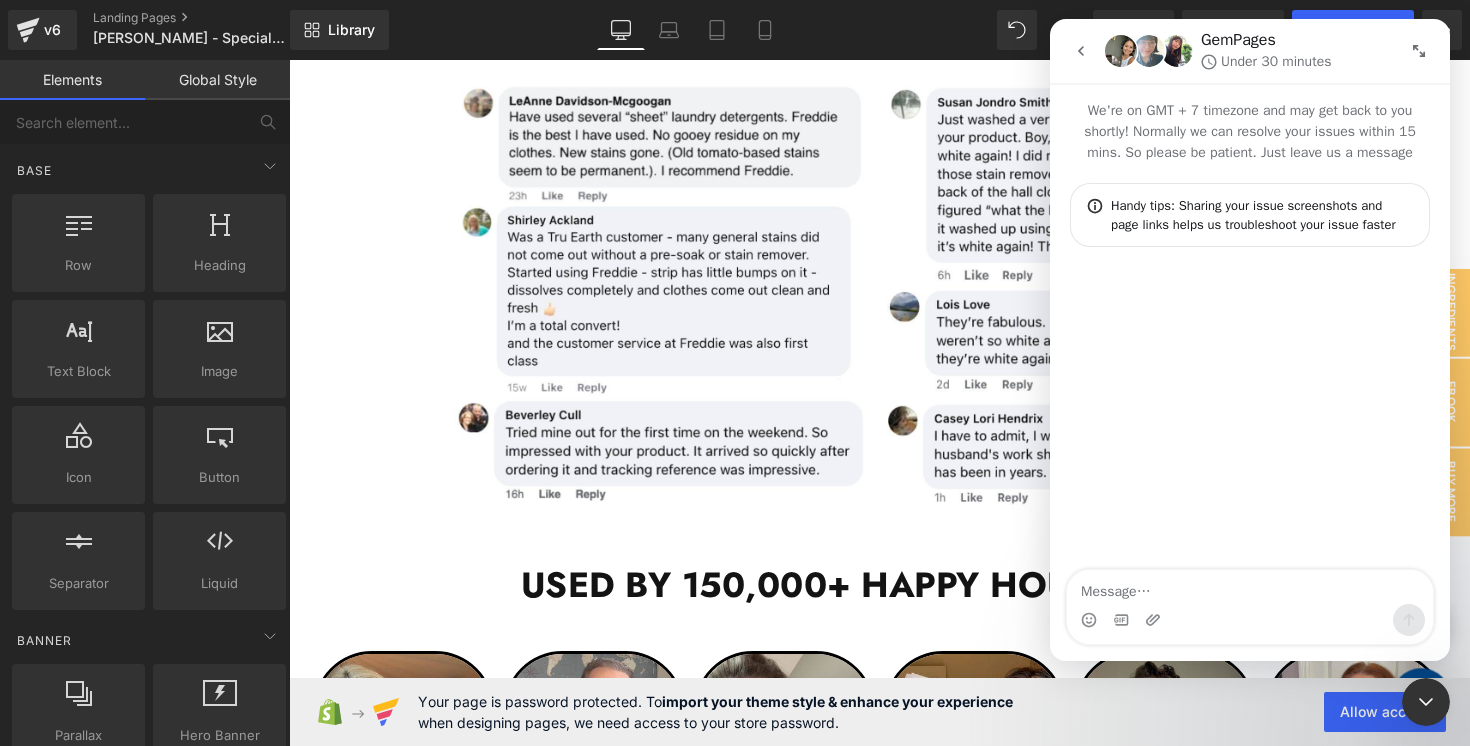 click at bounding box center (1250, 587) 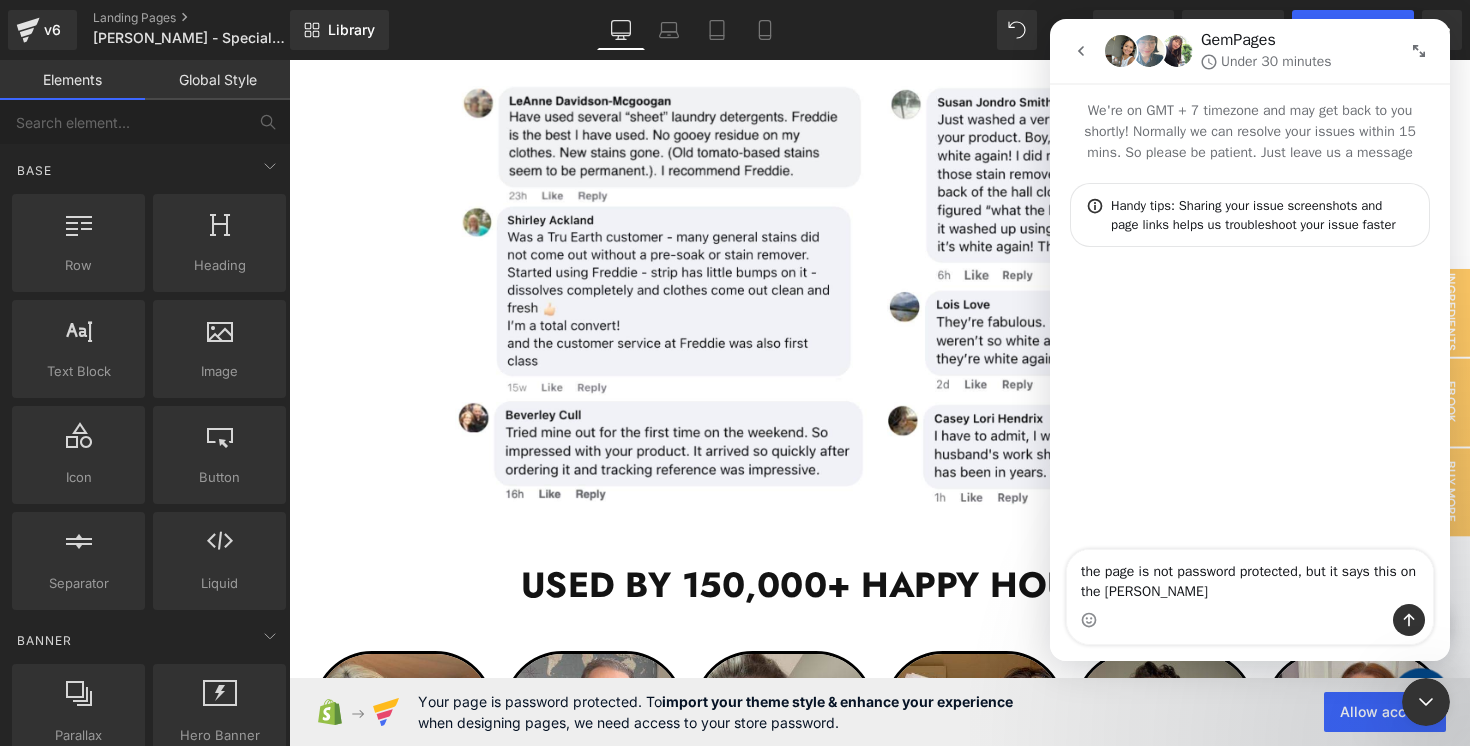 type on "the page is not password protected, but it says this on the bottom" 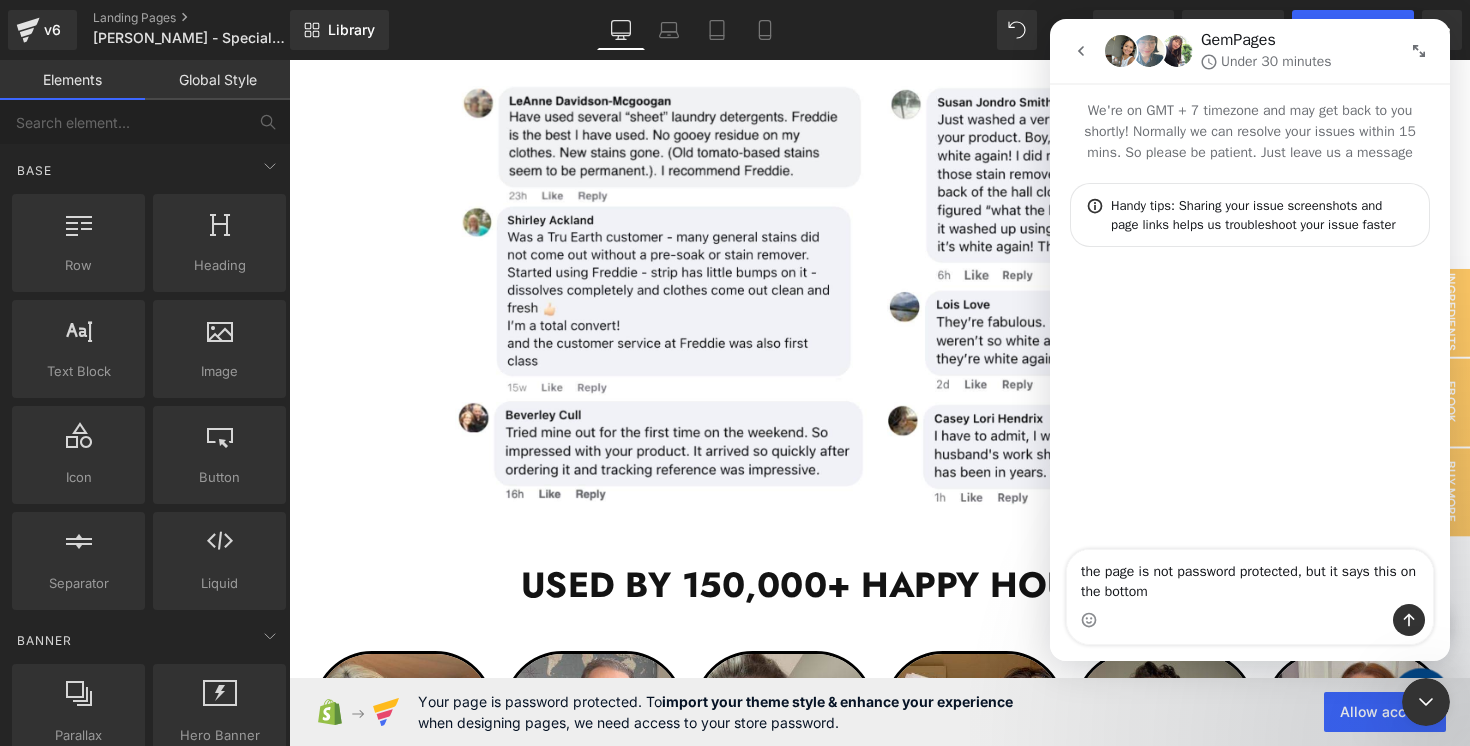 type 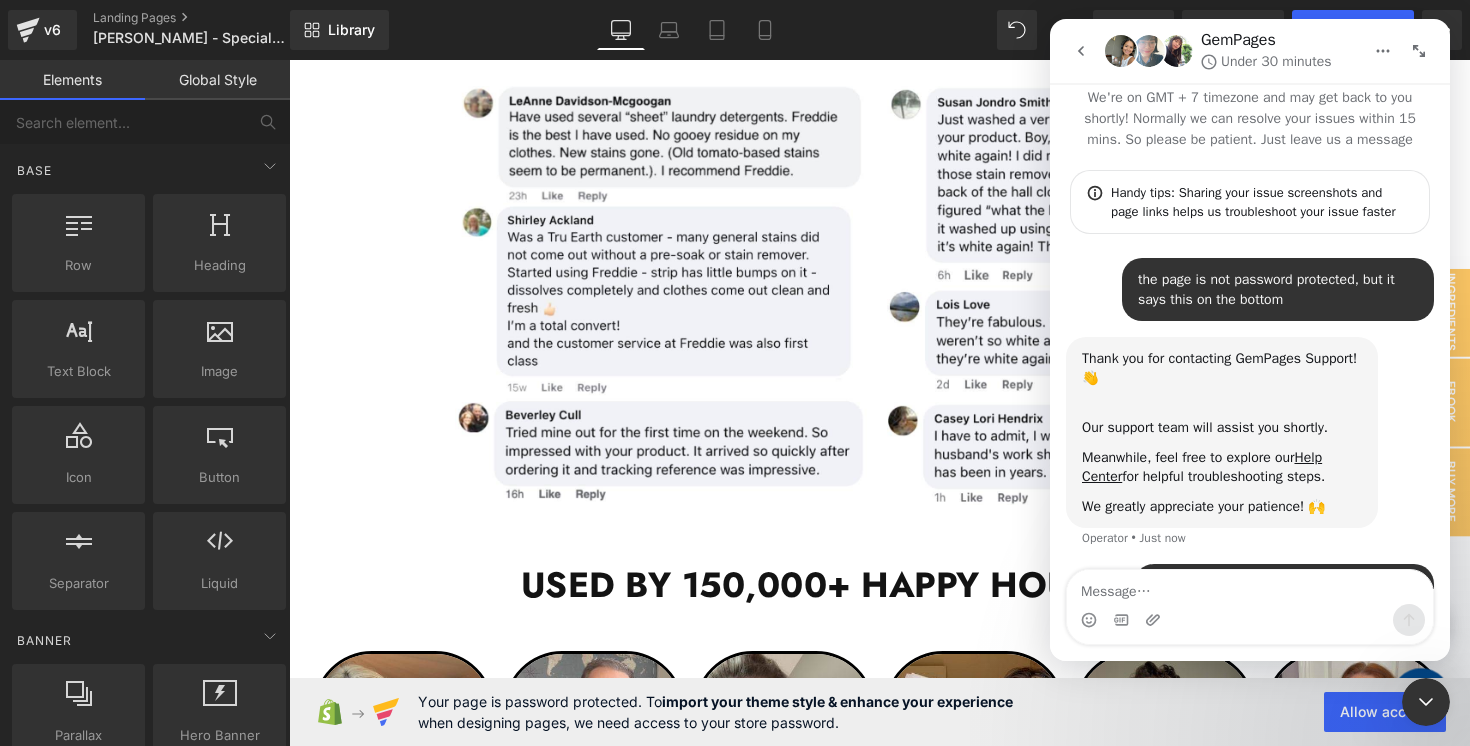 scroll, scrollTop: 73, scrollLeft: 0, axis: vertical 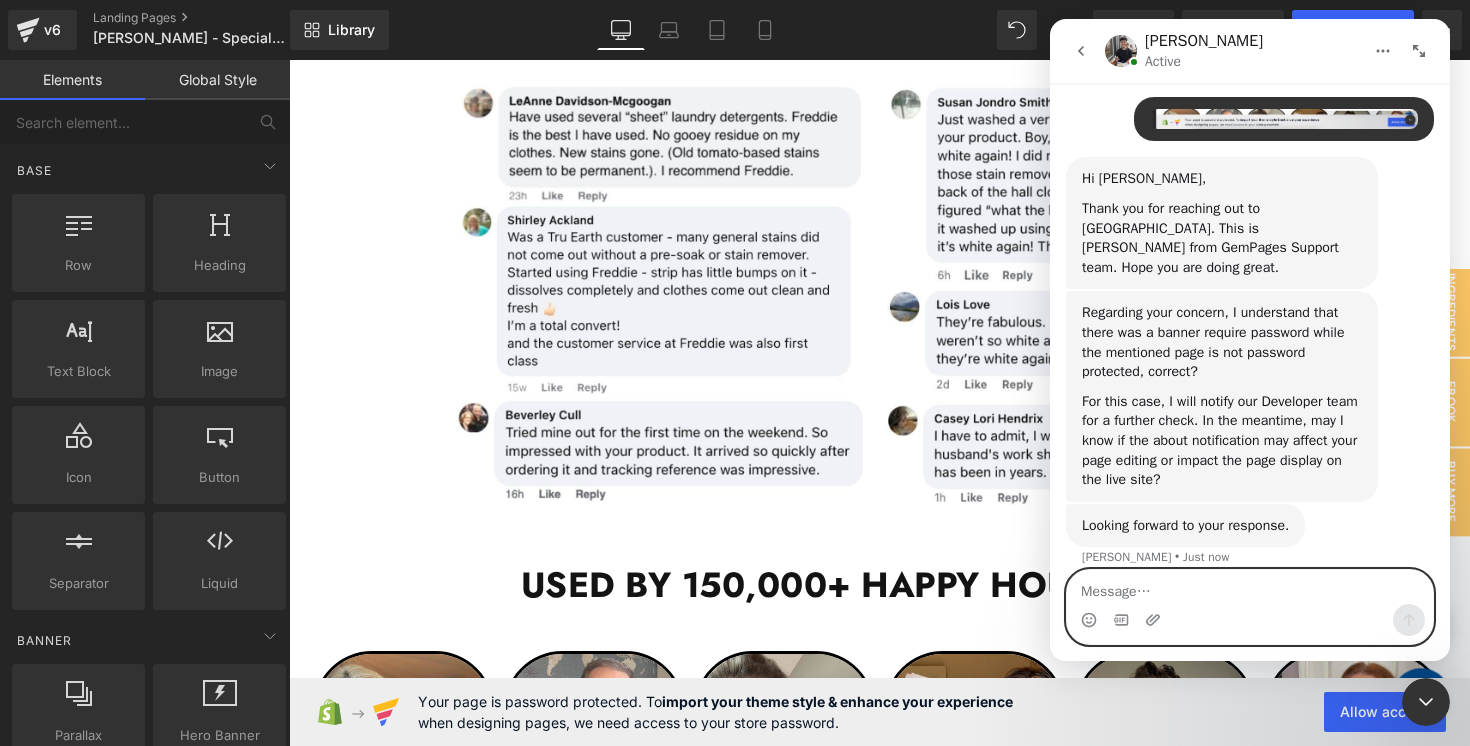 click at bounding box center [1250, 587] 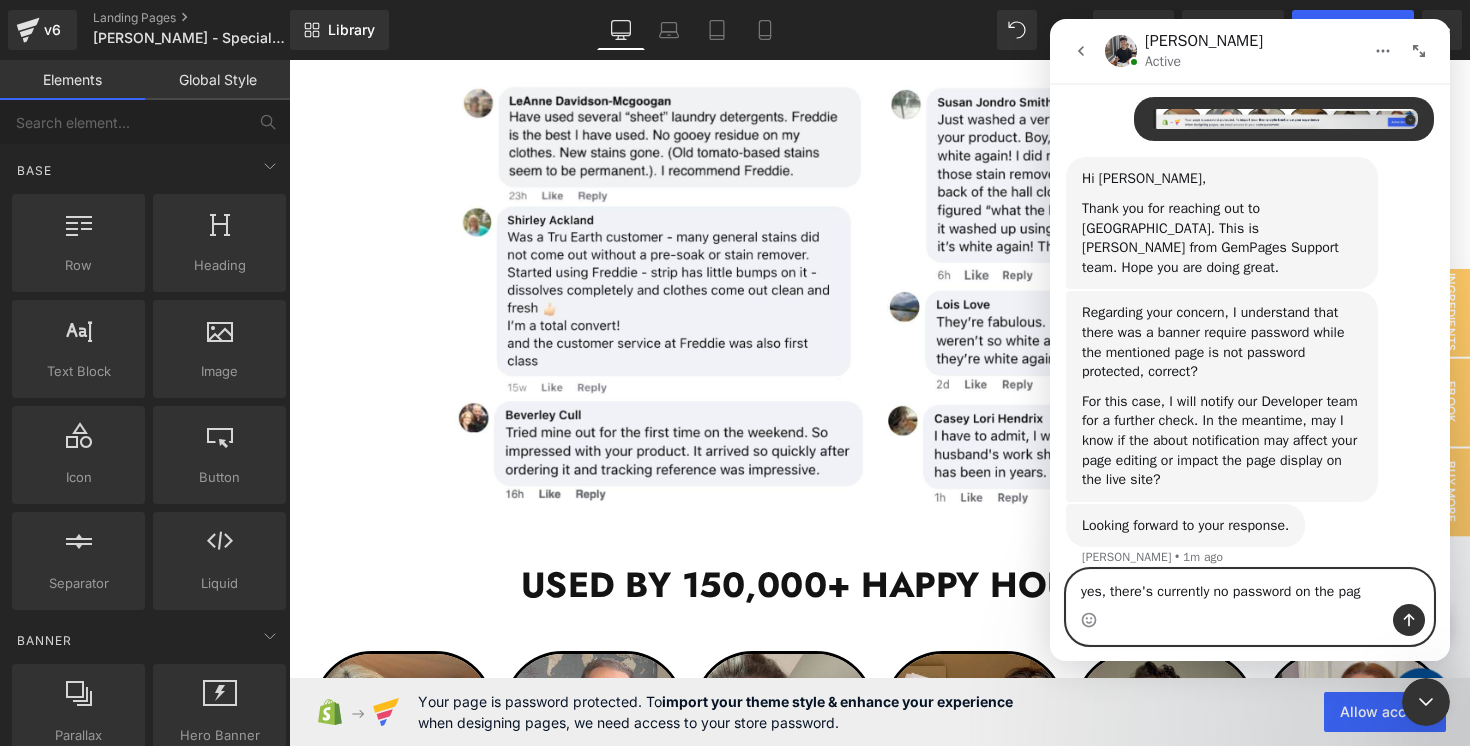 type on "yes, there's currently no password on the page" 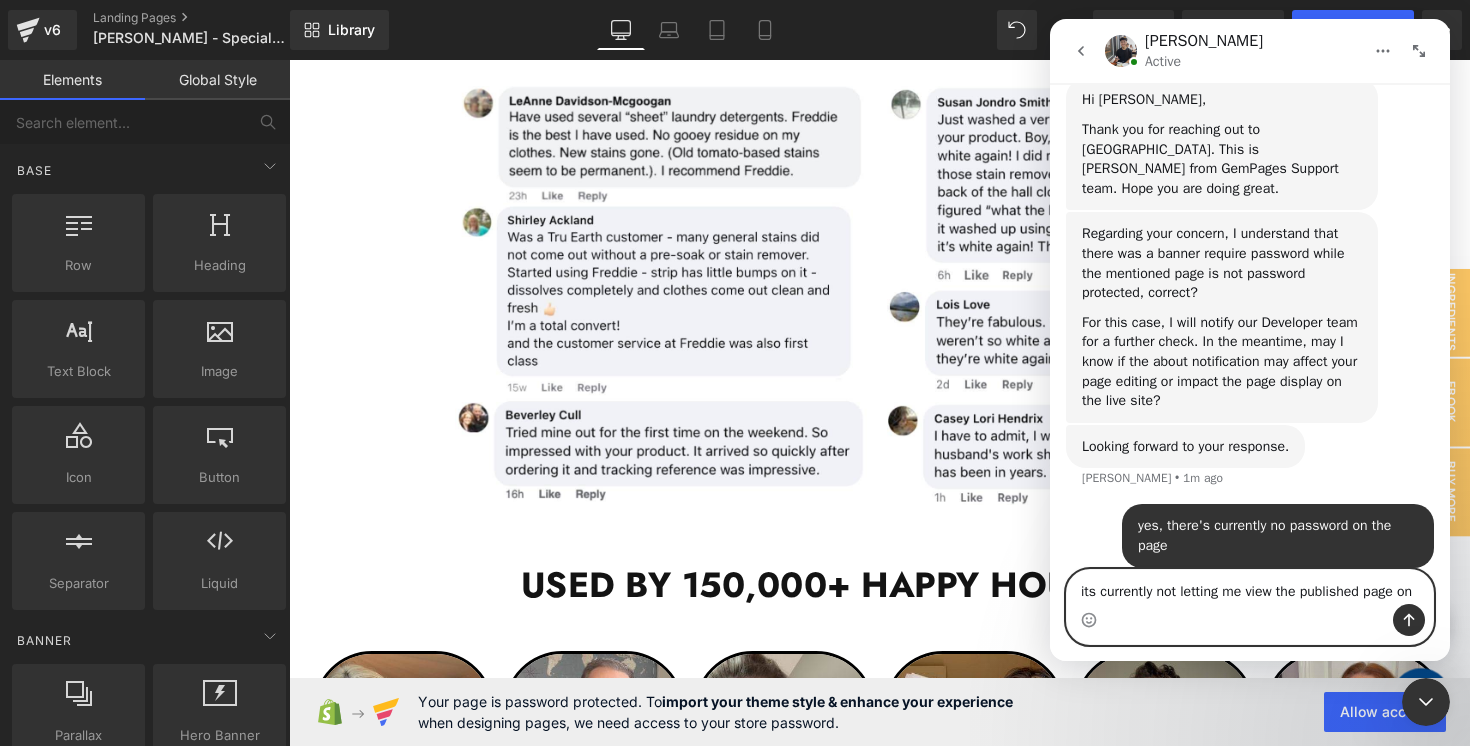 scroll, scrollTop: 559, scrollLeft: 0, axis: vertical 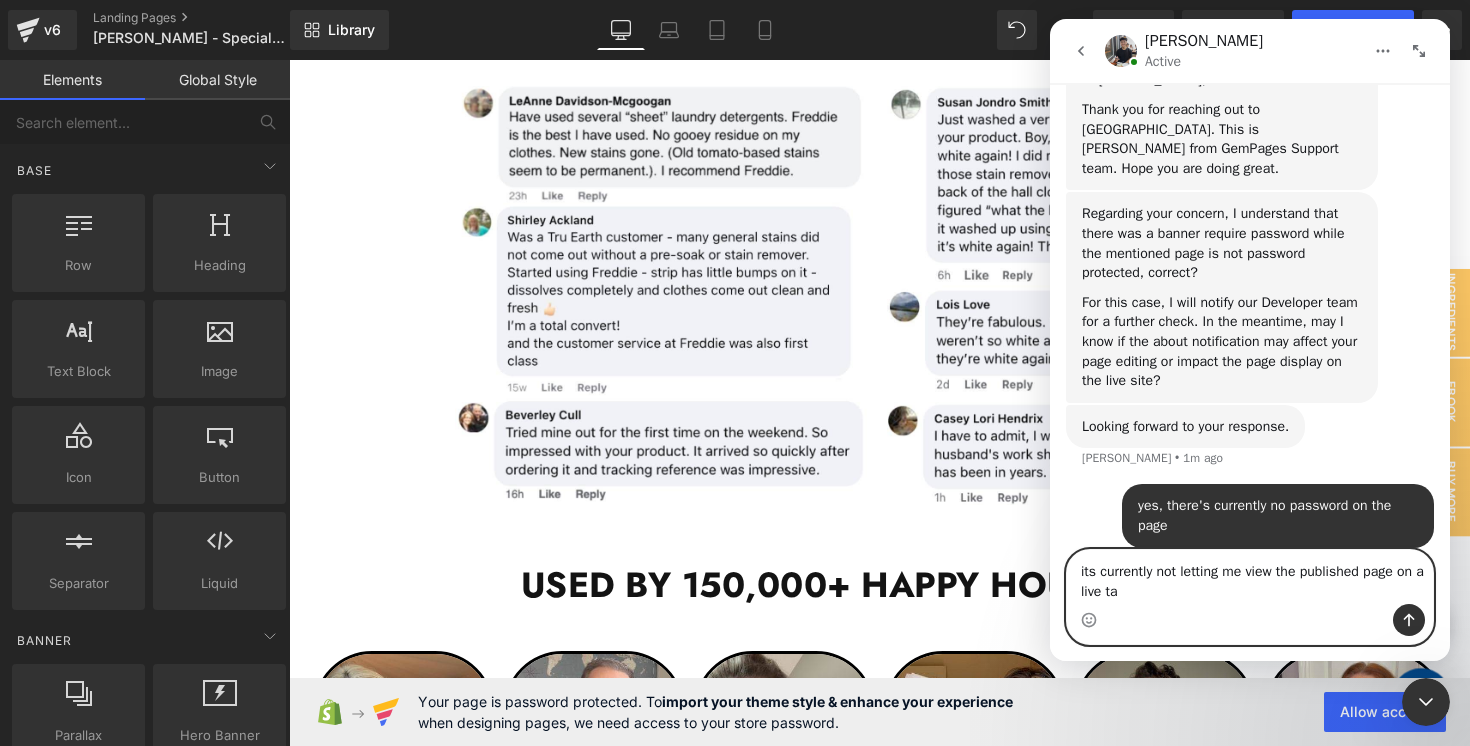 type on "its currently not letting me view the published page on a live tab" 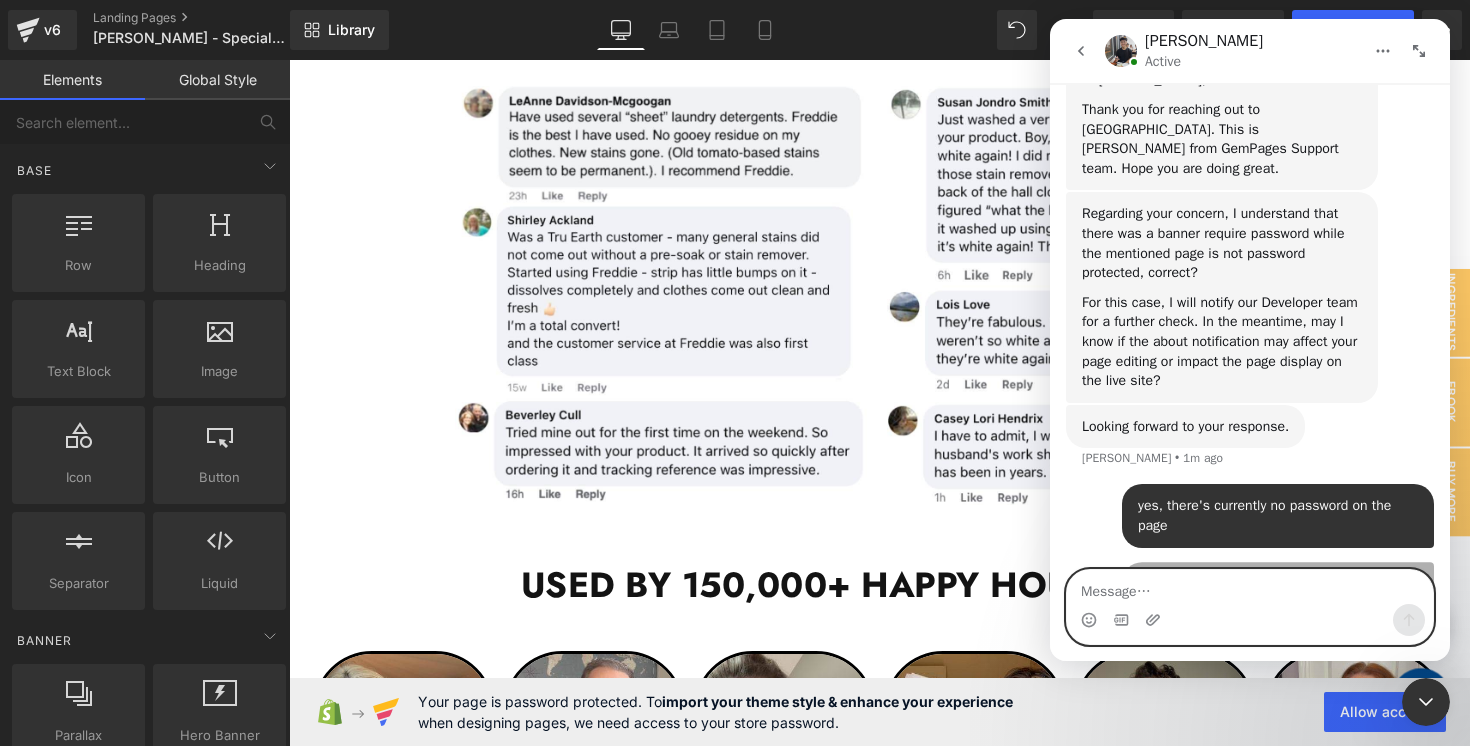 scroll, scrollTop: 604, scrollLeft: 0, axis: vertical 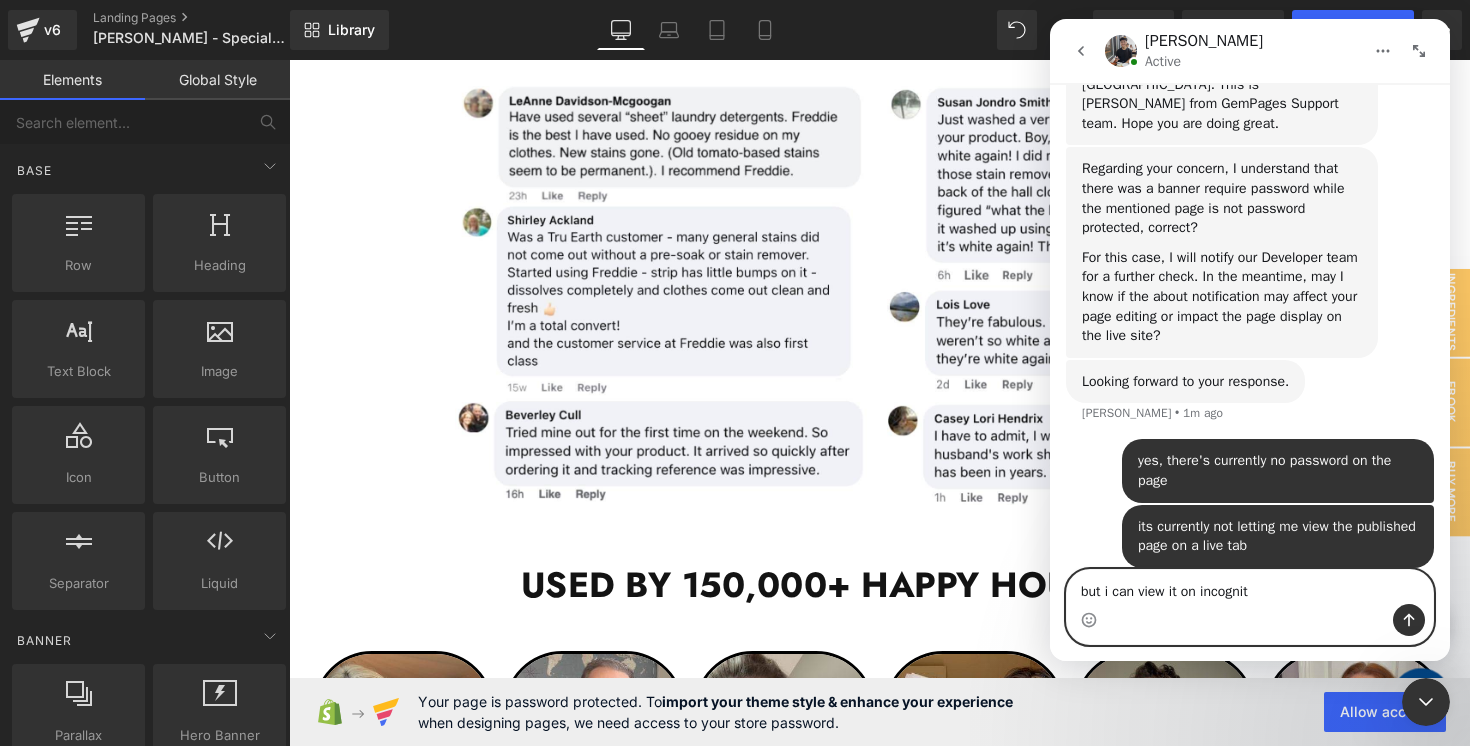 type on "but i can view it on incognito" 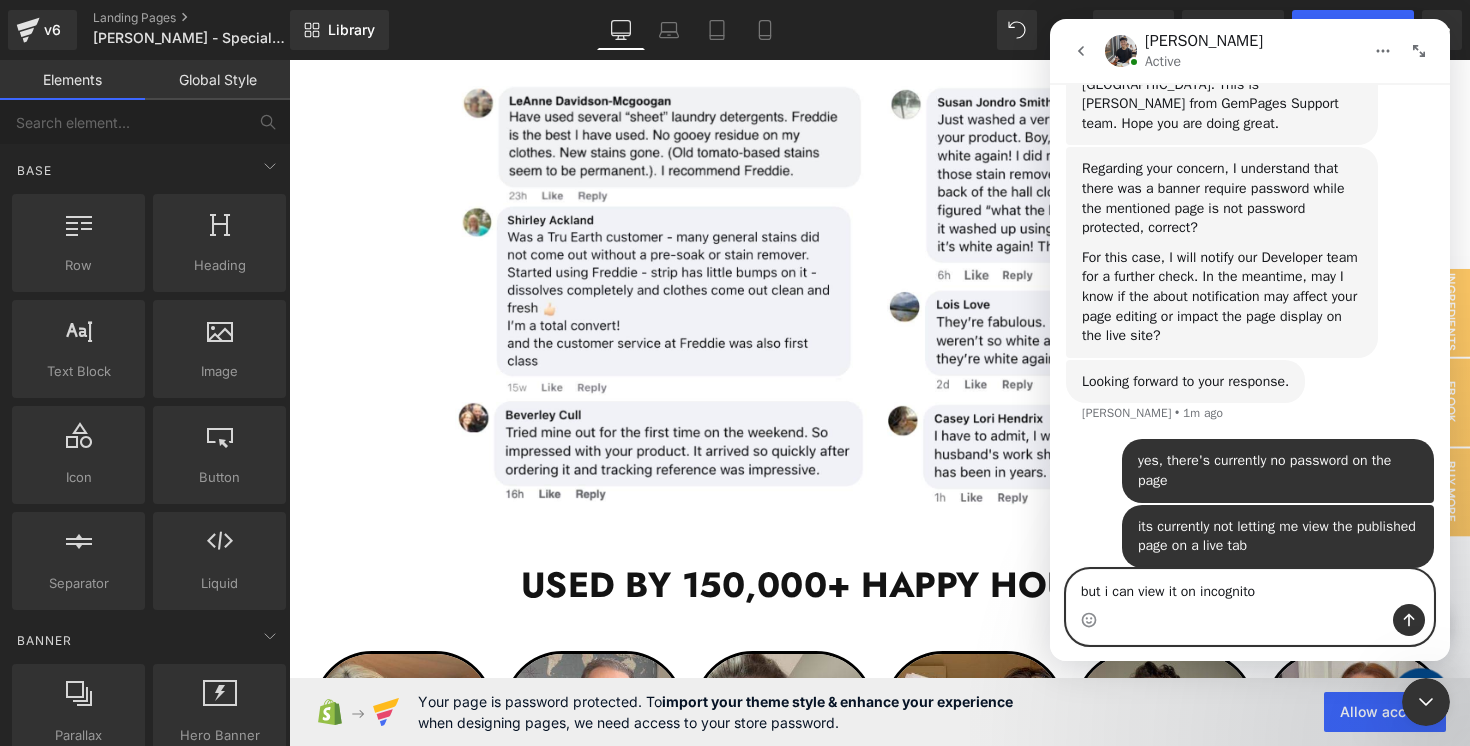 type 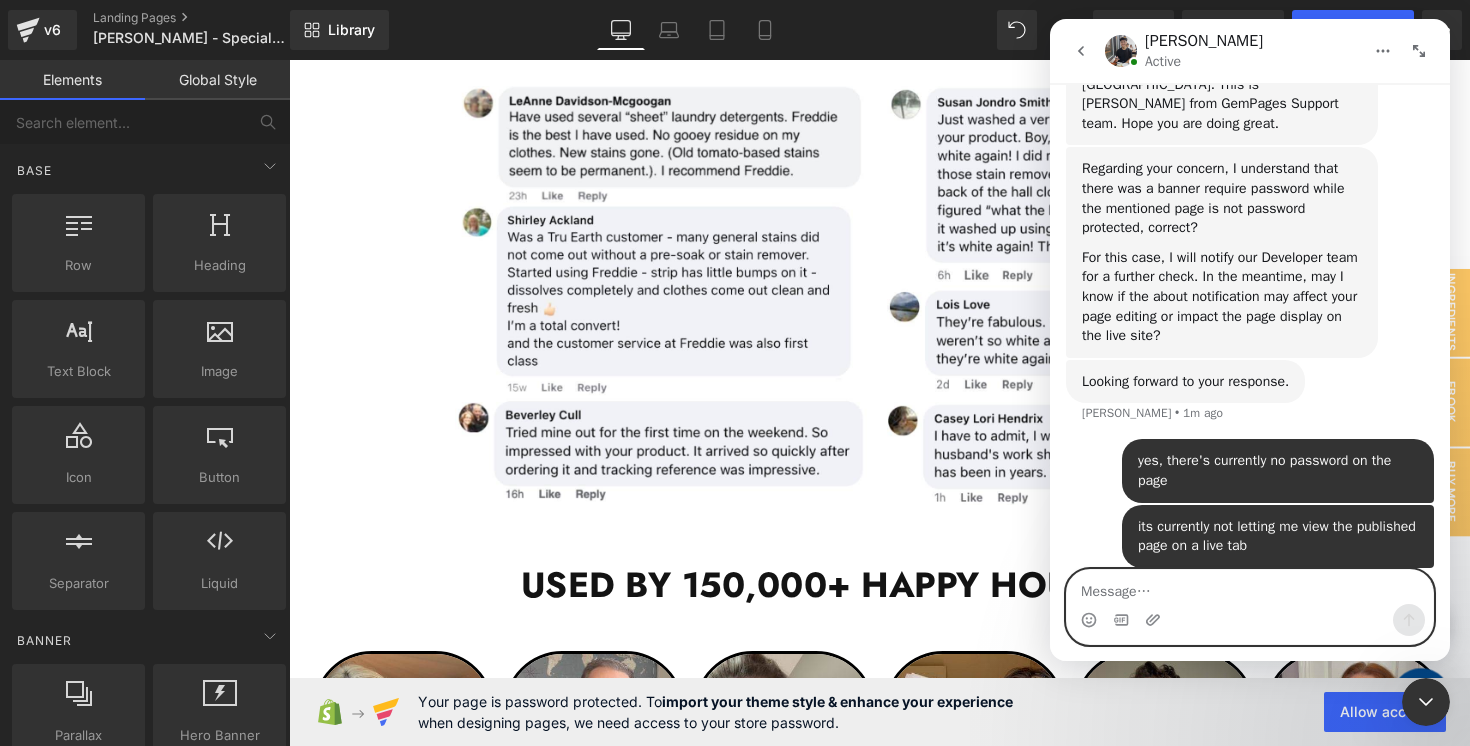 scroll, scrollTop: 649, scrollLeft: 0, axis: vertical 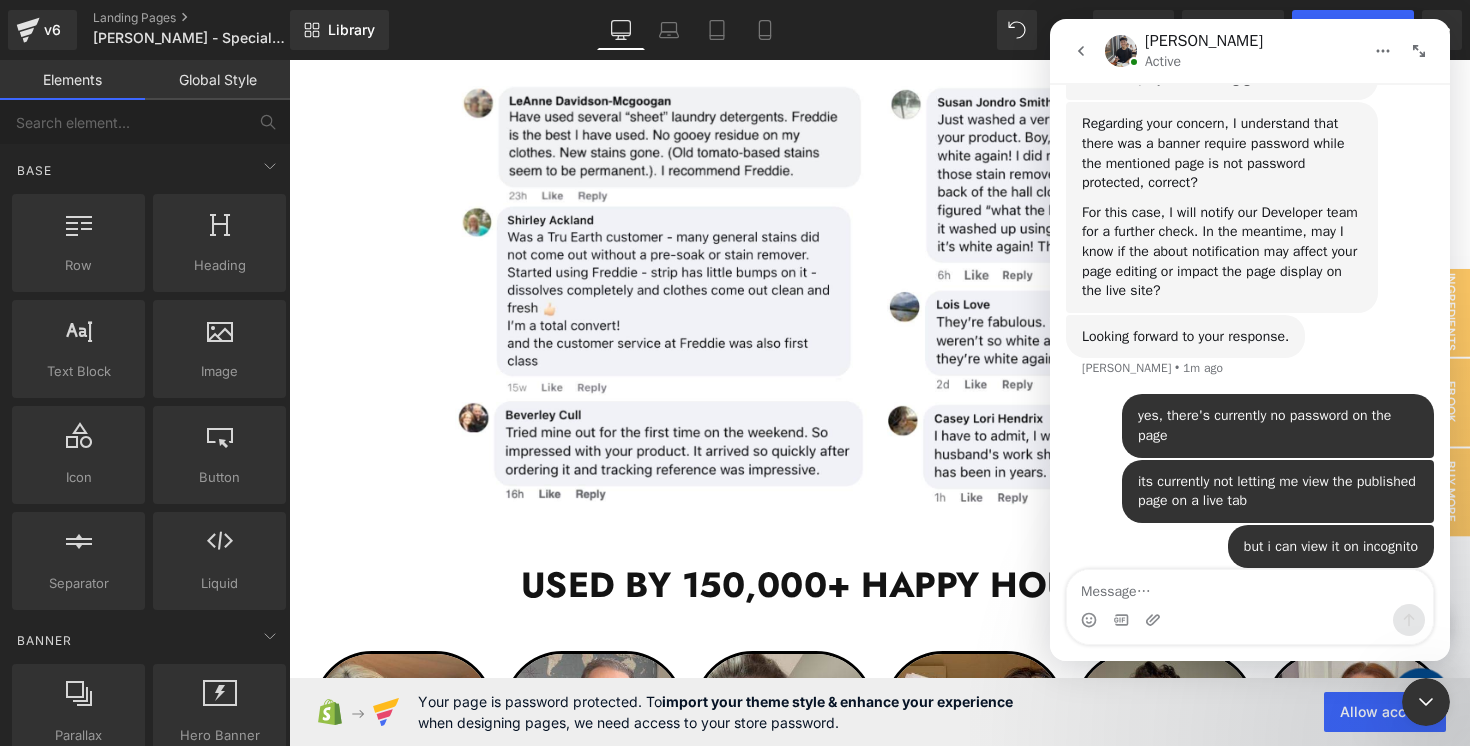 click at bounding box center (1426, 702) 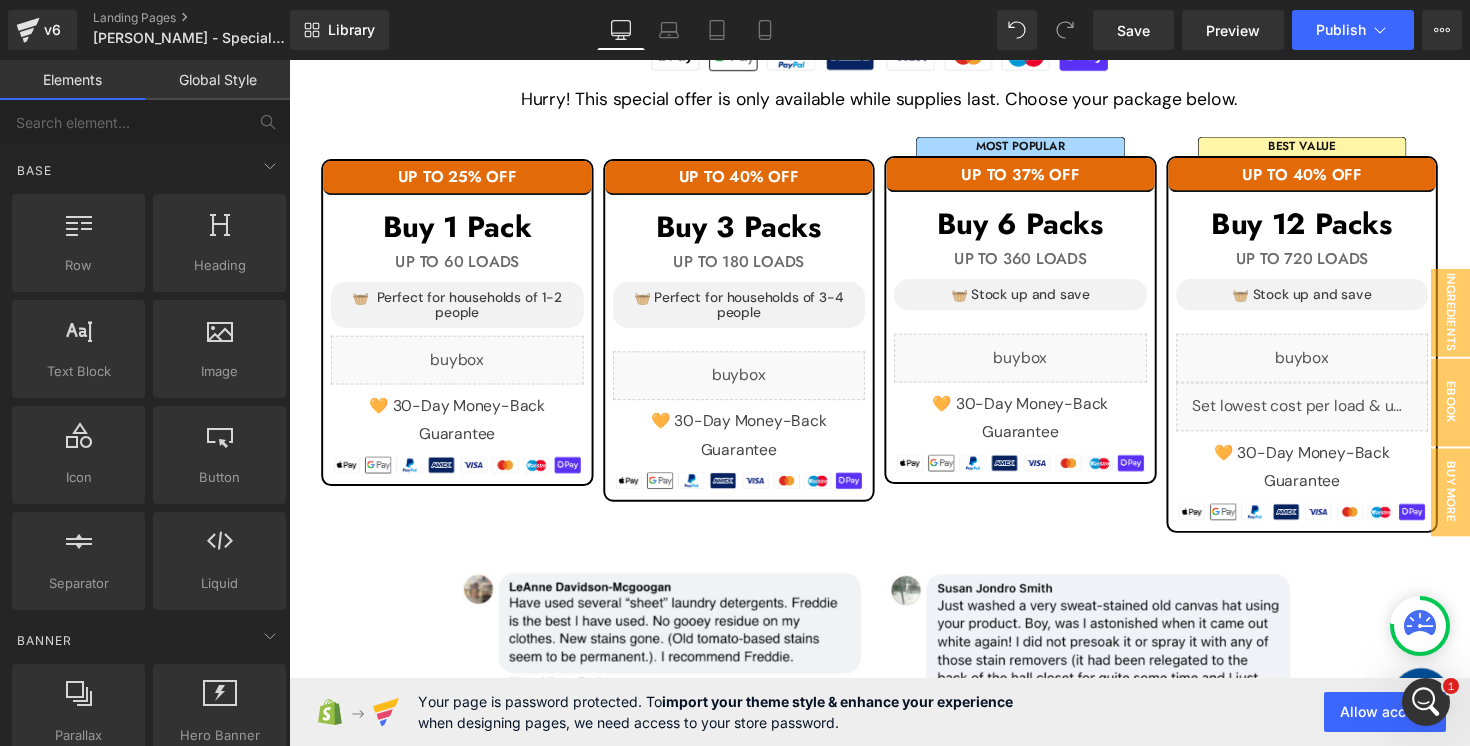 scroll, scrollTop: 2010, scrollLeft: 0, axis: vertical 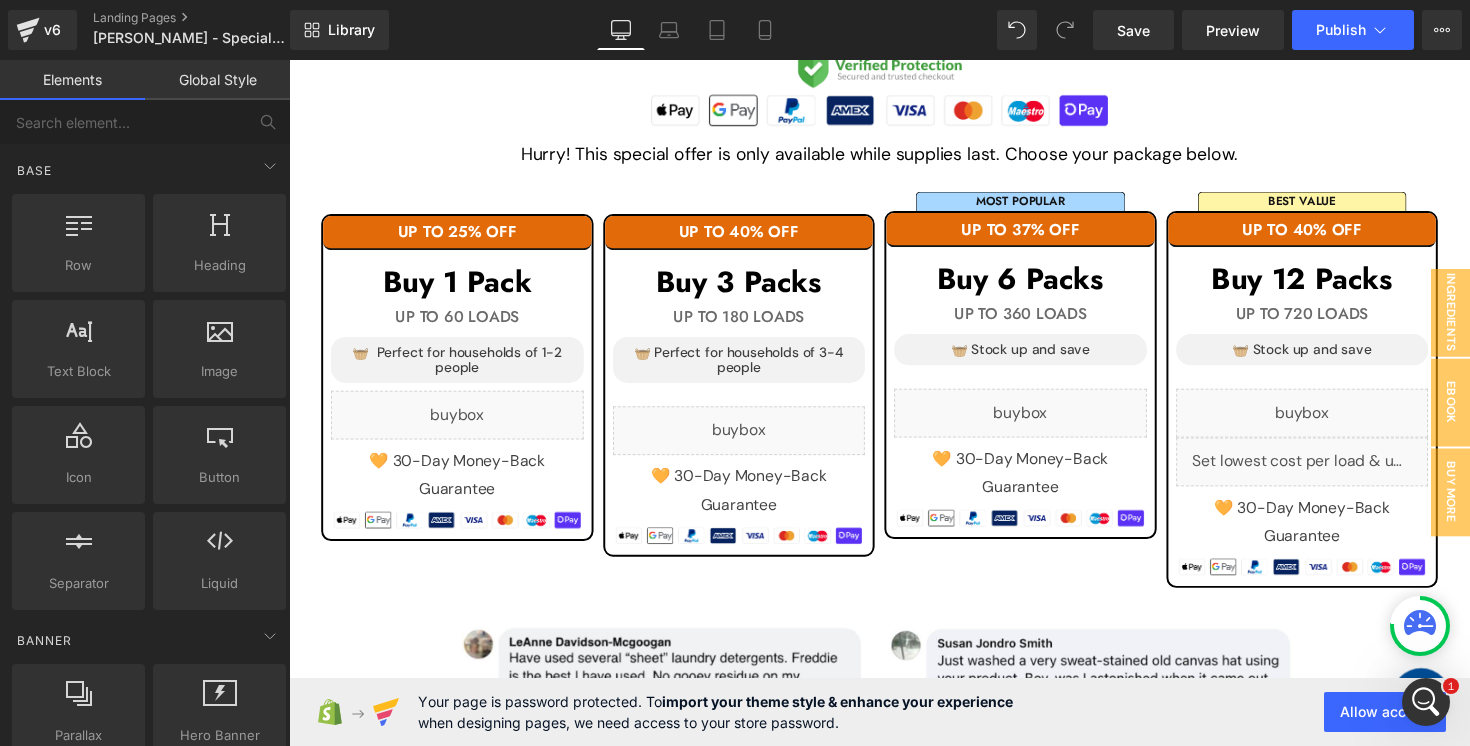 click on "Liquid" at bounding box center [1038, 422] 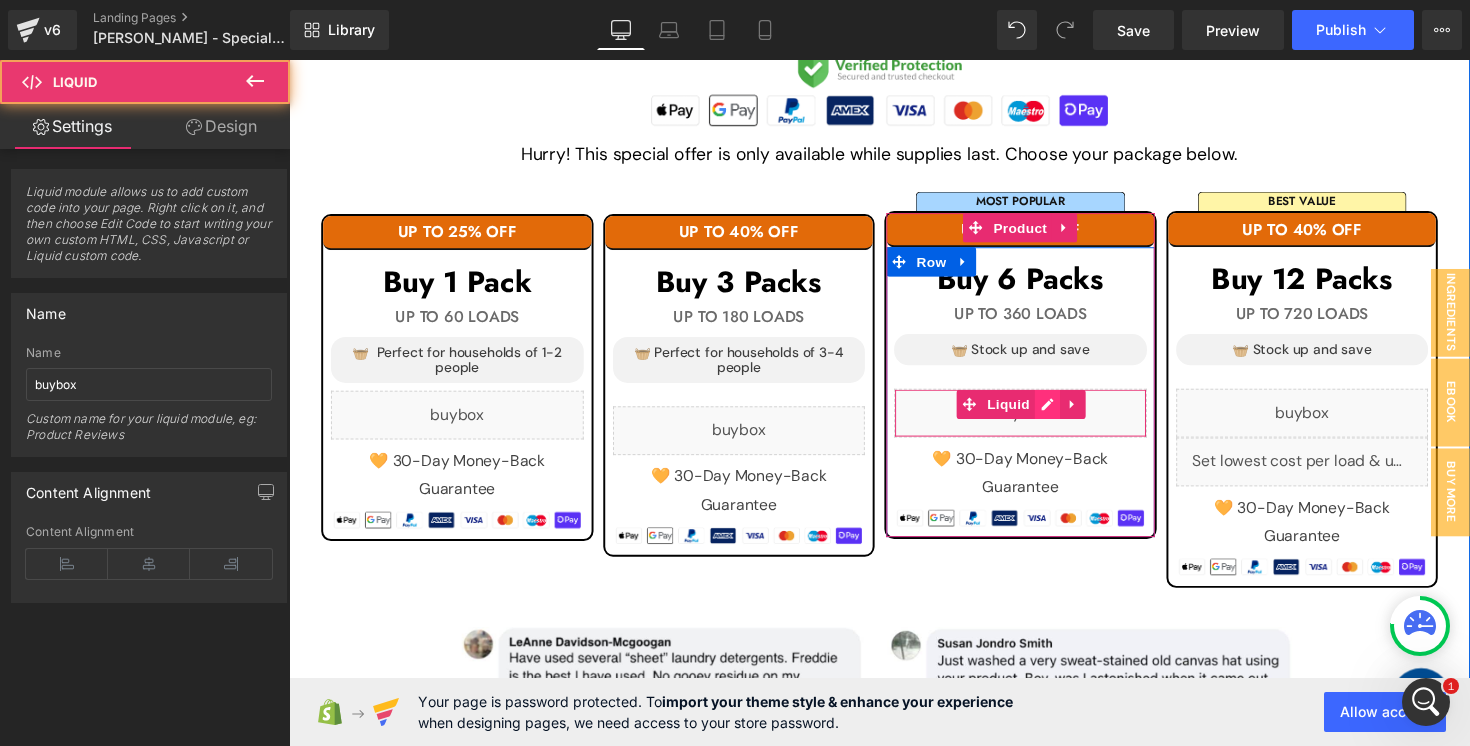 click on "Liquid" at bounding box center (1038, 422) 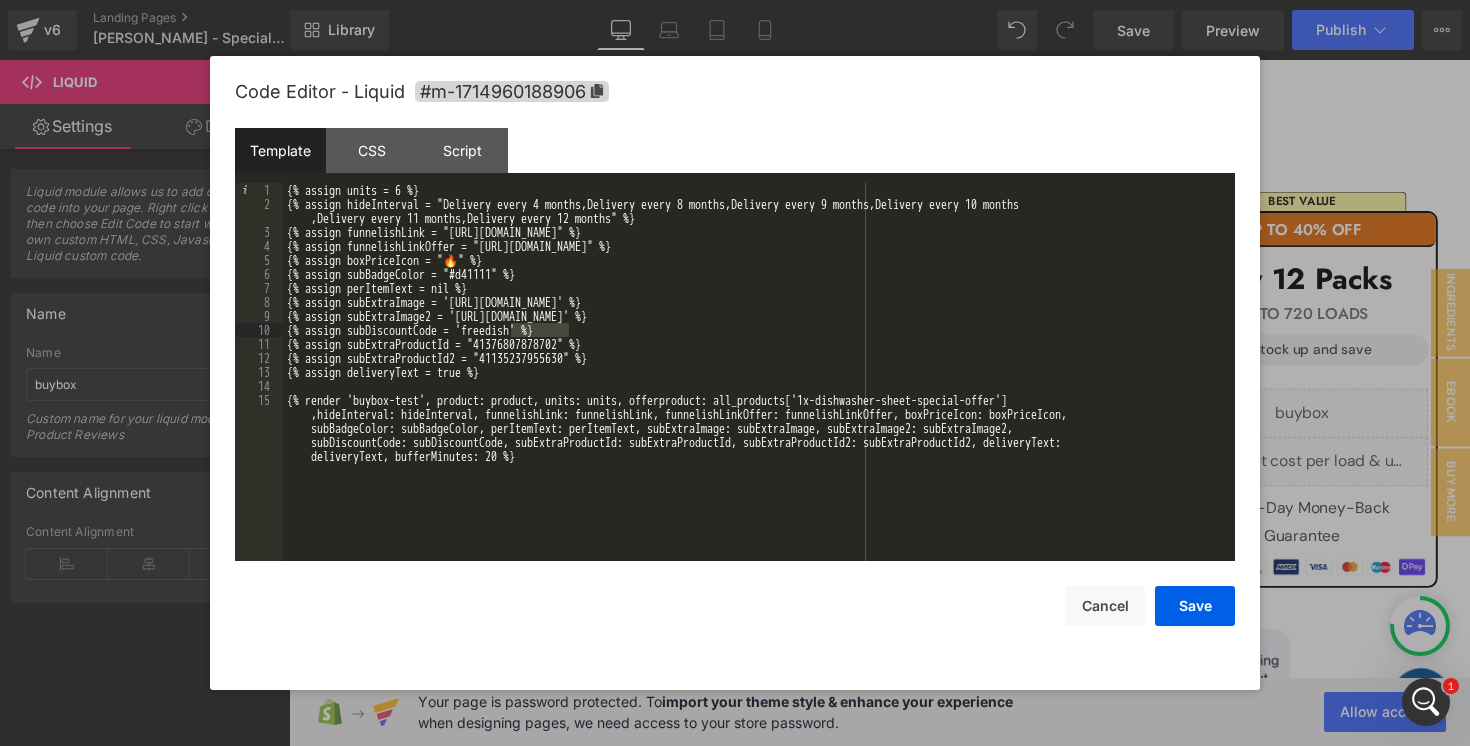 drag, startPoint x: 568, startPoint y: 331, endPoint x: 513, endPoint y: 334, distance: 55.081757 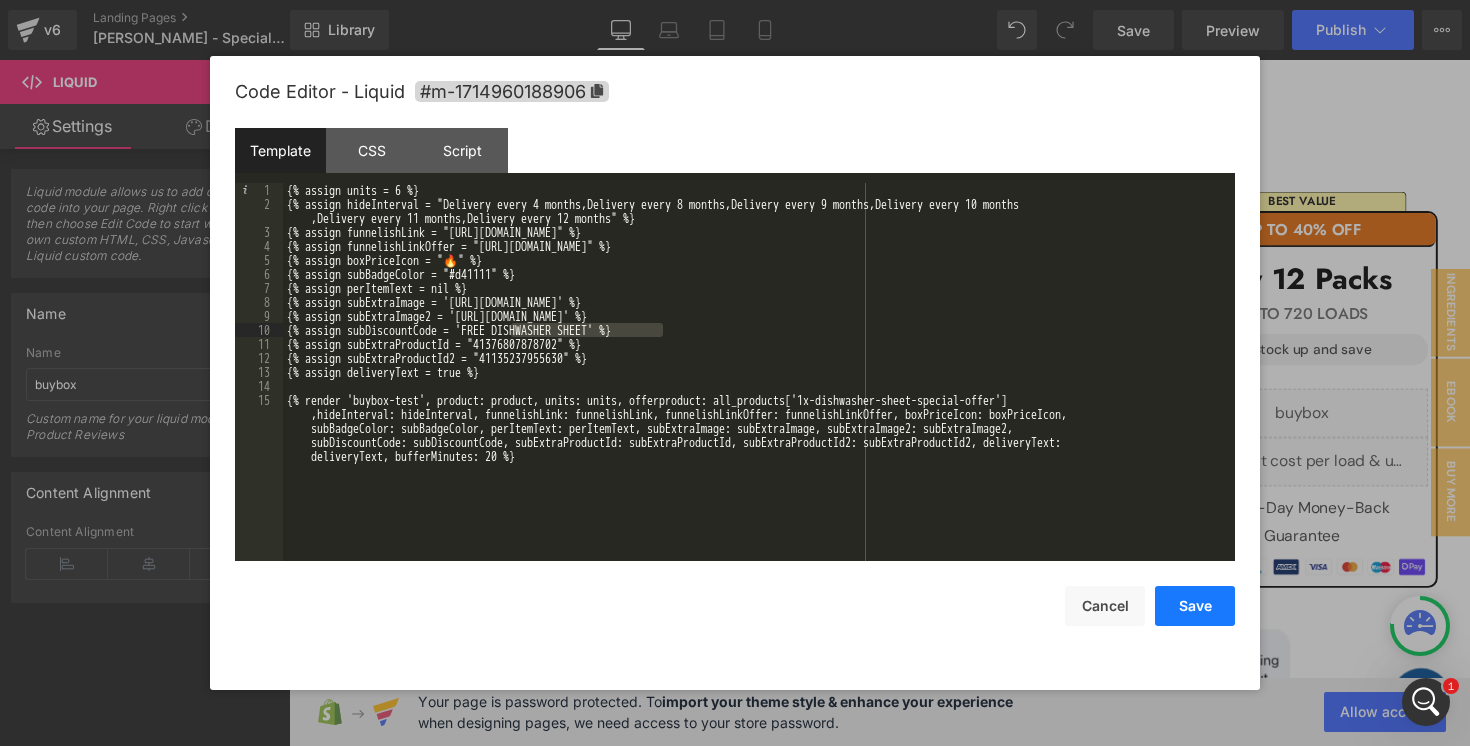 click on "Save" at bounding box center (1195, 606) 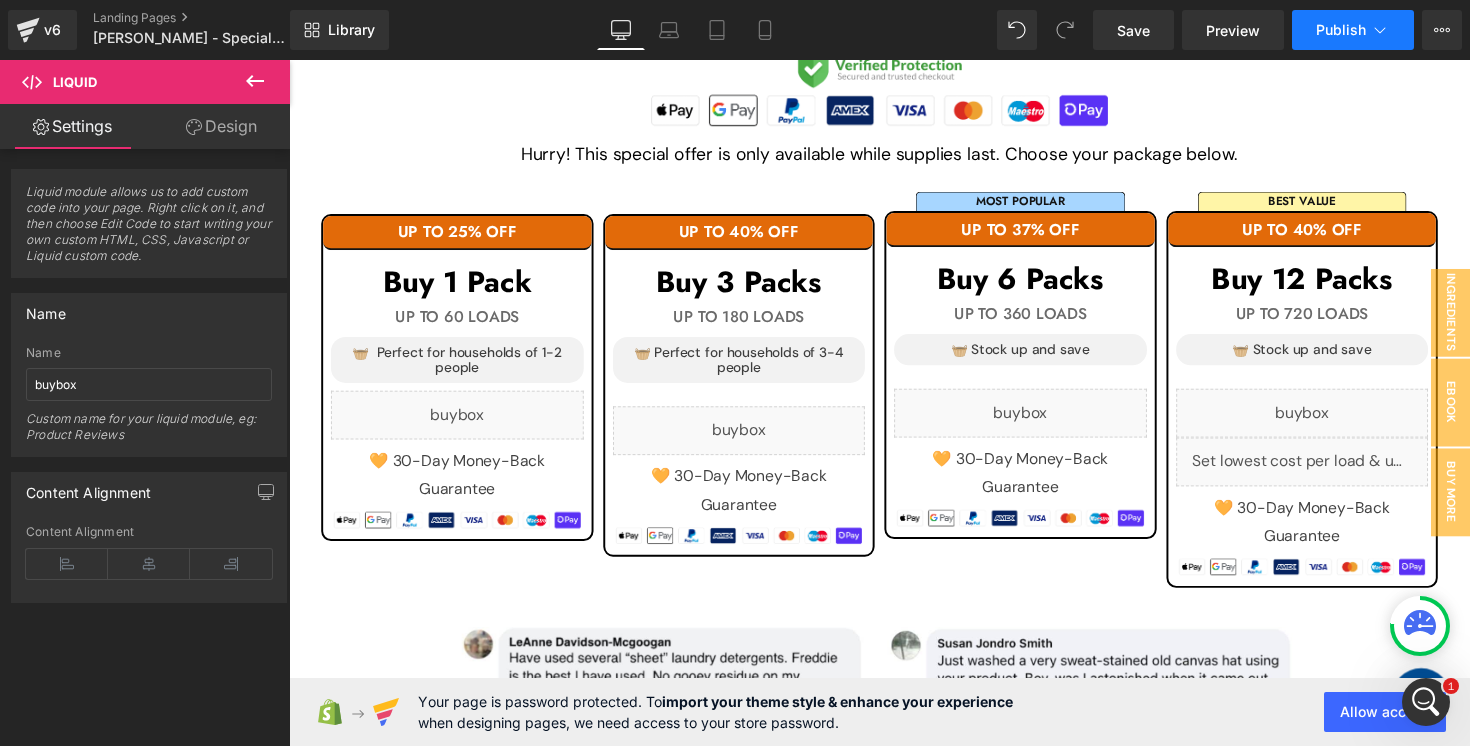 click on "Publish" at bounding box center (1341, 30) 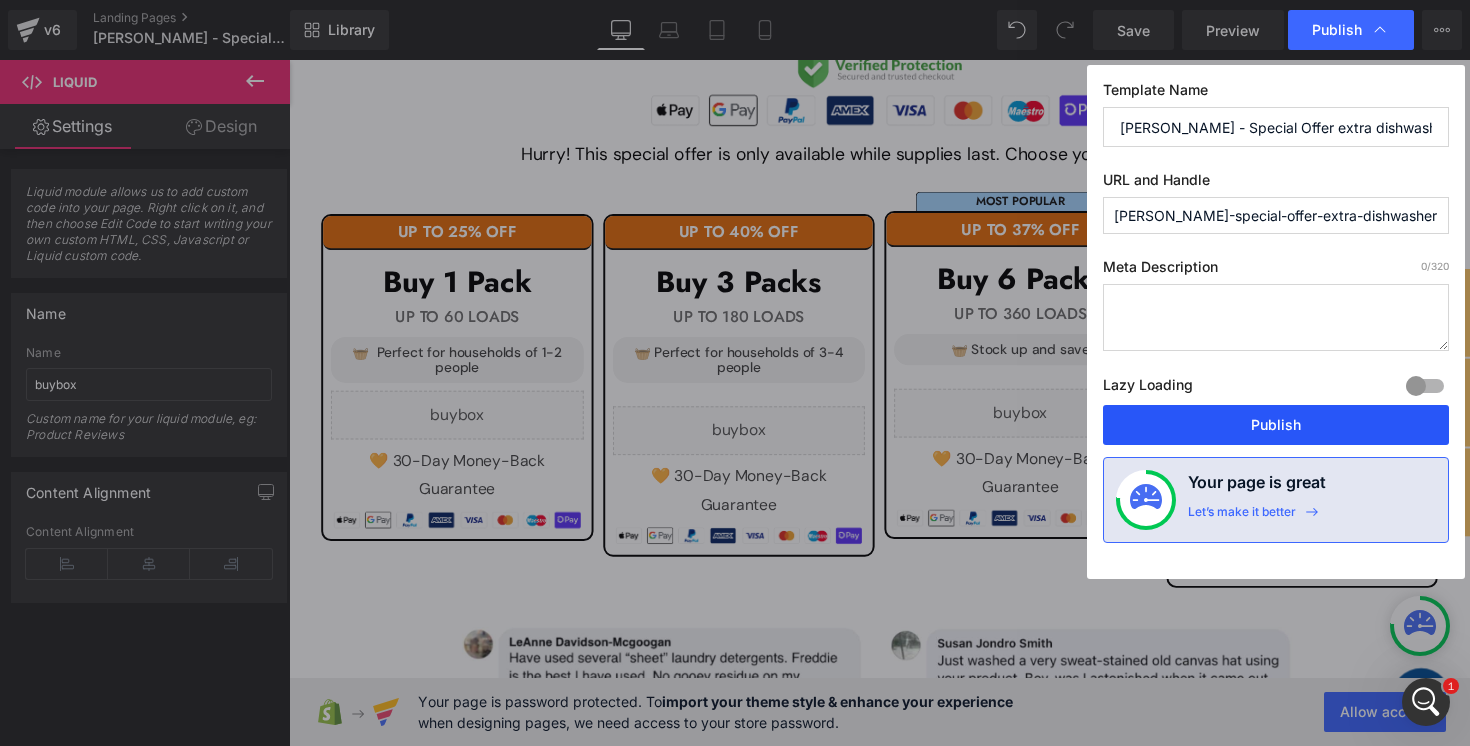 click on "Publish" at bounding box center [1276, 425] 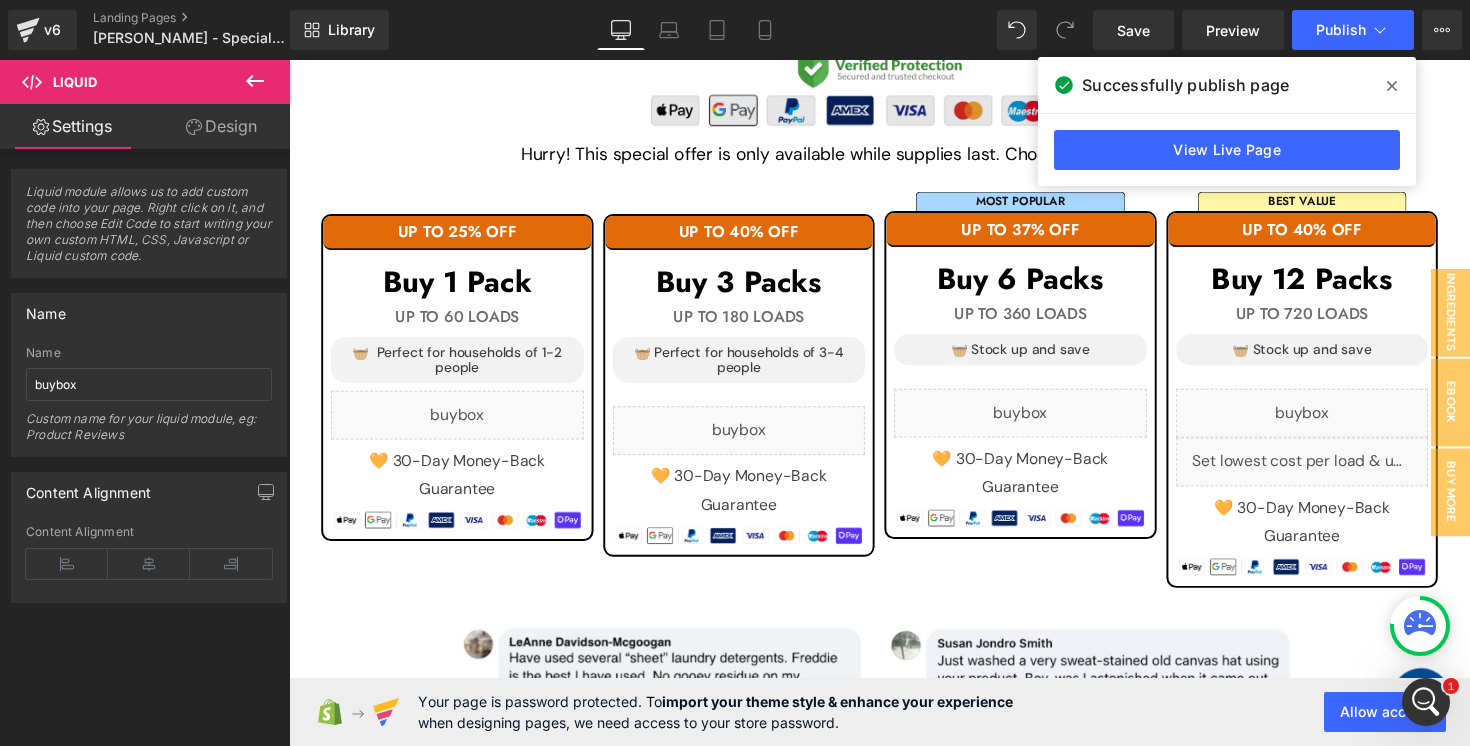 scroll, scrollTop: 955, scrollLeft: 0, axis: vertical 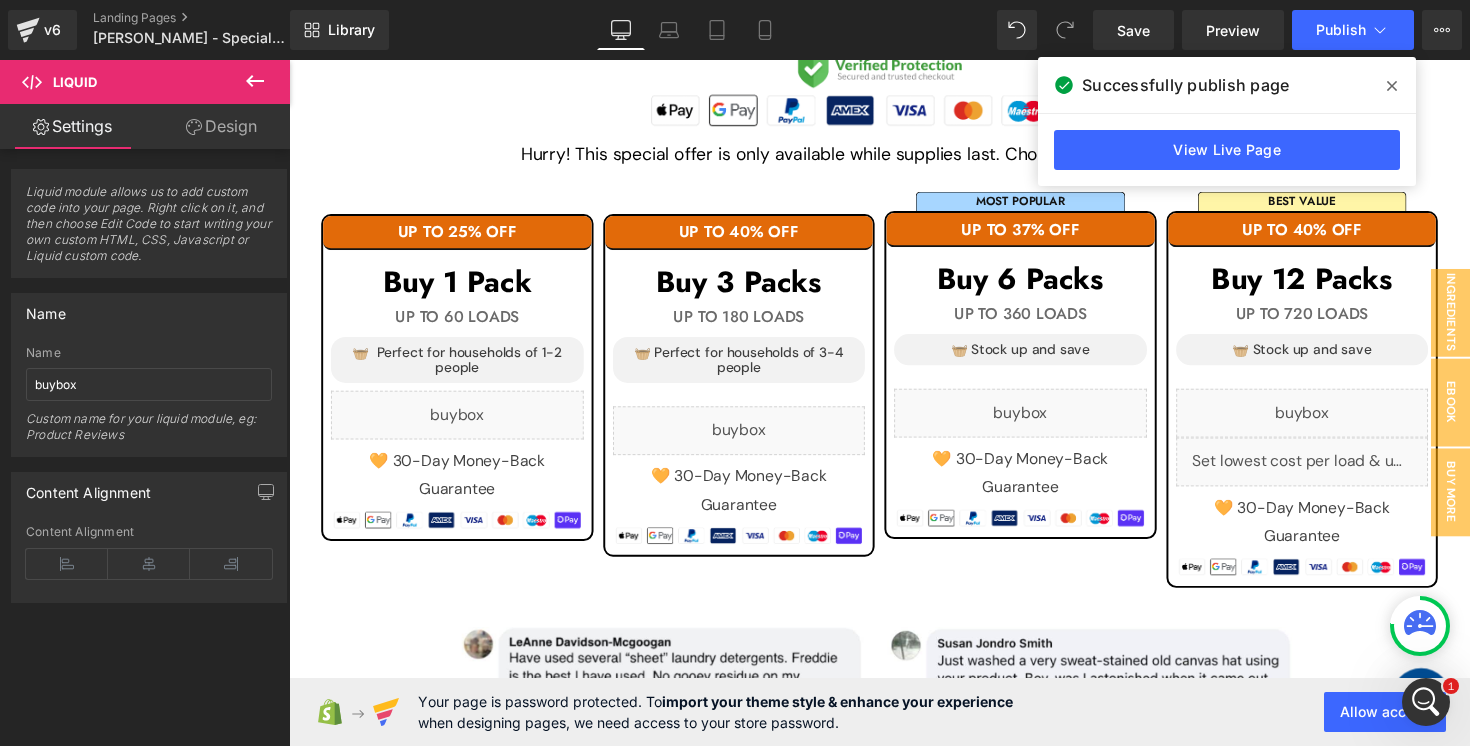 click 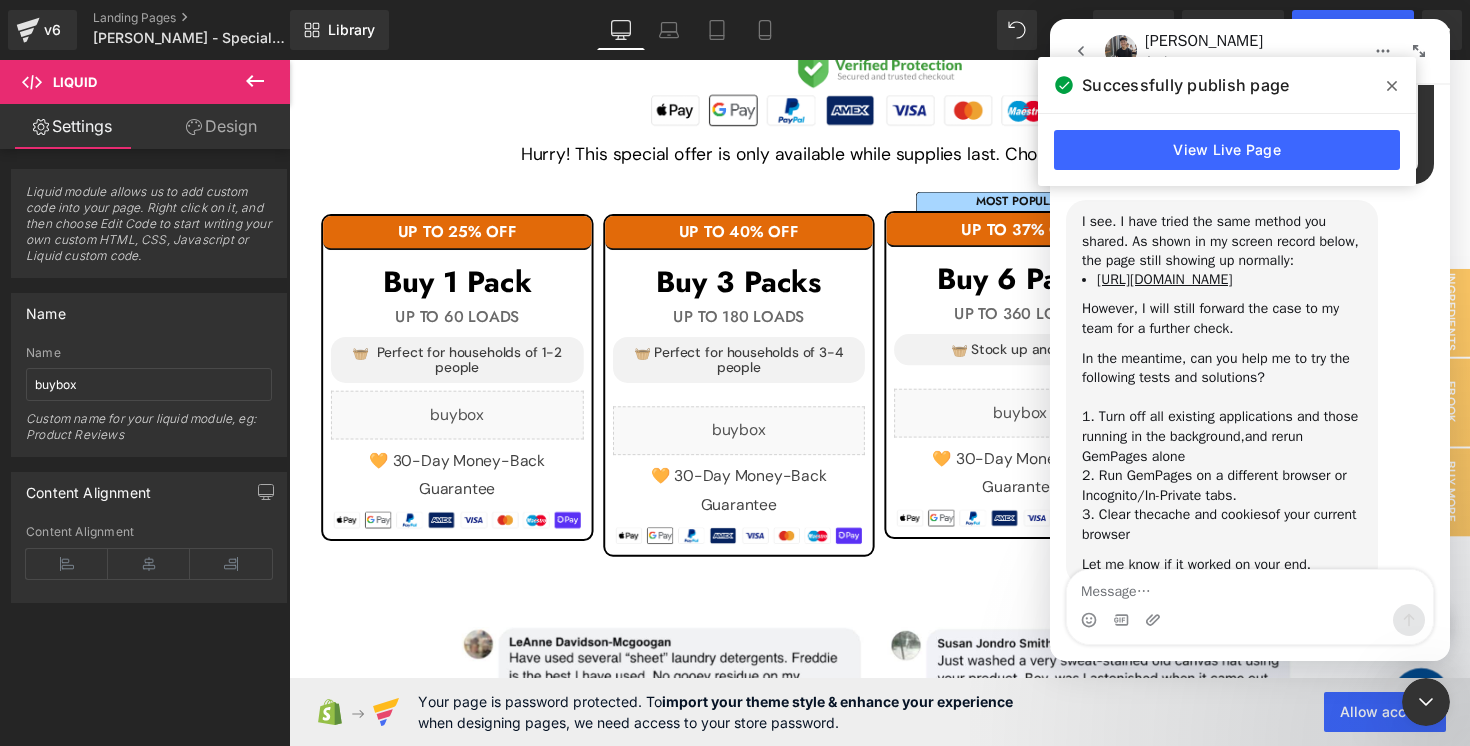 click 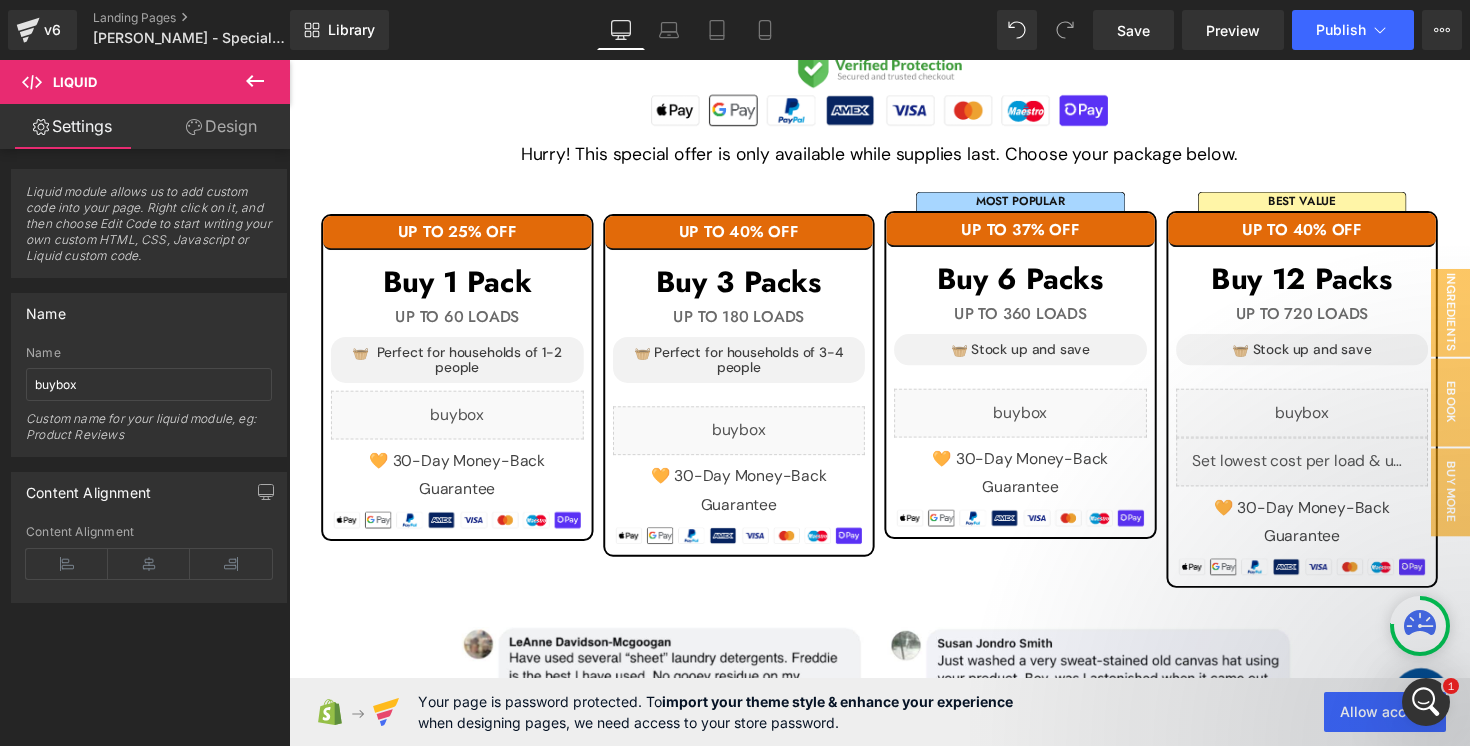 scroll, scrollTop: 2241, scrollLeft: 0, axis: vertical 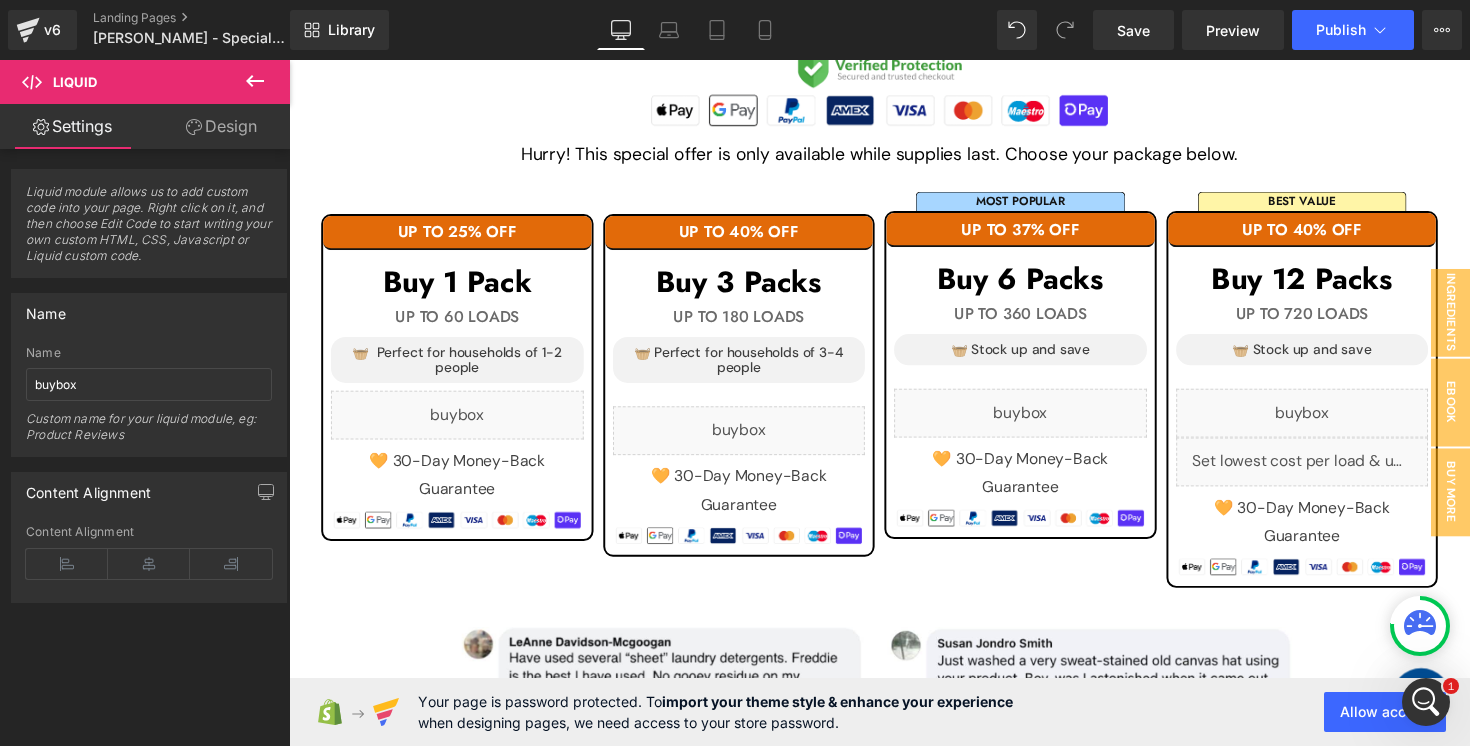 click at bounding box center [1426, 702] 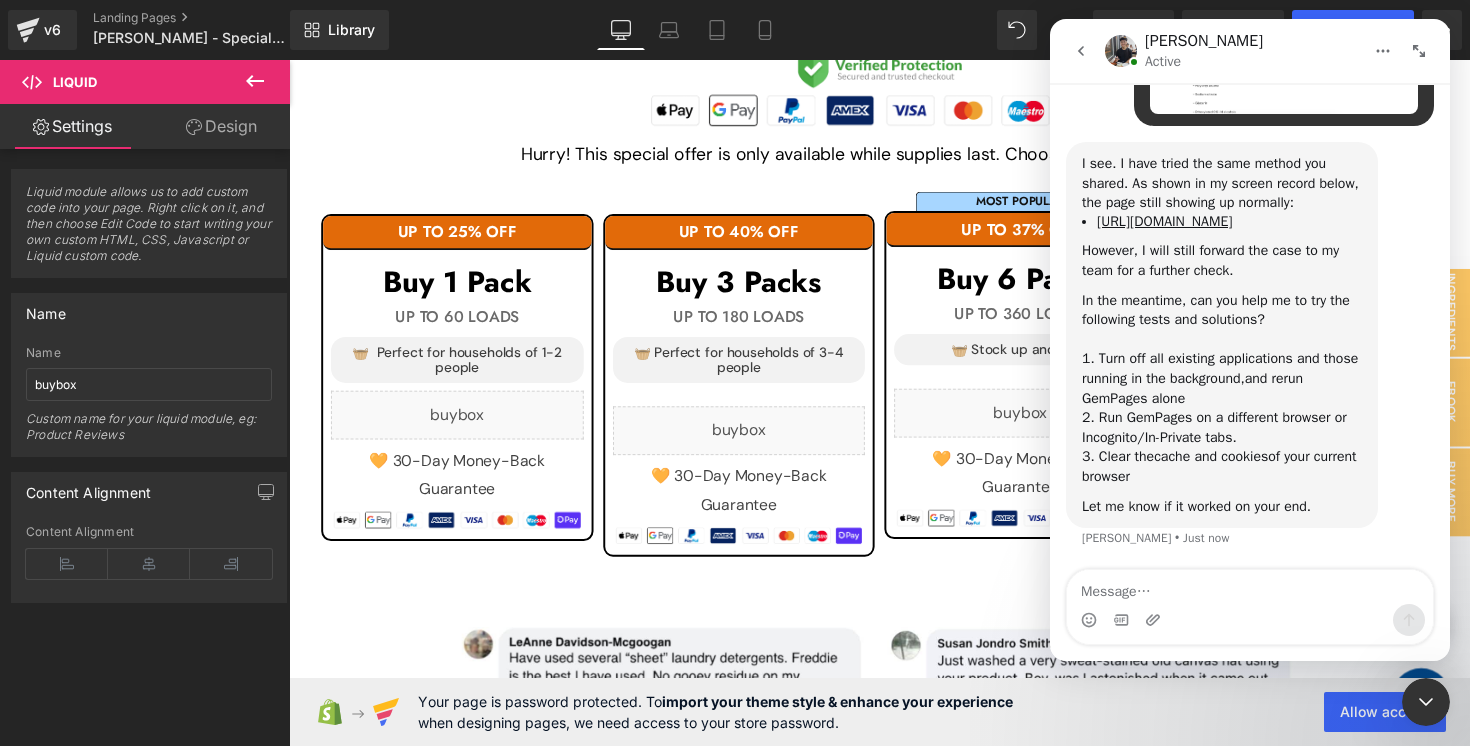 scroll, scrollTop: 2241, scrollLeft: 0, axis: vertical 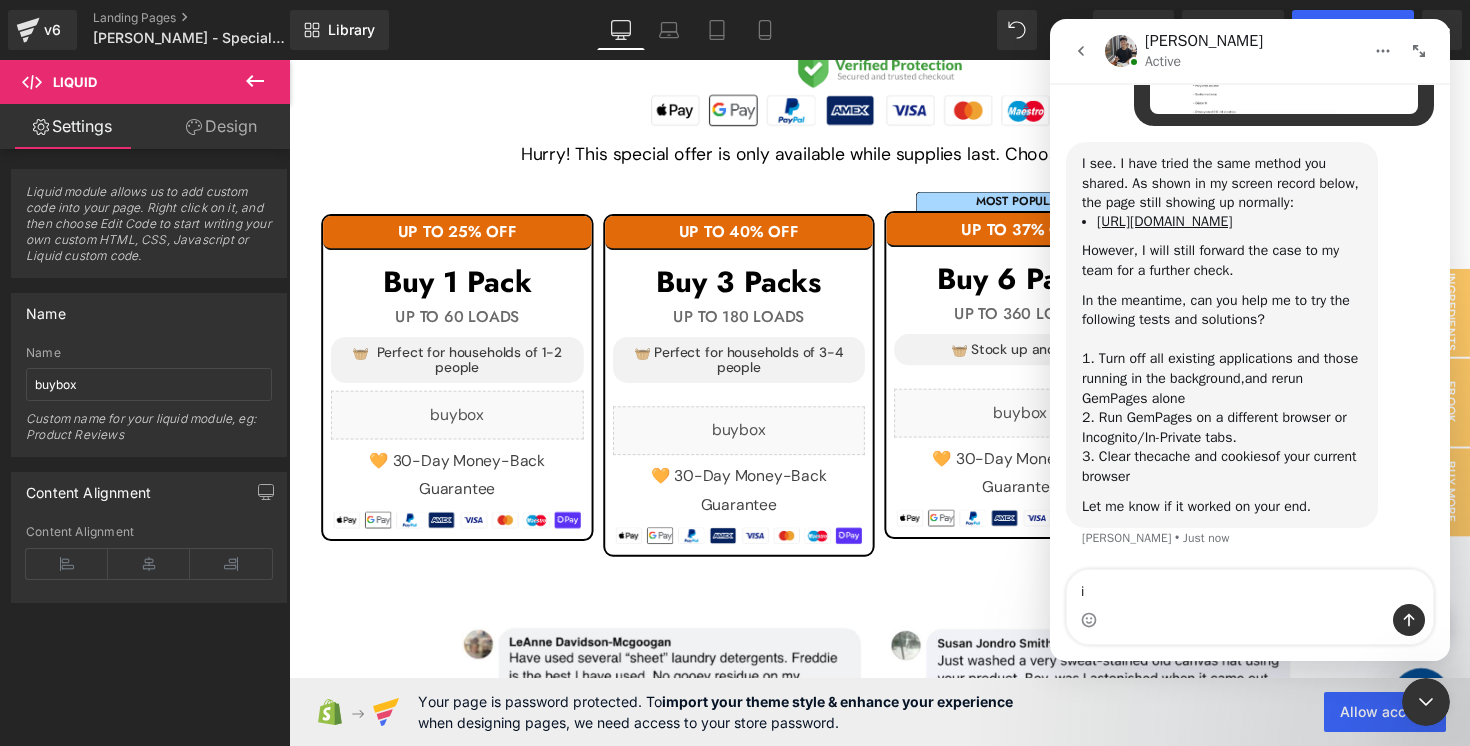 type on "i" 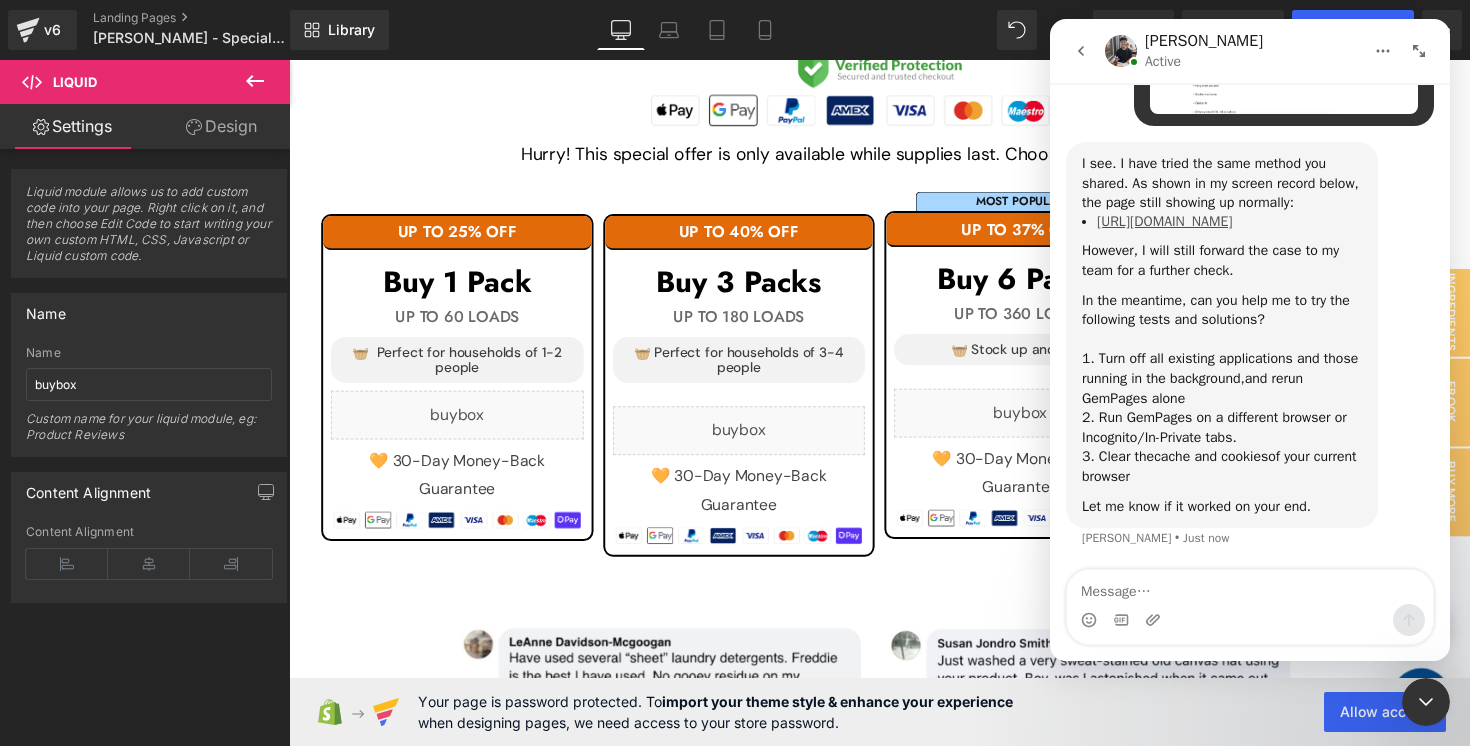 click on "[URL][DOMAIN_NAME]" at bounding box center (1164, 221) 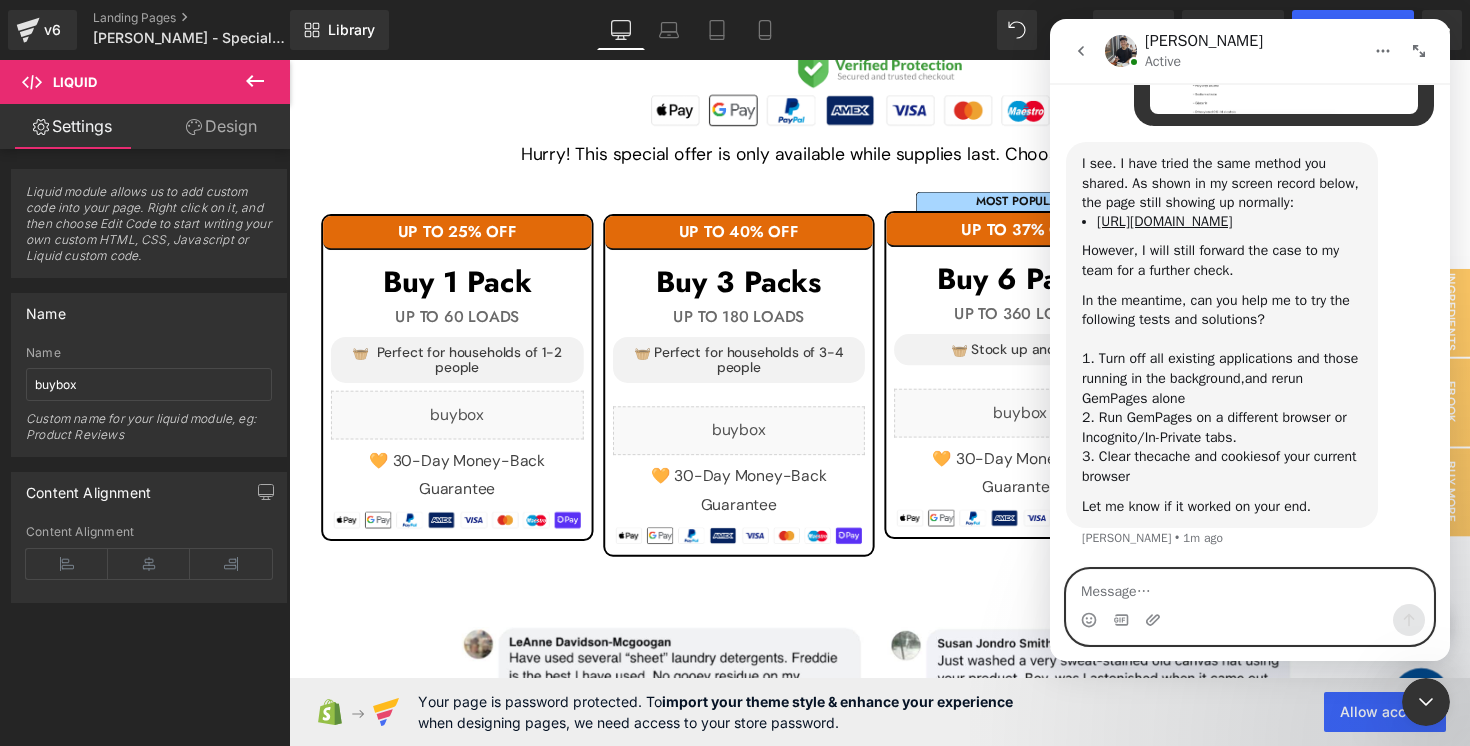 click at bounding box center (1250, 587) 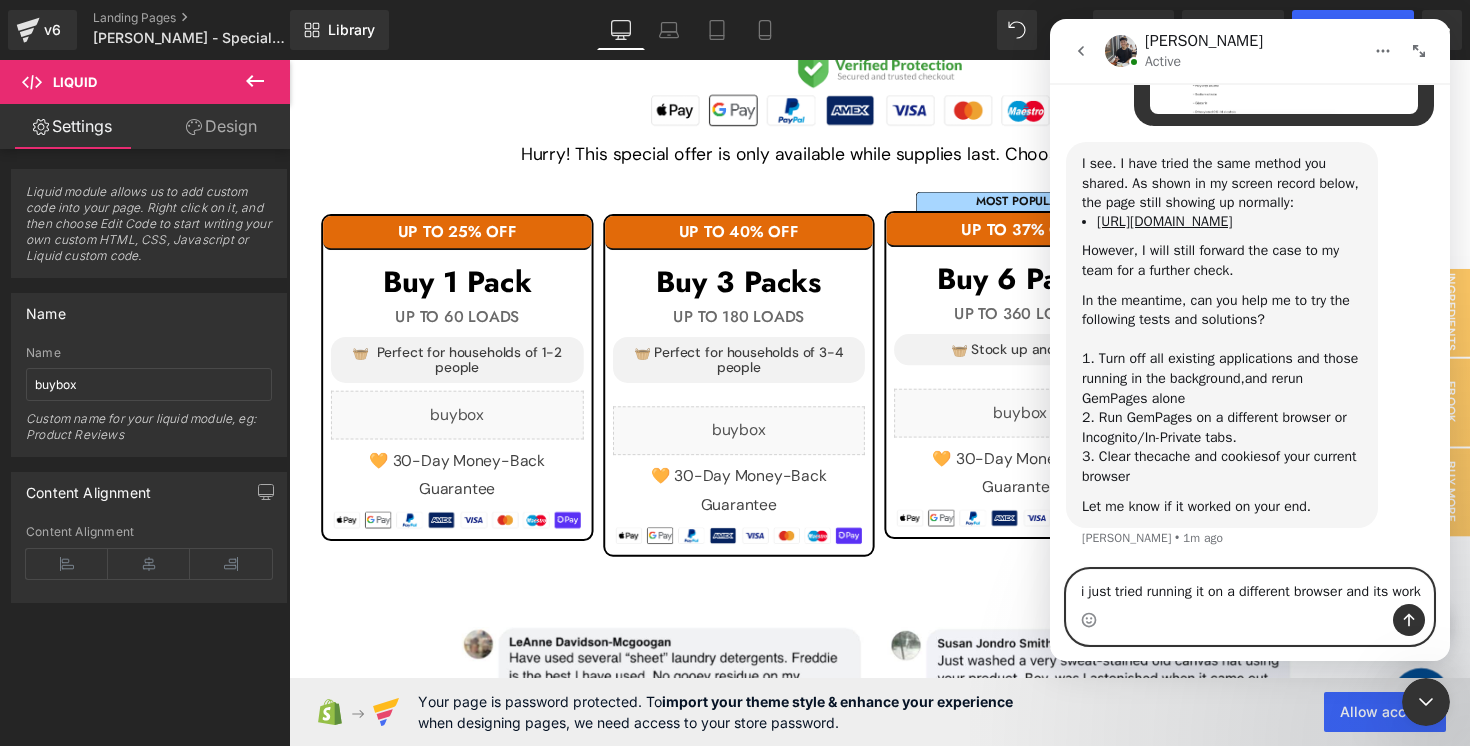 scroll, scrollTop: 2261, scrollLeft: 0, axis: vertical 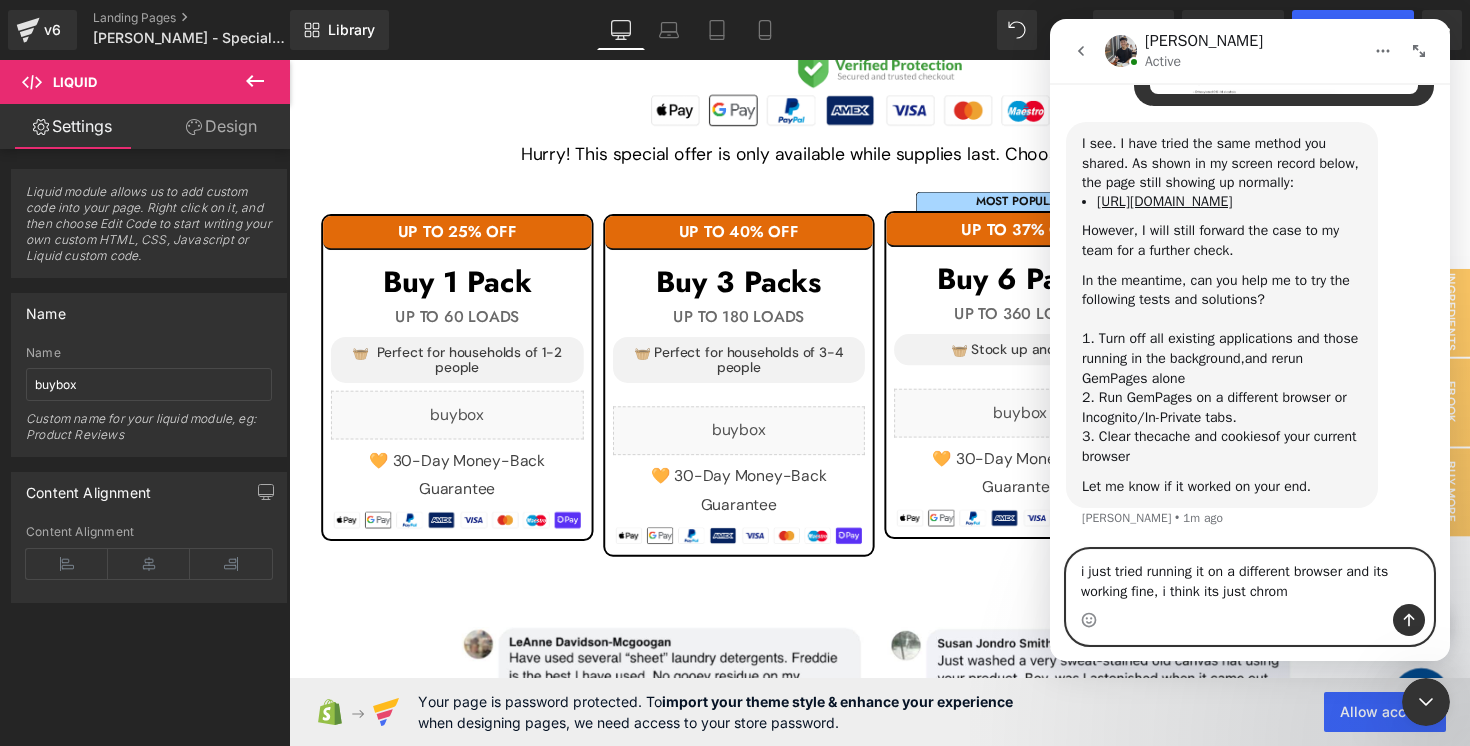 type on "i just tried running it on a different browser and its working fine, i think its just chrome" 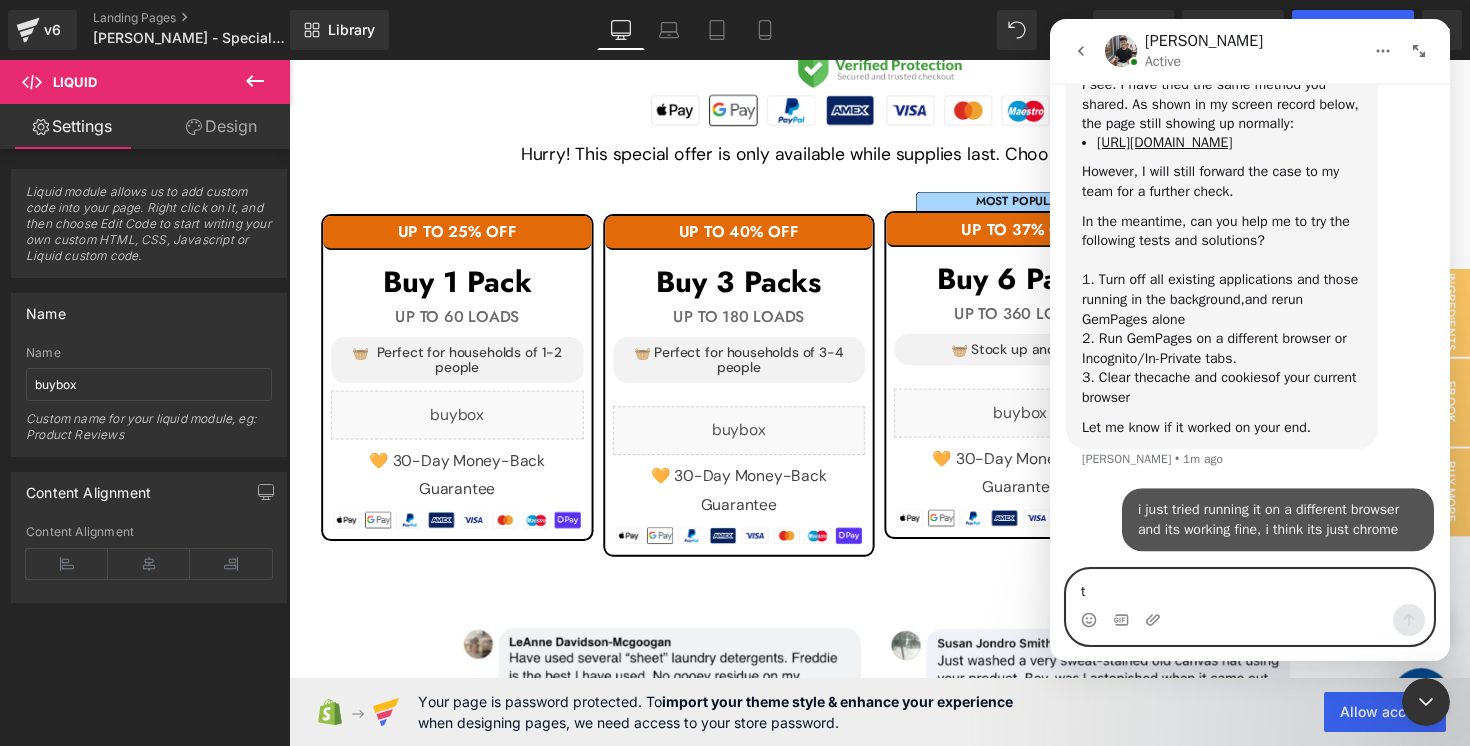 scroll, scrollTop: 2320, scrollLeft: 0, axis: vertical 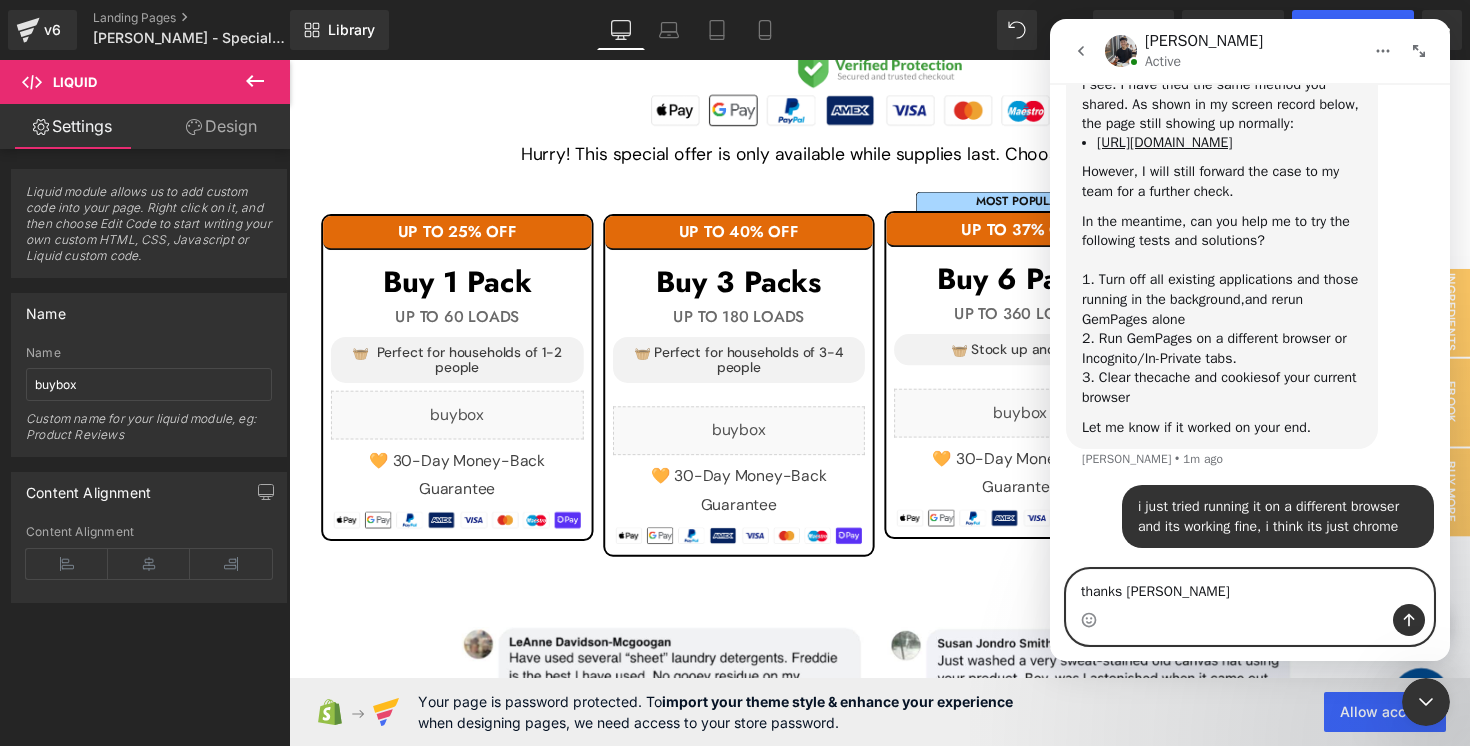 type on "thanks [PERSON_NAME]!" 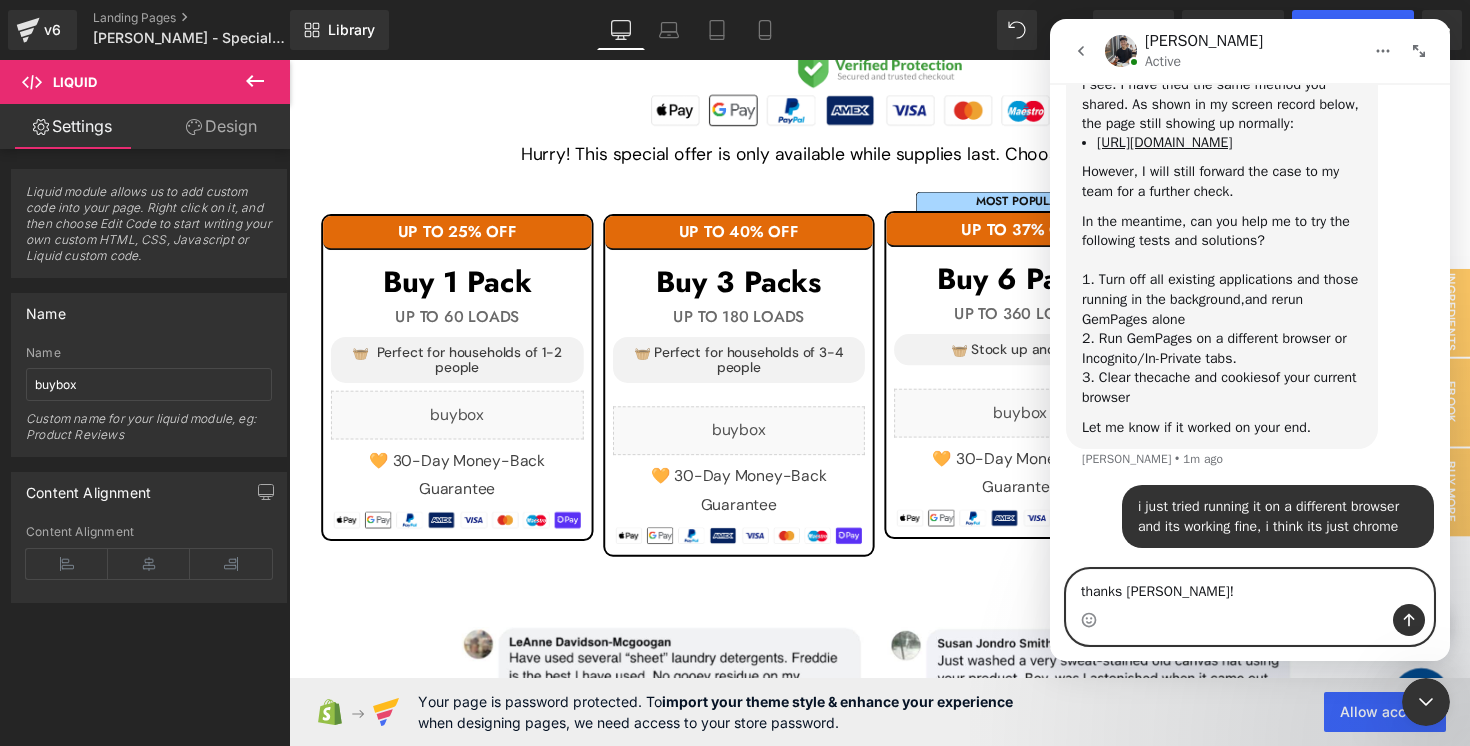 type 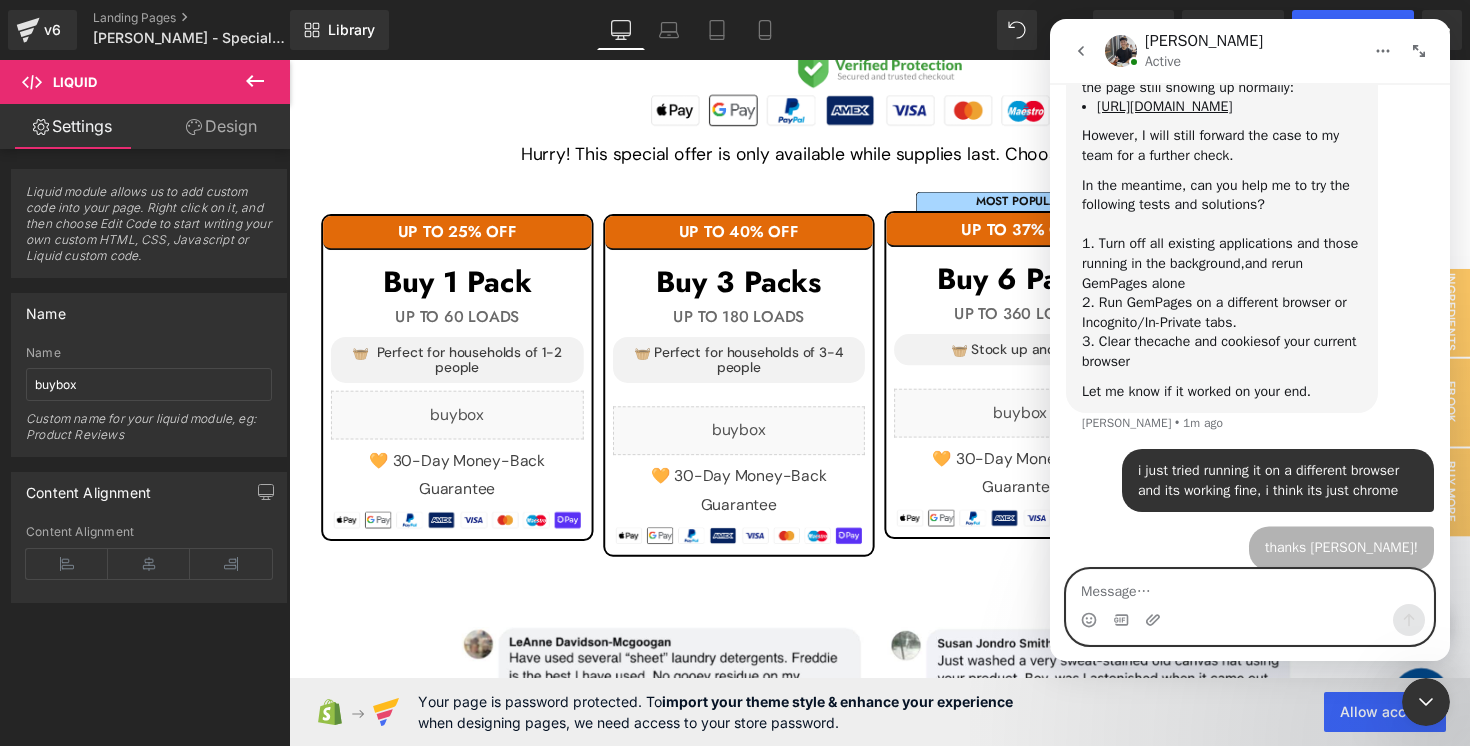 scroll, scrollTop: 2366, scrollLeft: 0, axis: vertical 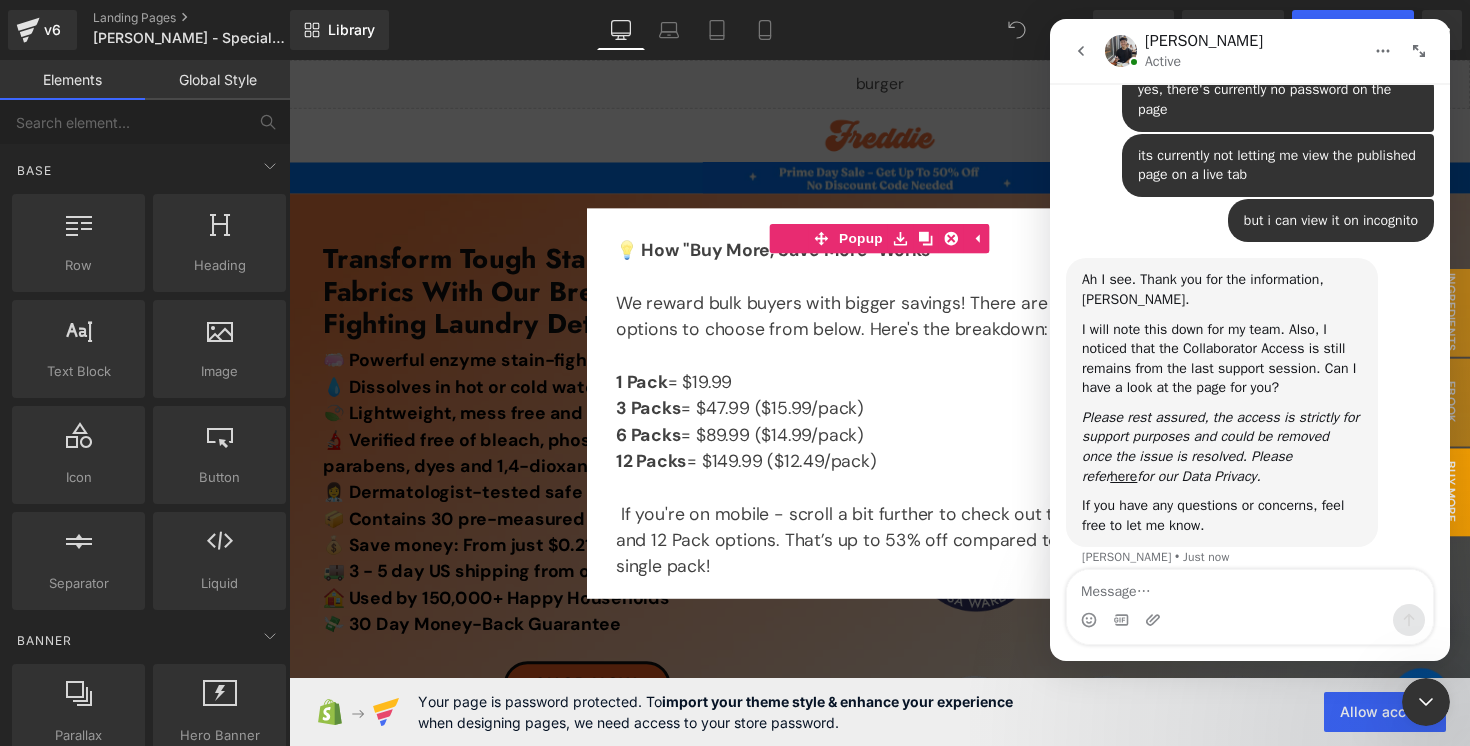 click at bounding box center [1081, 51] 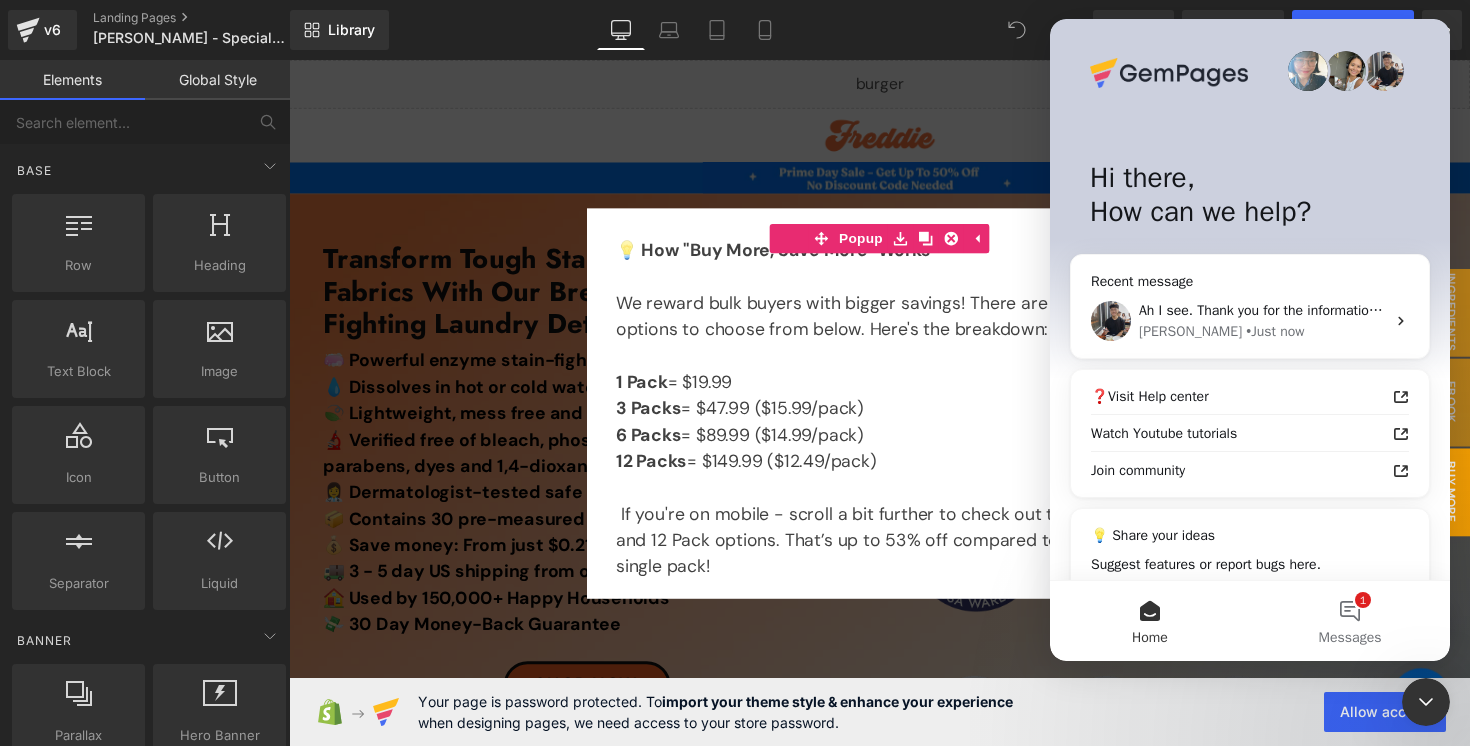 scroll, scrollTop: 0, scrollLeft: 0, axis: both 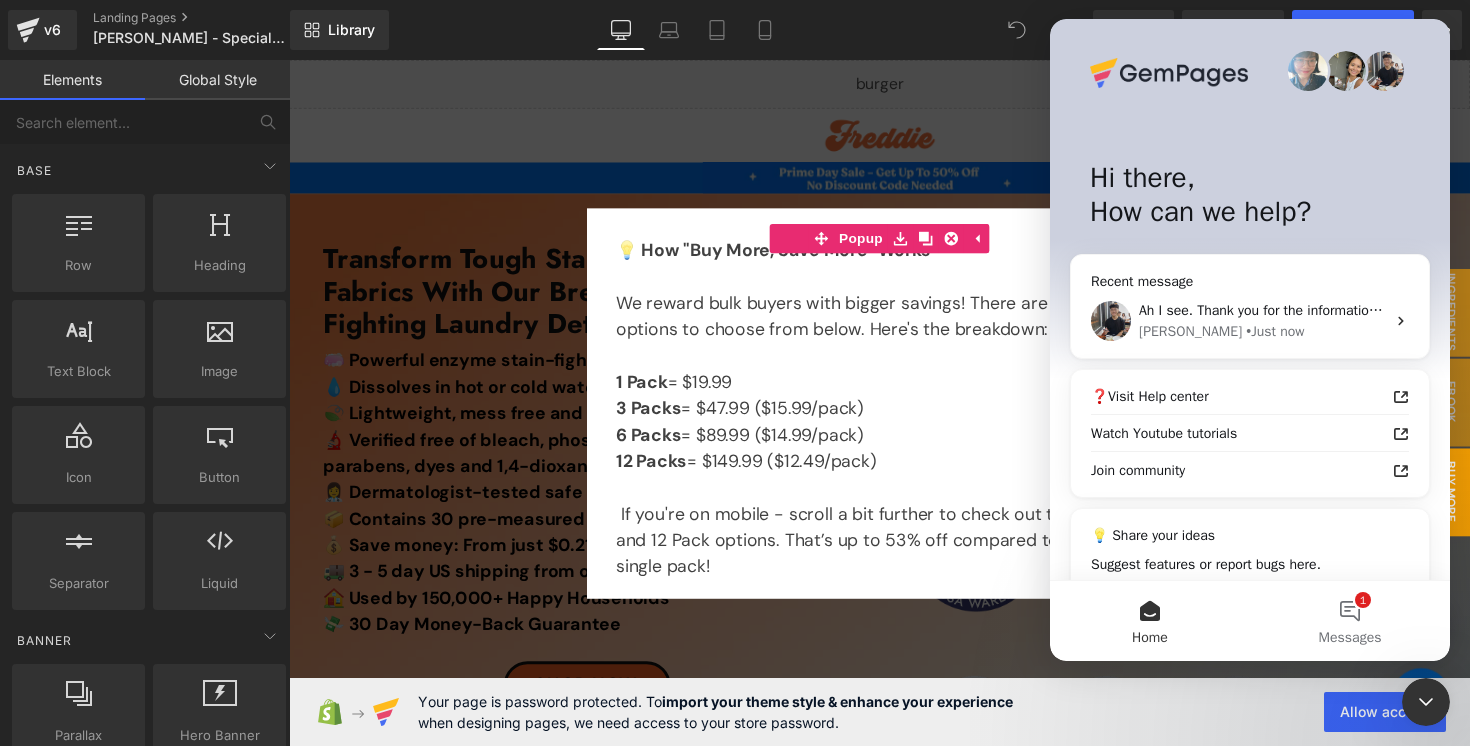 click at bounding box center (735, 343) 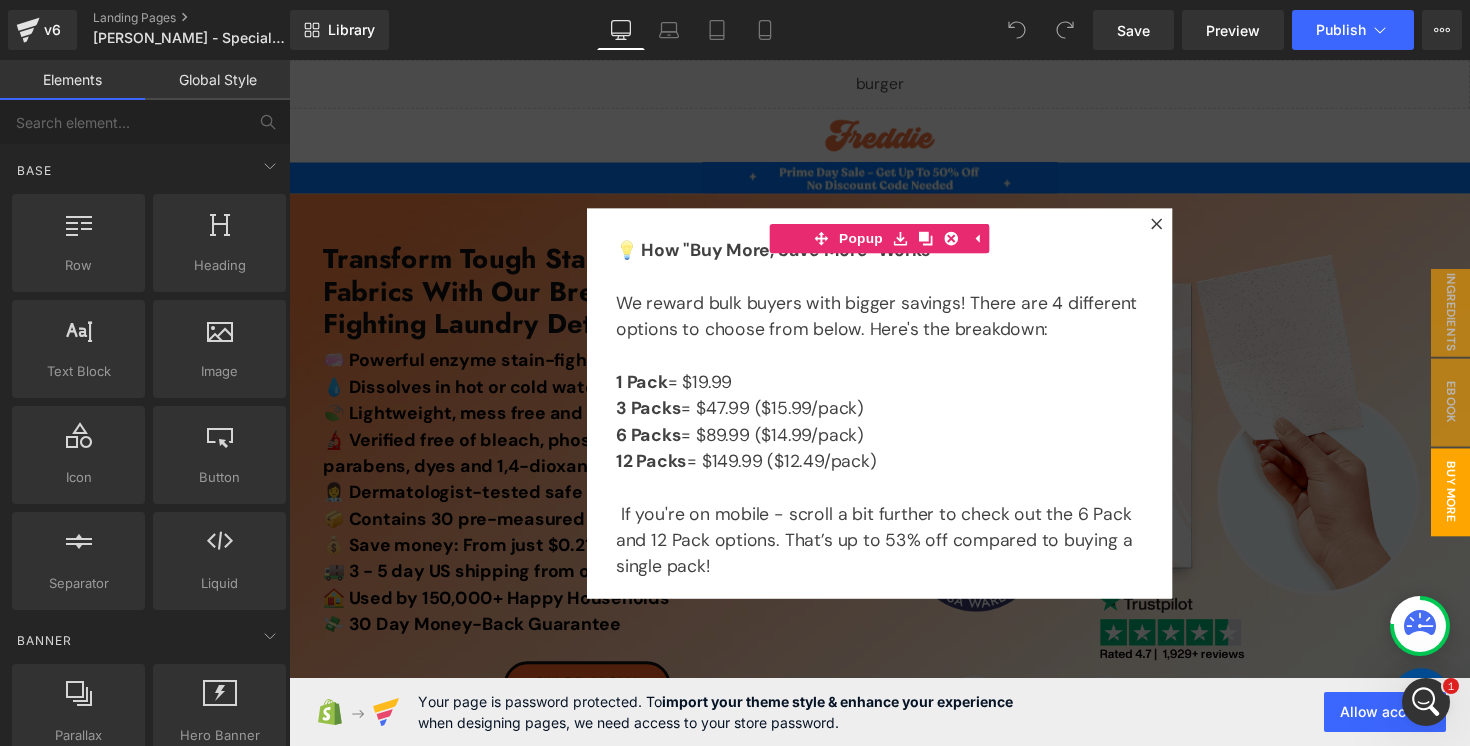 scroll, scrollTop: 0, scrollLeft: 0, axis: both 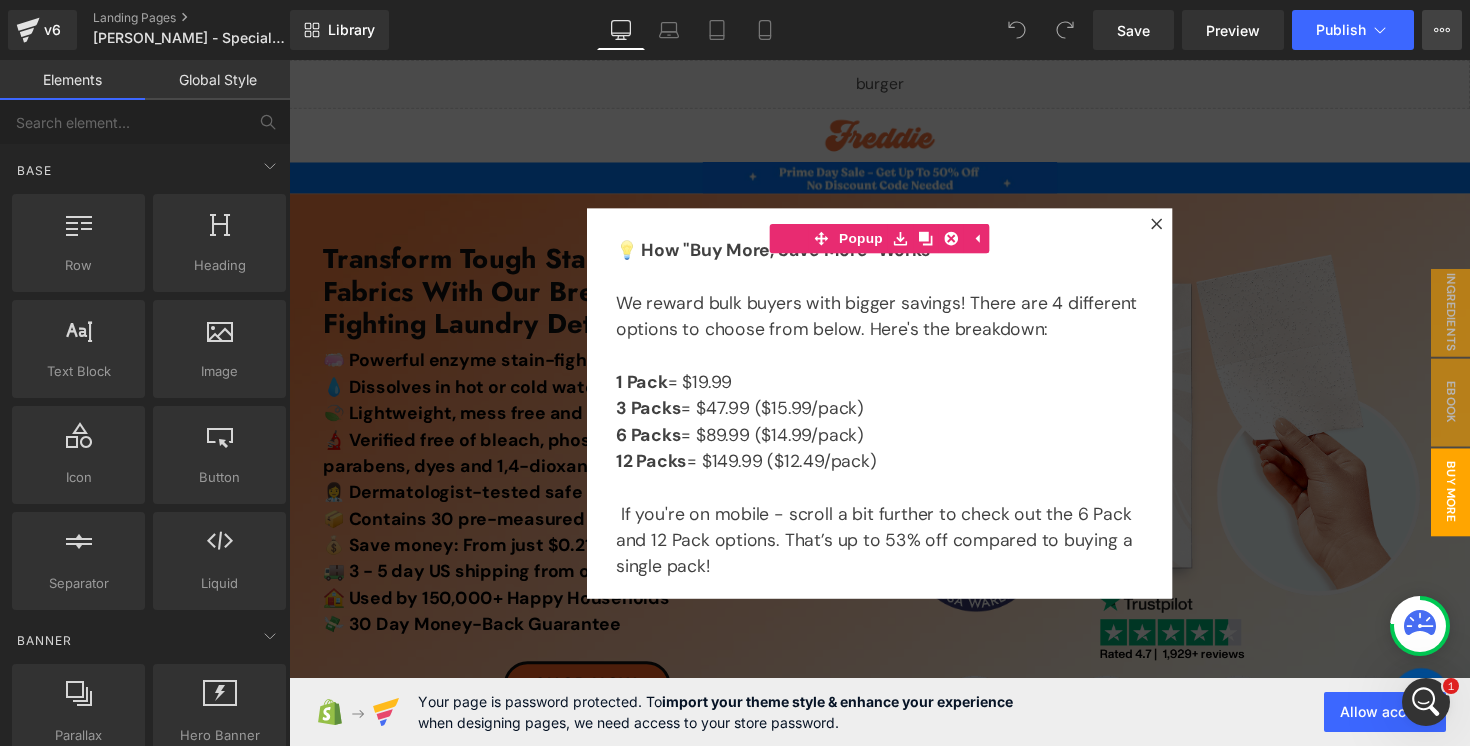 click on "View Live Page View with current Template Save Template to Library Schedule Publish  Optimize  Publish Settings Shortcuts" at bounding box center (1442, 30) 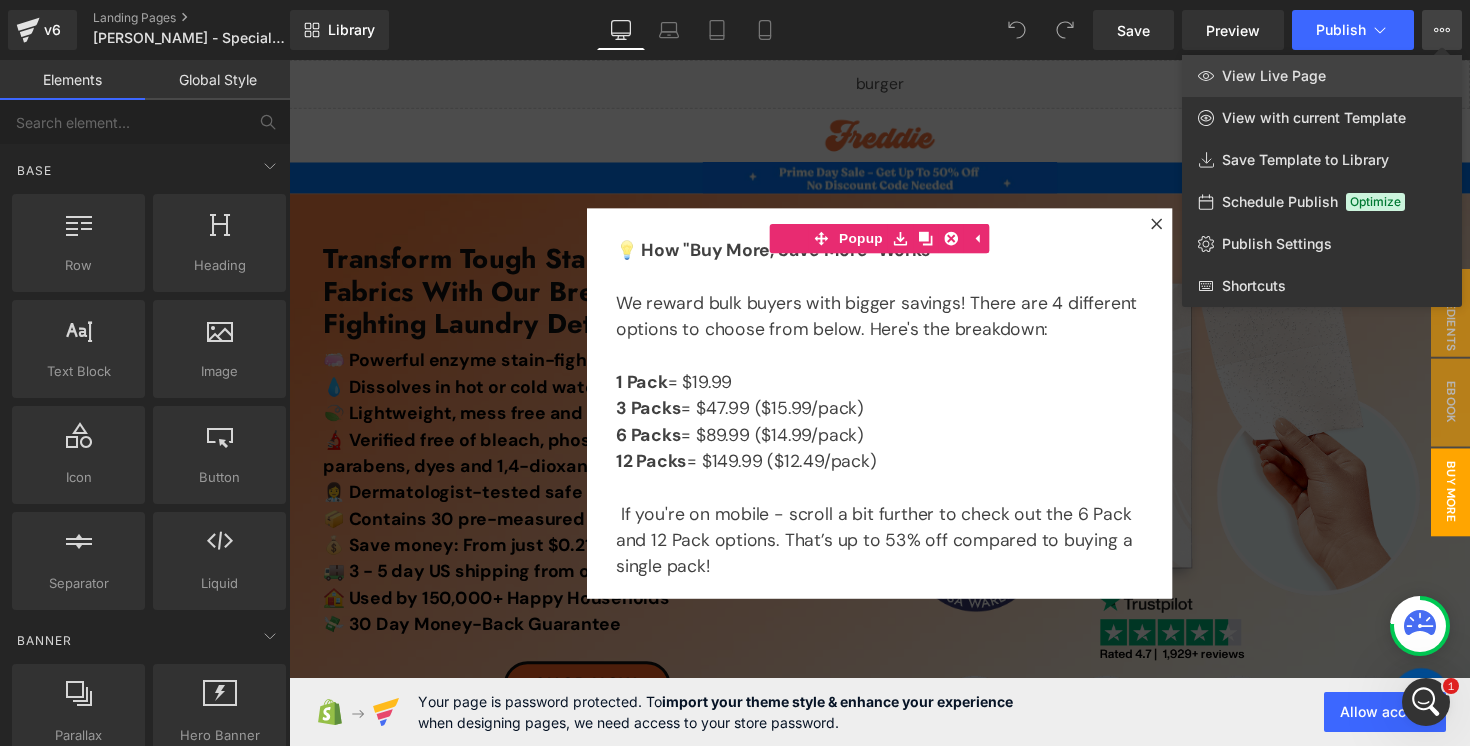 click on "View Live Page" at bounding box center [1322, 76] 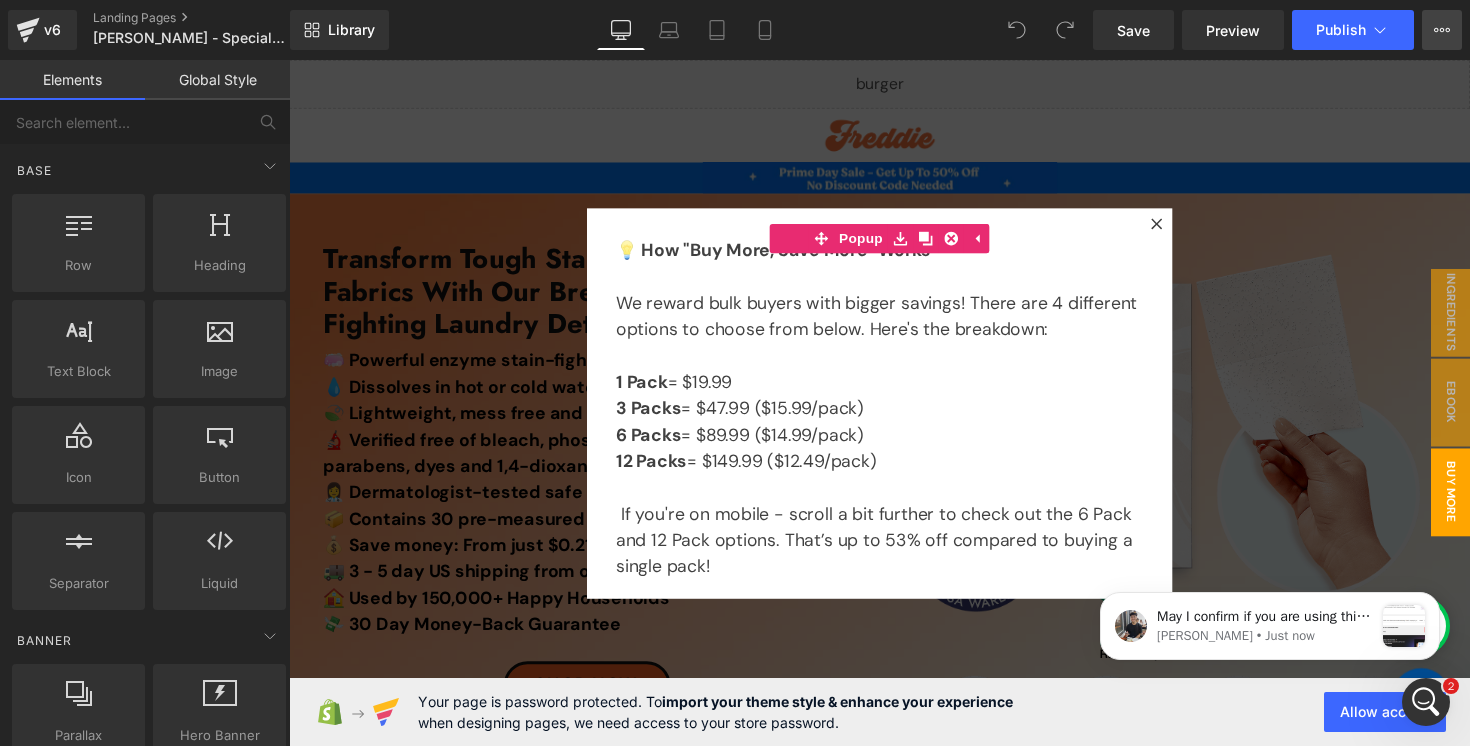 scroll, scrollTop: 0, scrollLeft: 0, axis: both 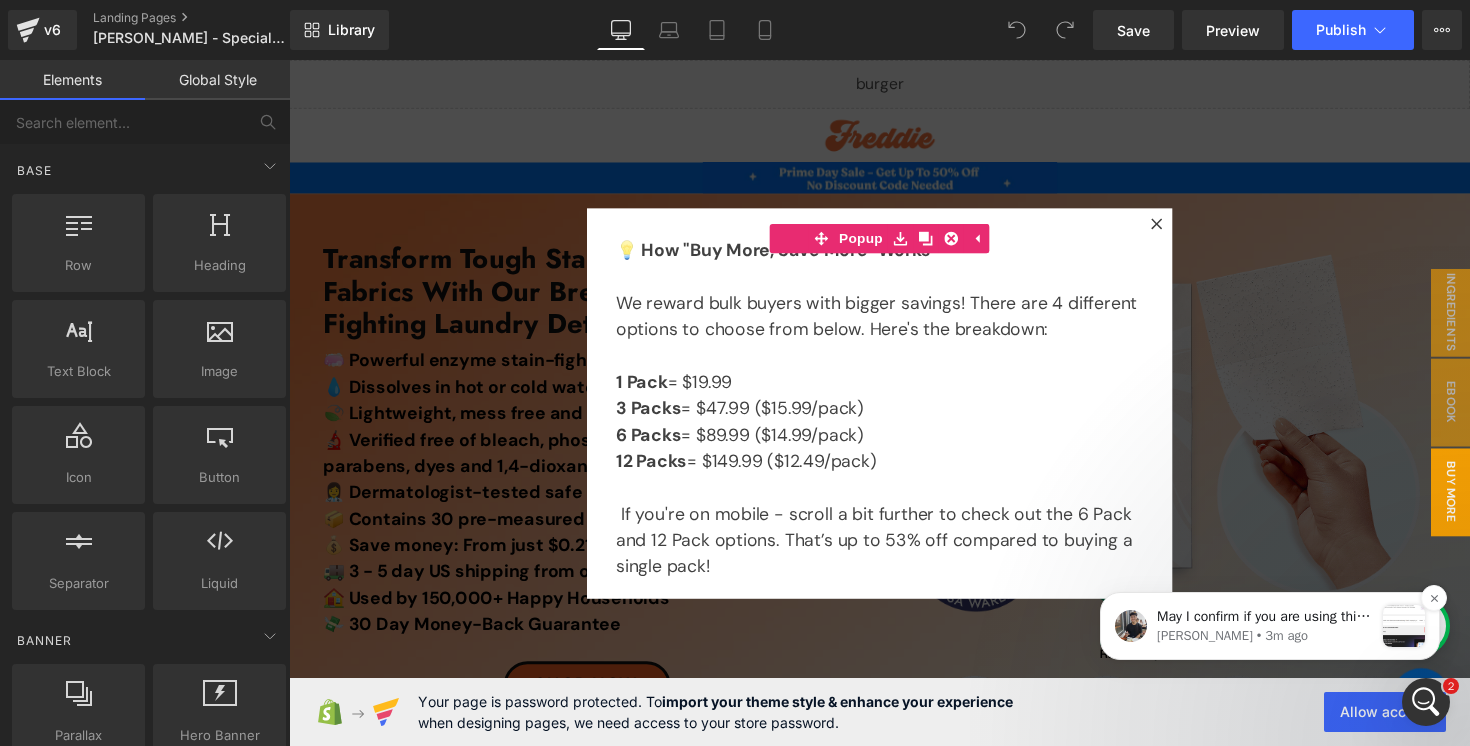click on "May I confirm if you are using this button to view the live page?" at bounding box center [1265, 617] 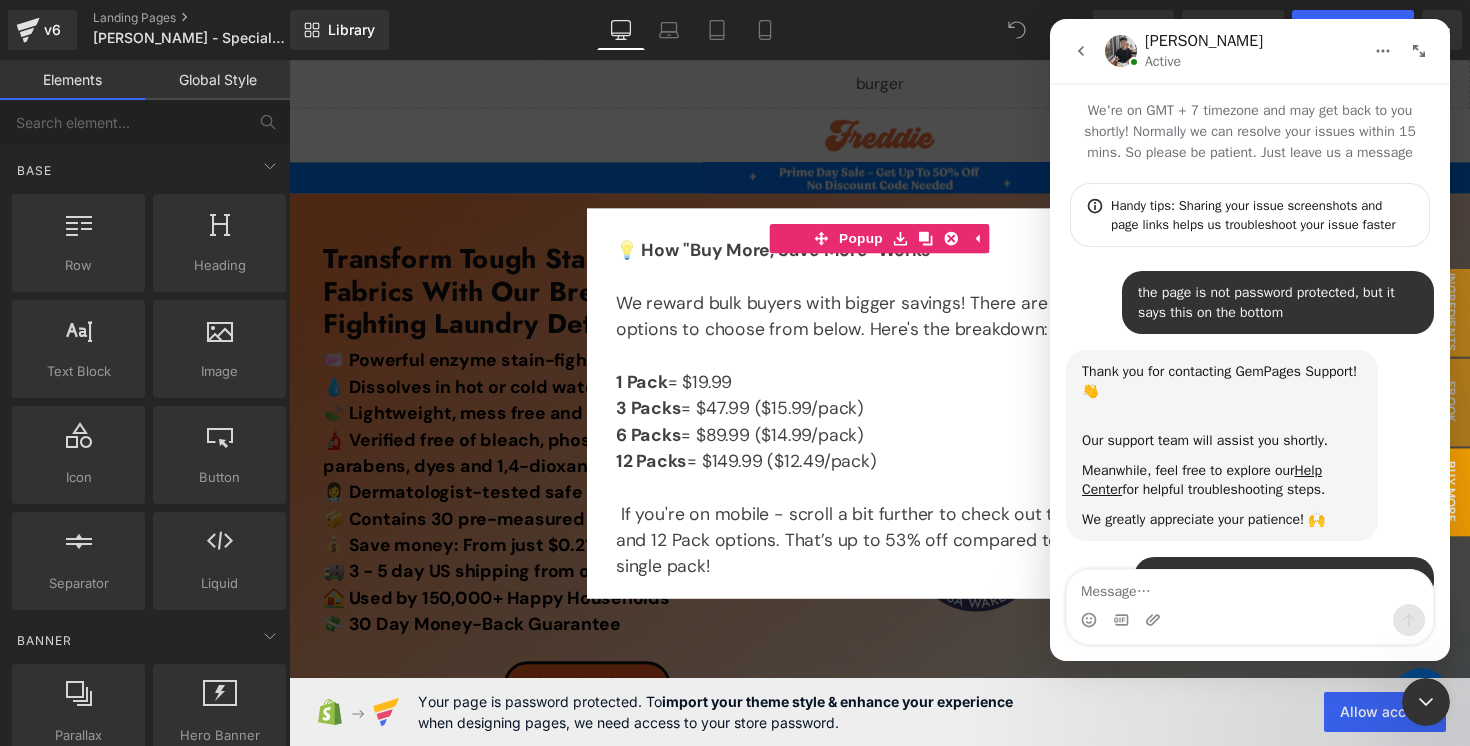 scroll, scrollTop: 219, scrollLeft: 0, axis: vertical 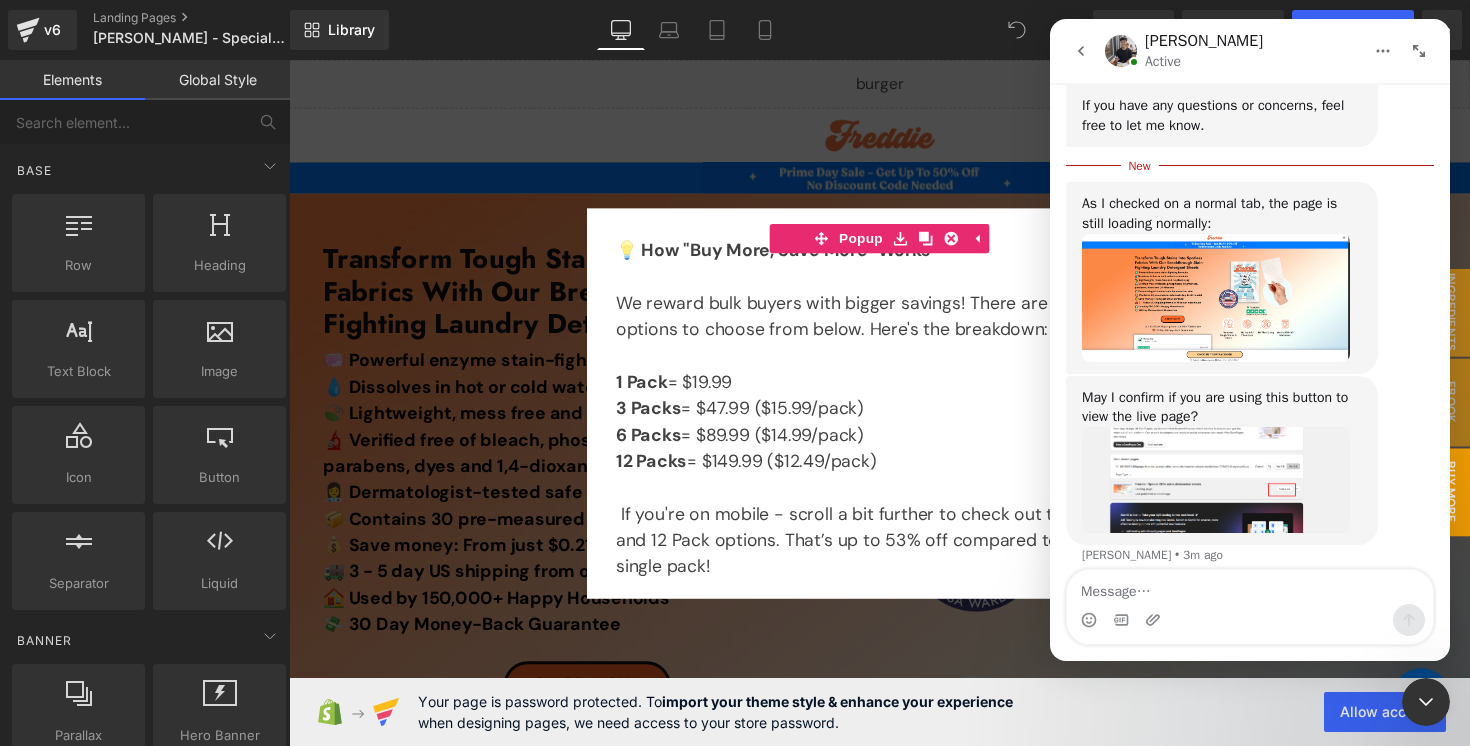 click at bounding box center (1250, 587) 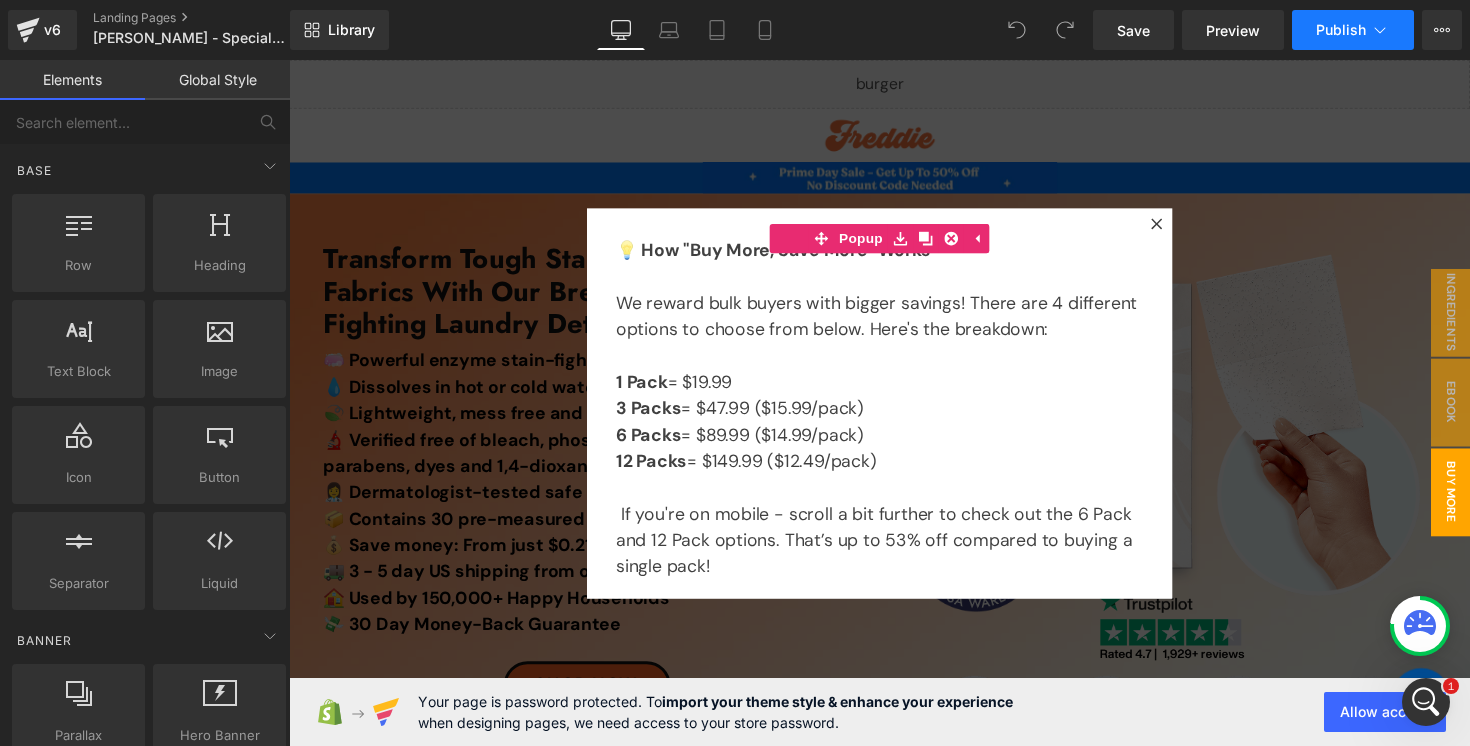 click on "Publish" at bounding box center [1353, 30] 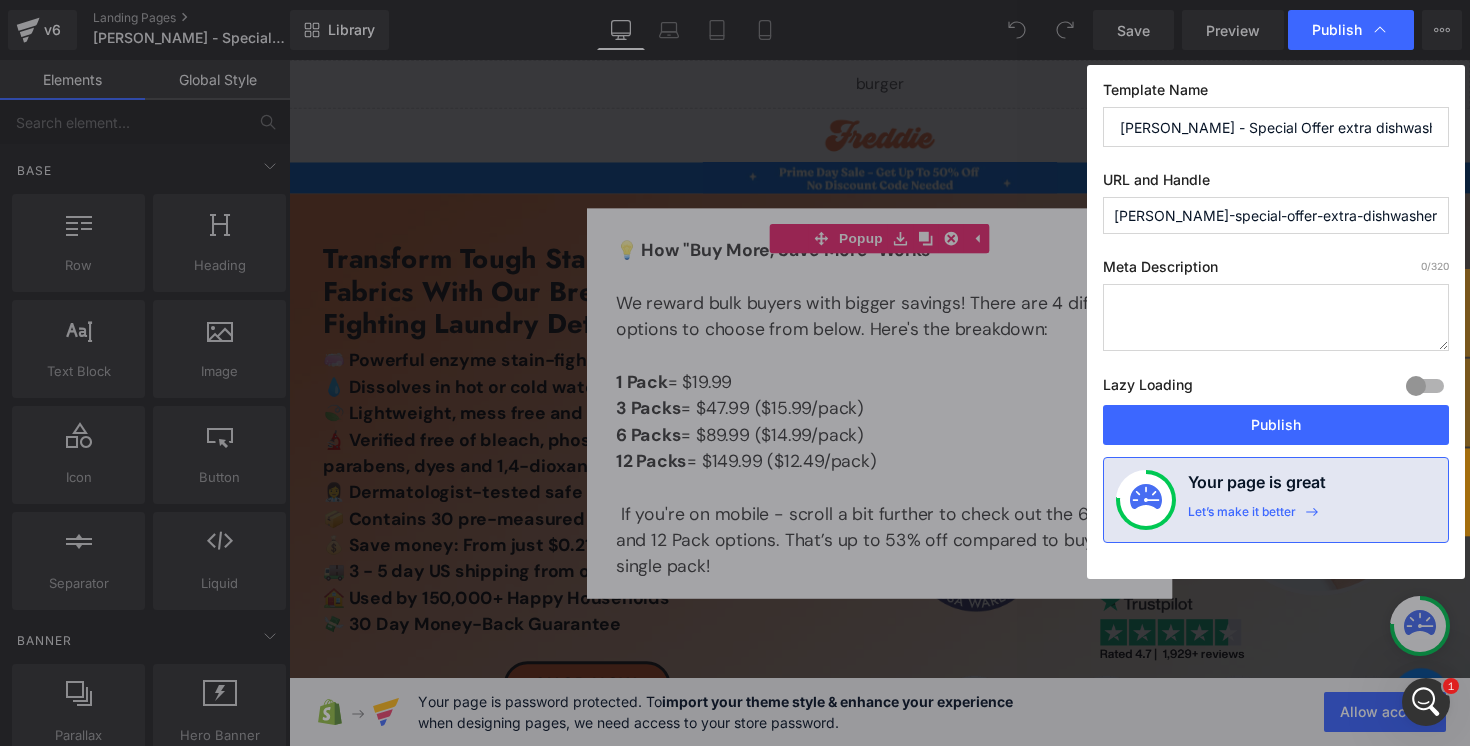 click on "Publish" at bounding box center (1351, 30) 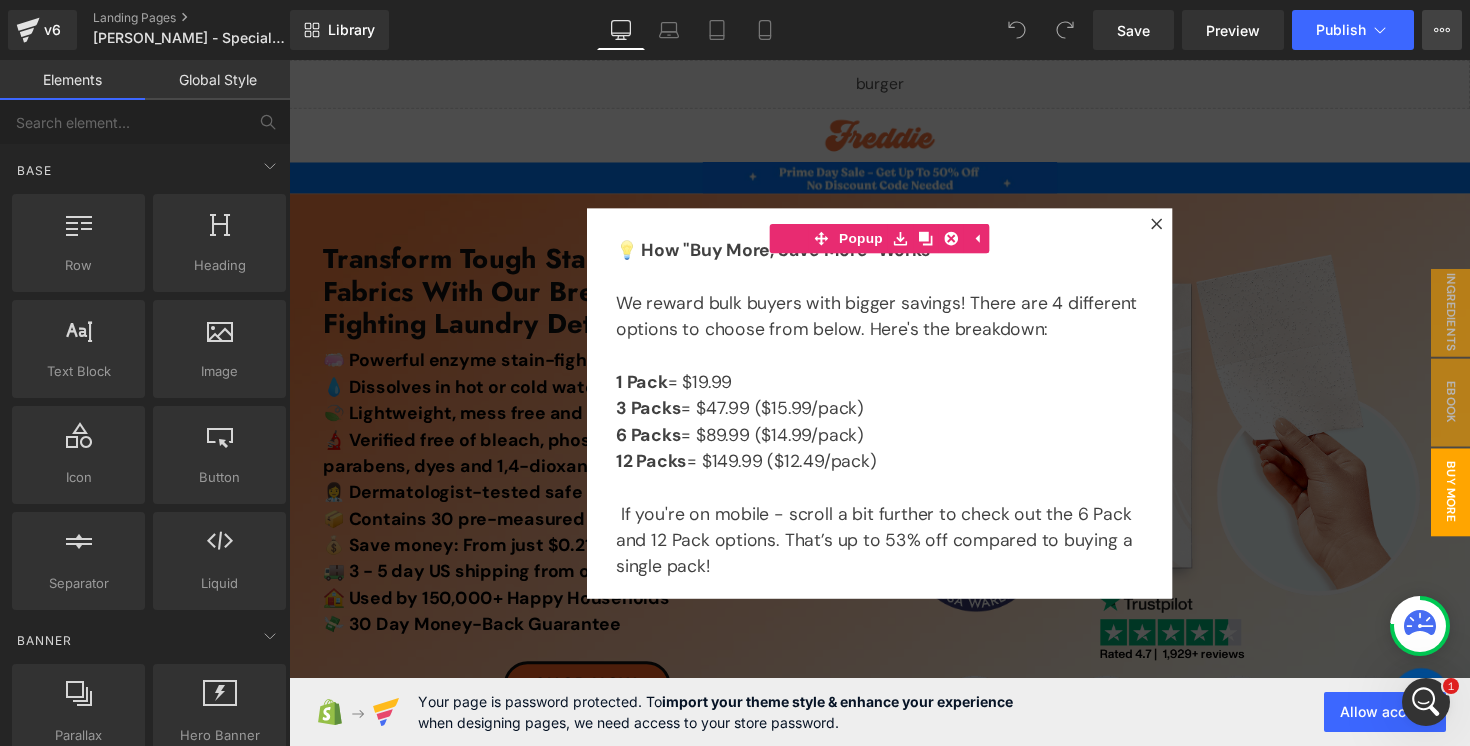 click on "View Live Page View with current Template Save Template to Library Schedule Publish  Optimize  Publish Settings Shortcuts" at bounding box center (1442, 30) 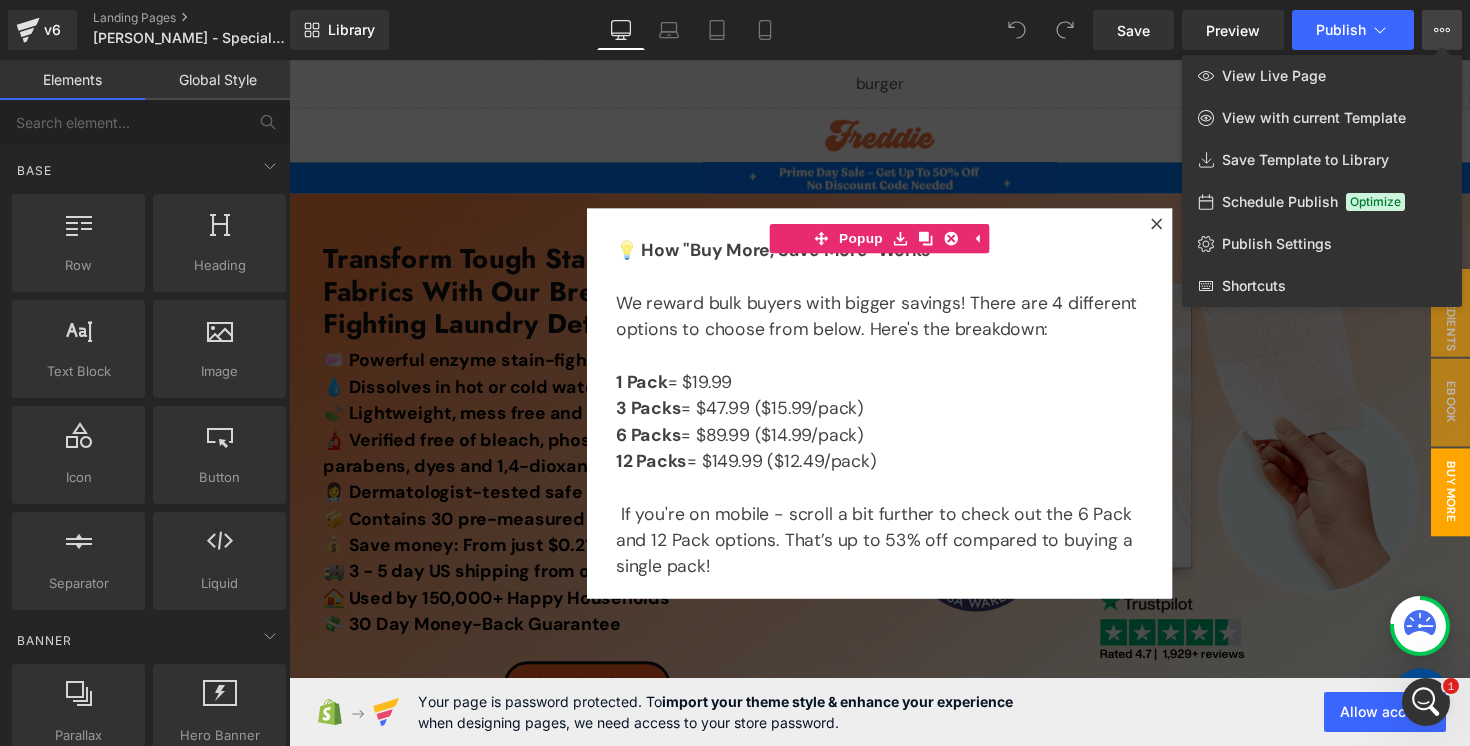 type 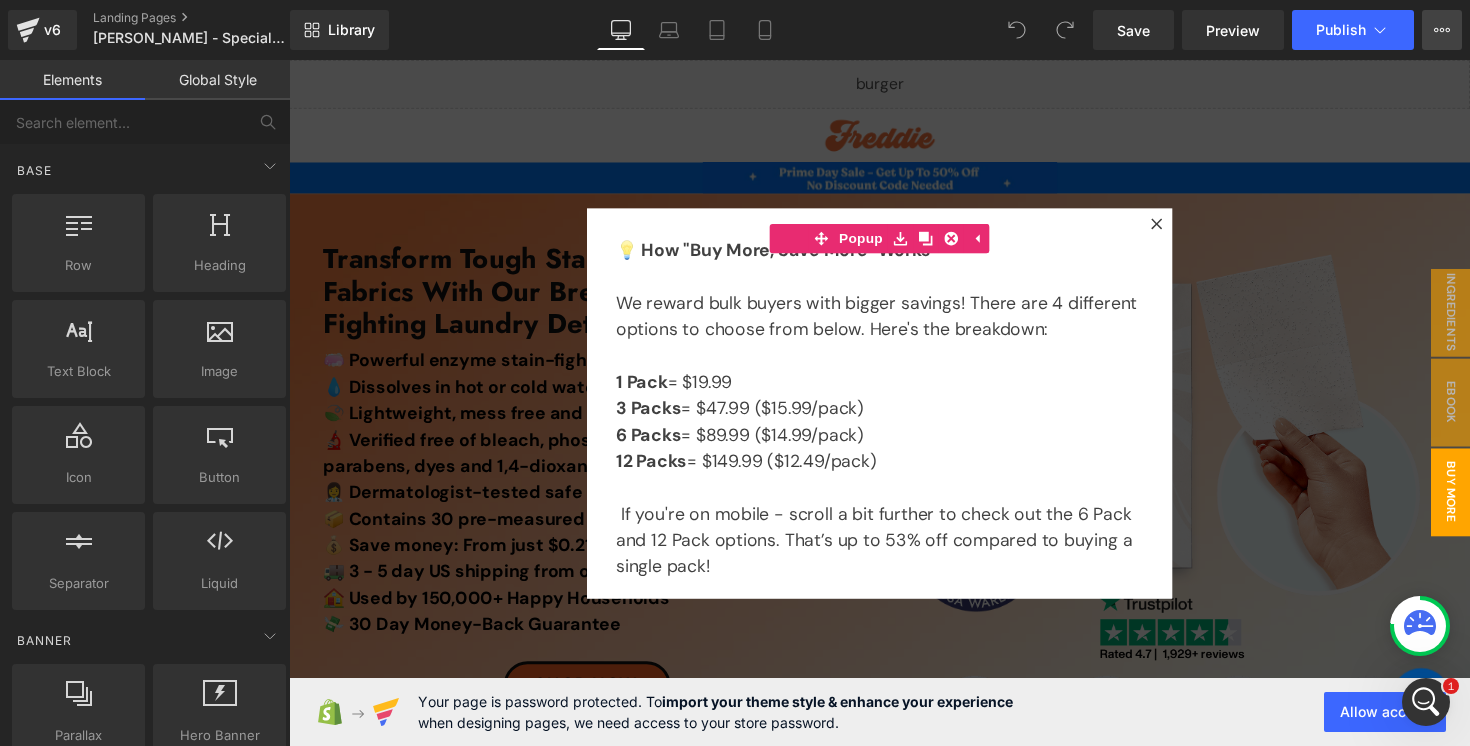 click on "View Live Page View with current Template Save Template to Library Schedule Publish  Optimize  Publish Settings Shortcuts" at bounding box center [1442, 30] 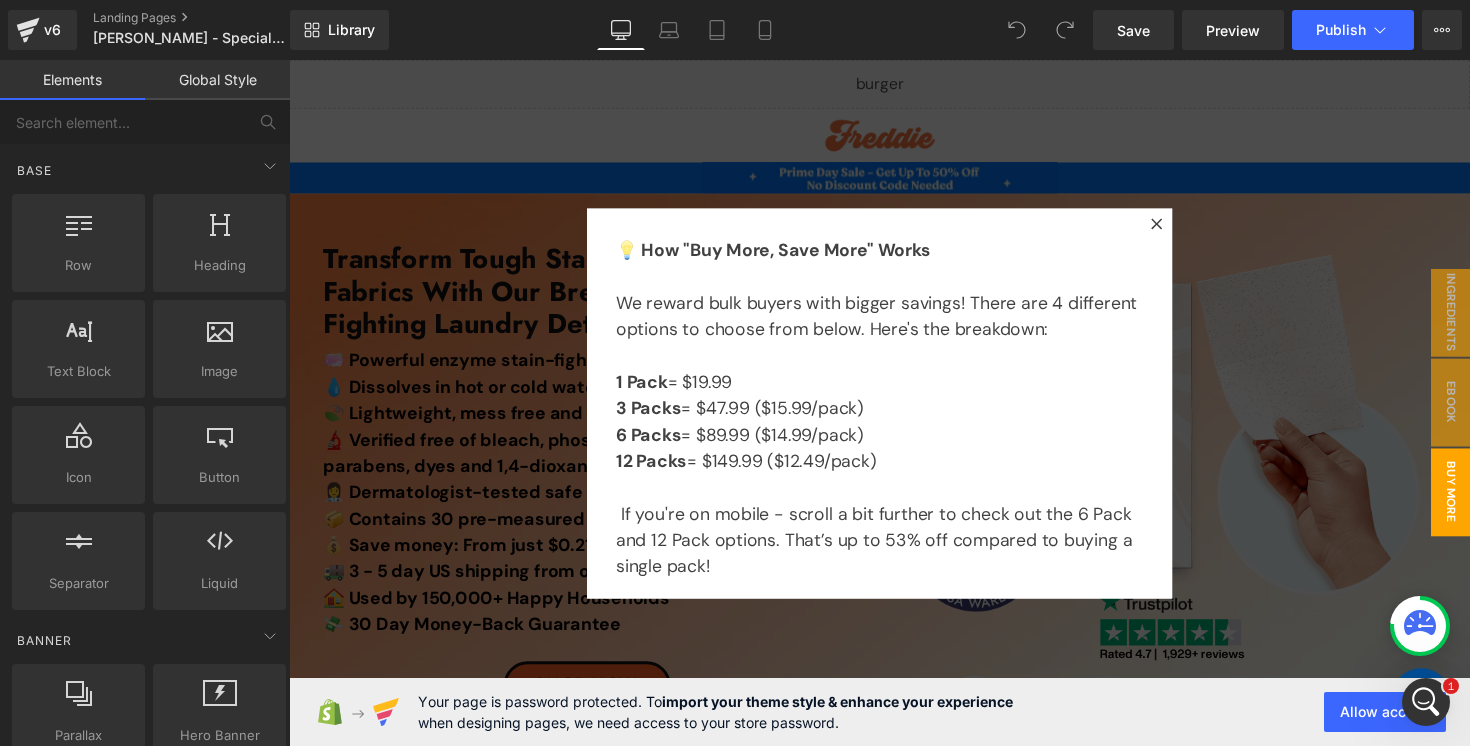 click on "Save Preview Publish Scheduled View Live Page View with current Template Save Template to Library Schedule Publish  Optimize  Publish Settings Shortcuts  Your page can’t be published   You've reached the maximum number of published pages on your plan  (0/0).  You need to upgrade your plan or unpublish all your pages to get 1 publish slot.   Unpublish pages   Upgrade plan" at bounding box center [1277, 30] 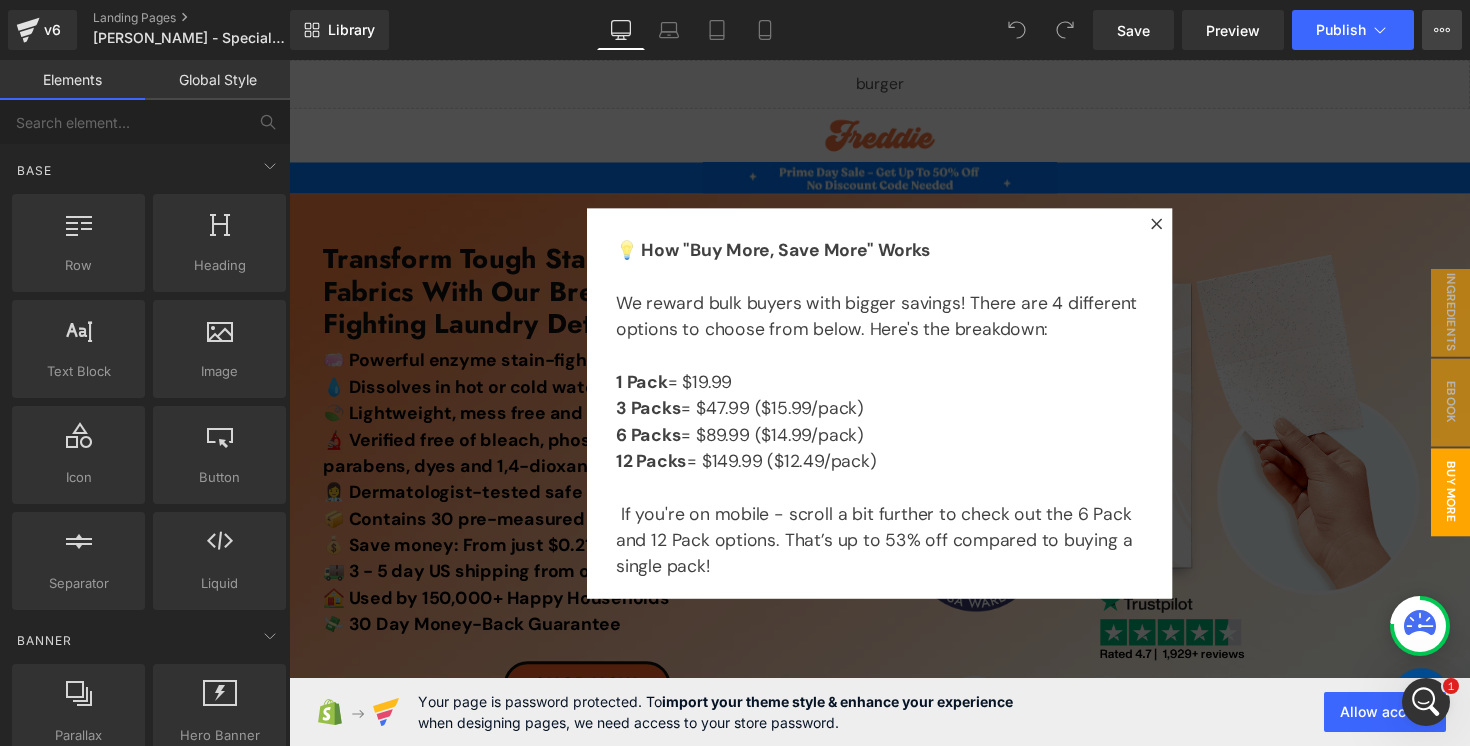 click 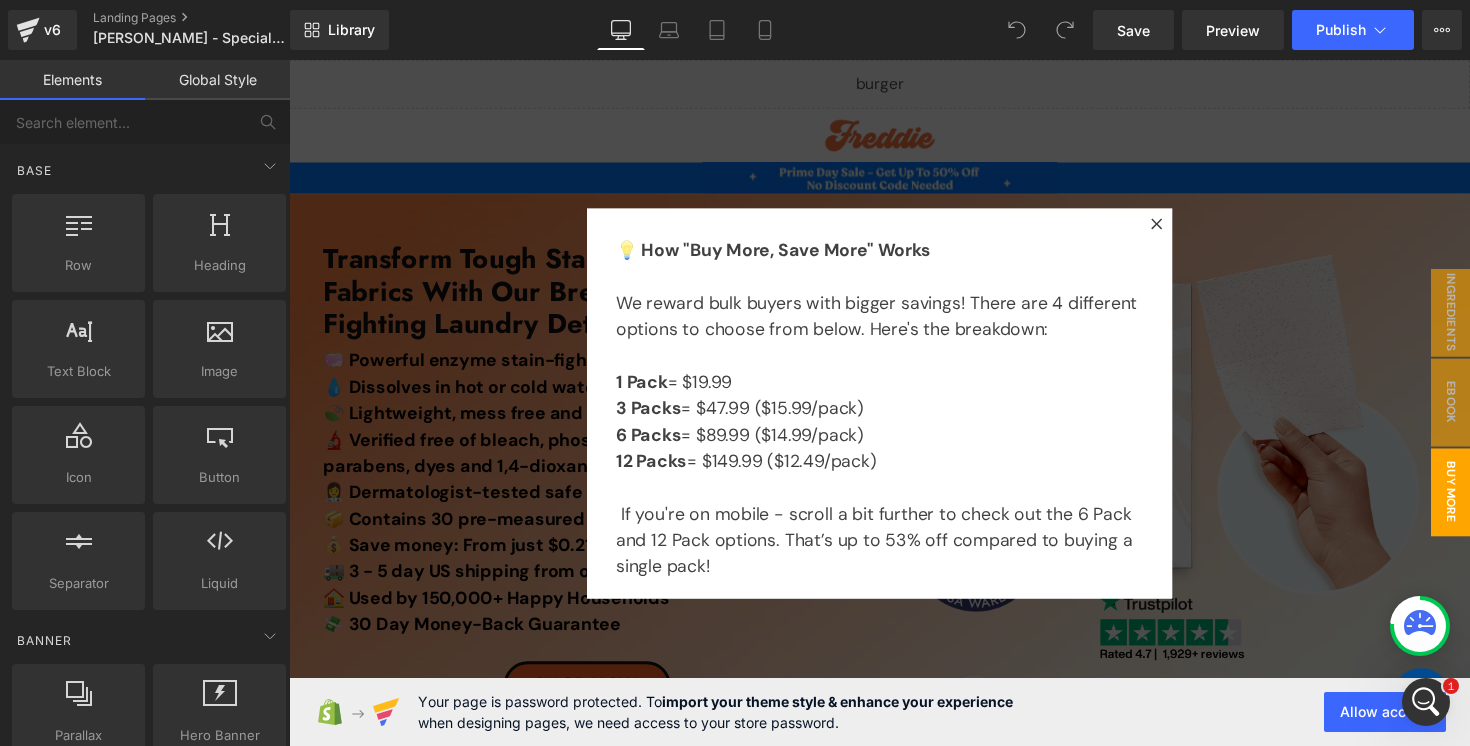click 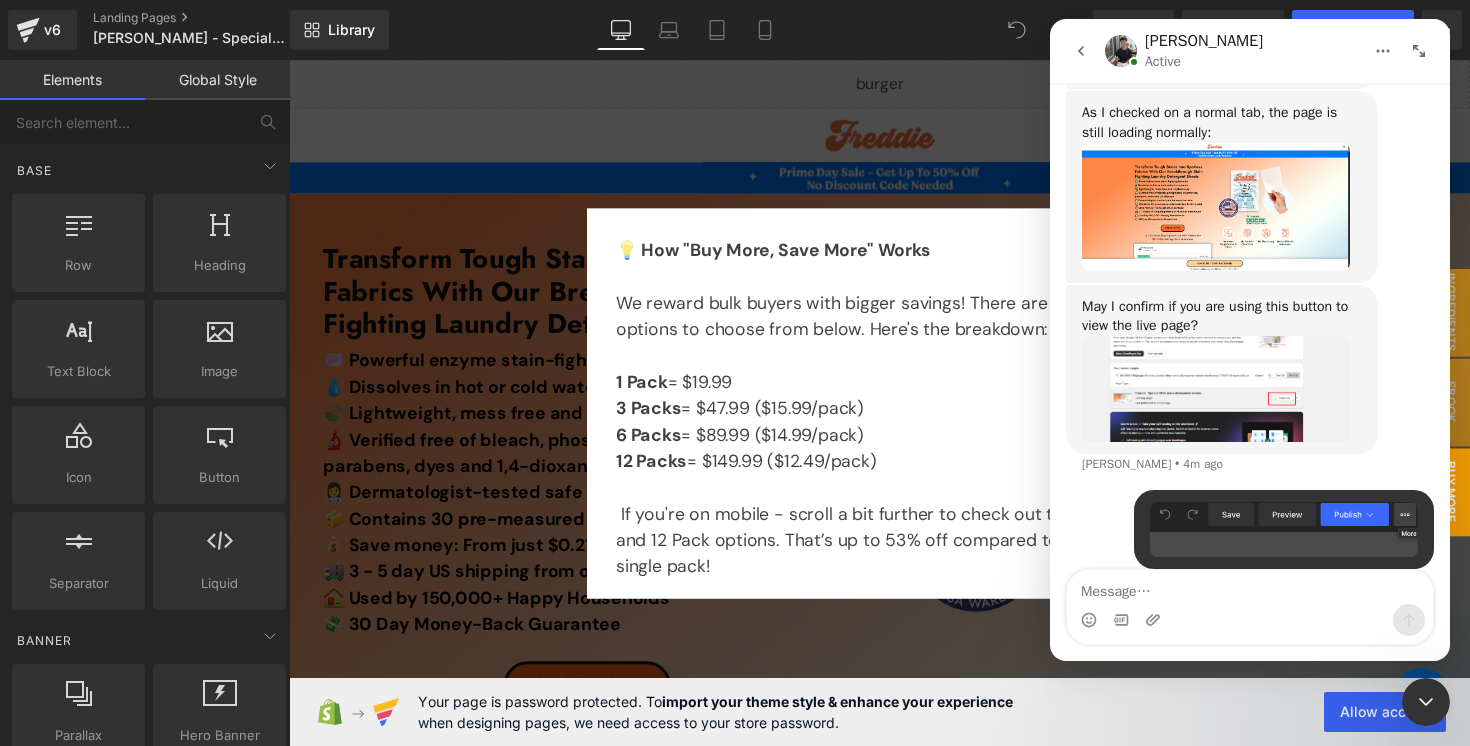scroll, scrollTop: 1414, scrollLeft: 0, axis: vertical 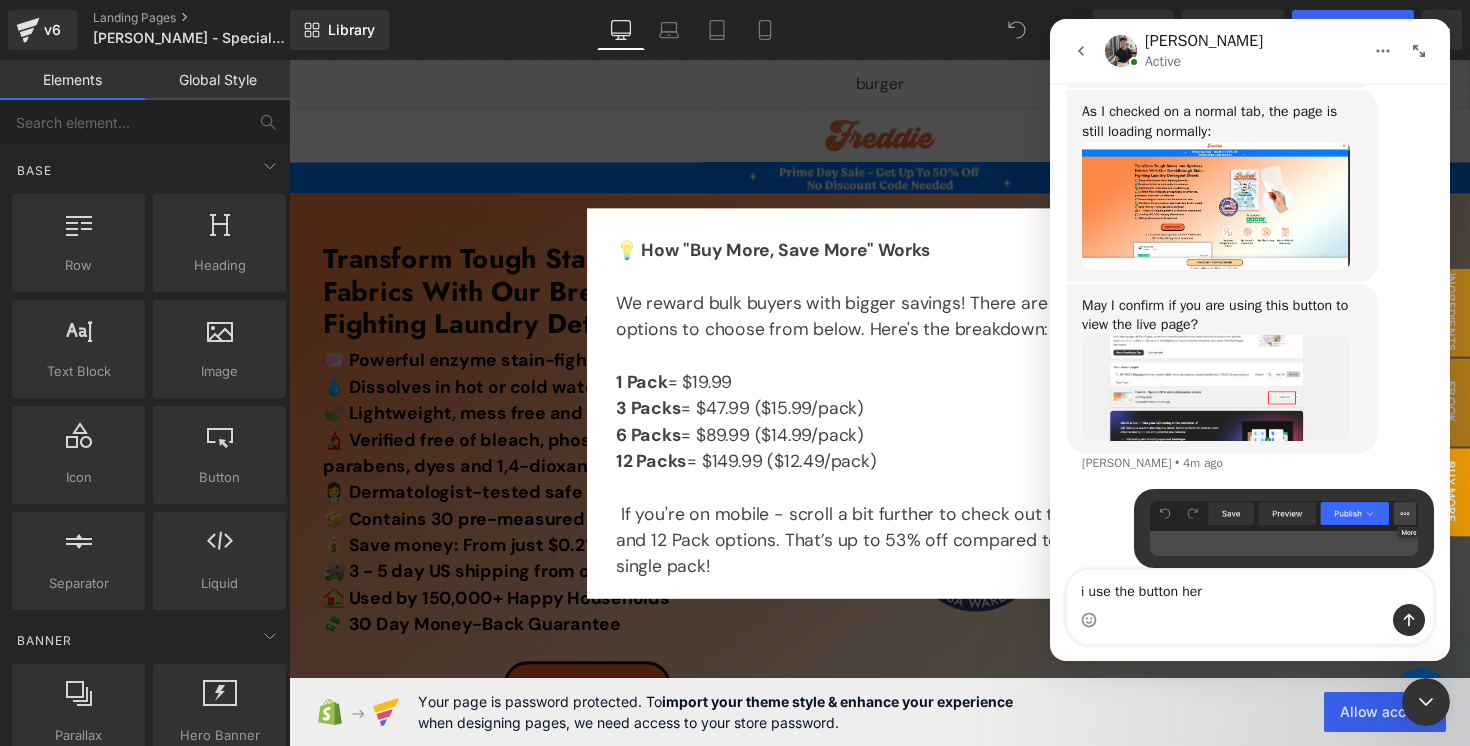 type on "i use the button here" 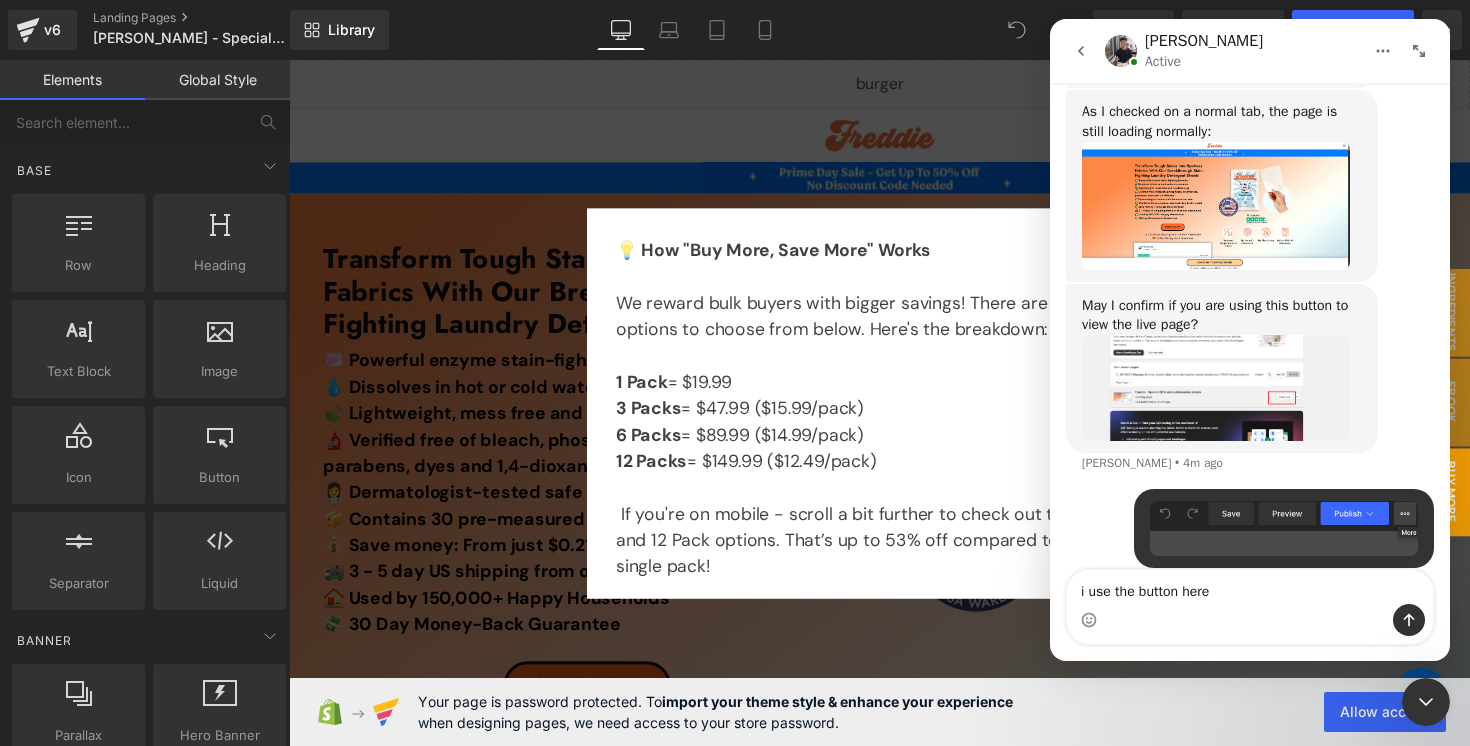 type 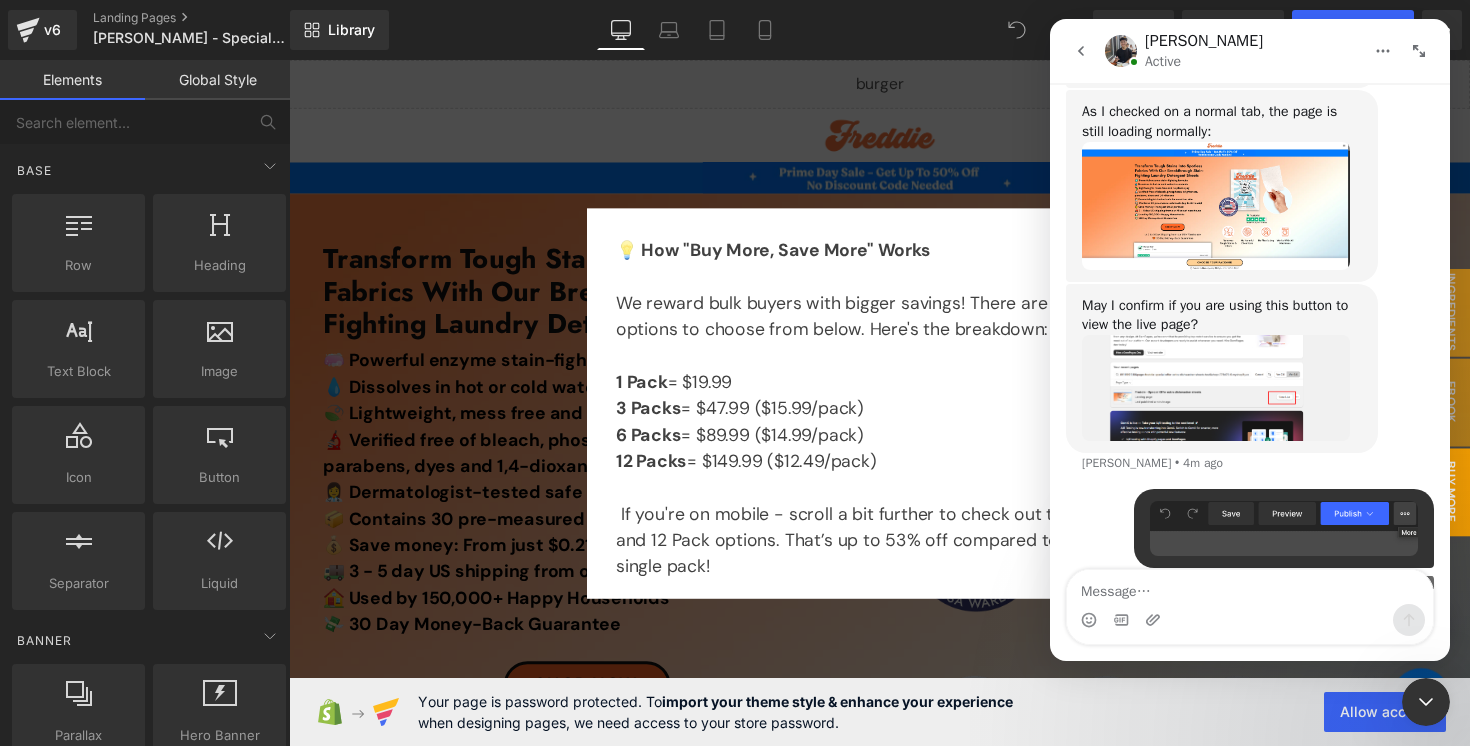 scroll, scrollTop: 1459, scrollLeft: 0, axis: vertical 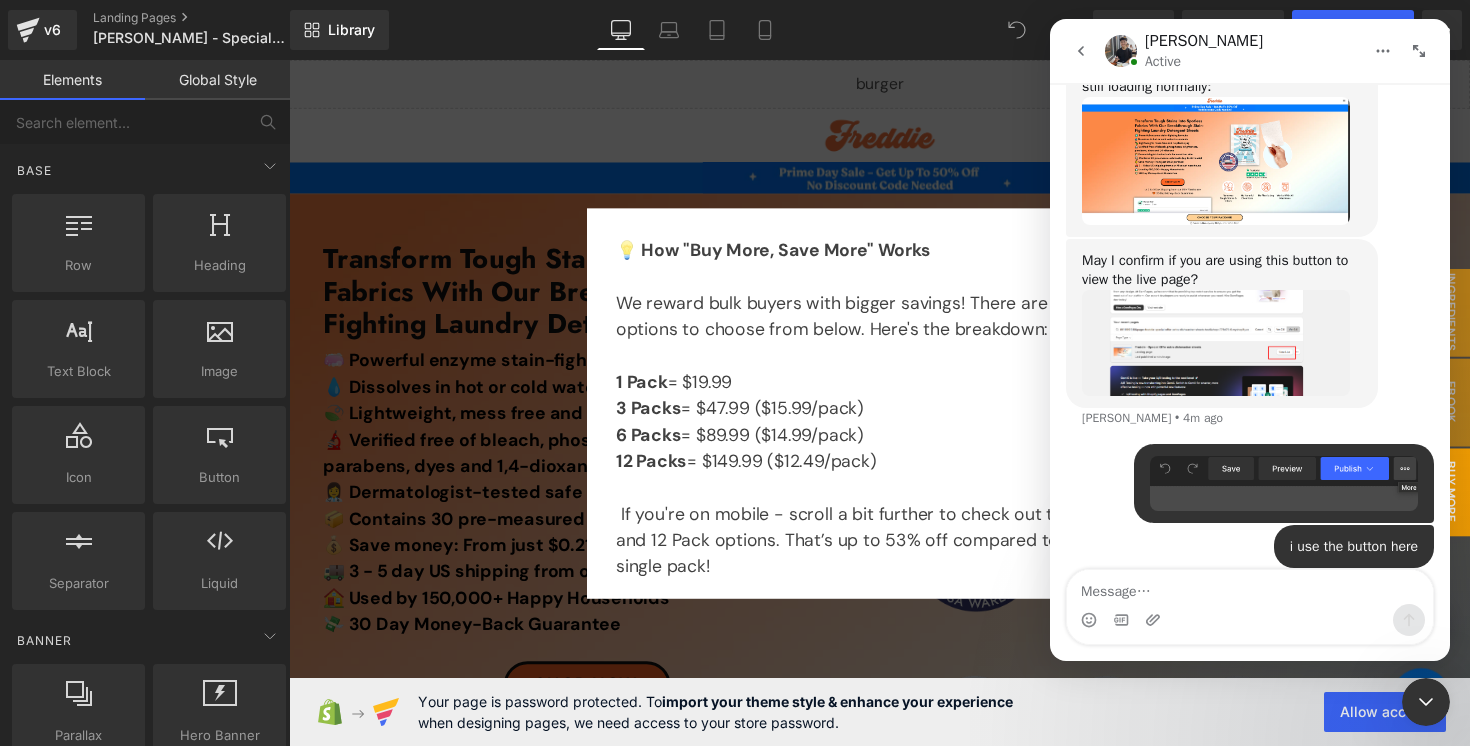 click at bounding box center (735, 343) 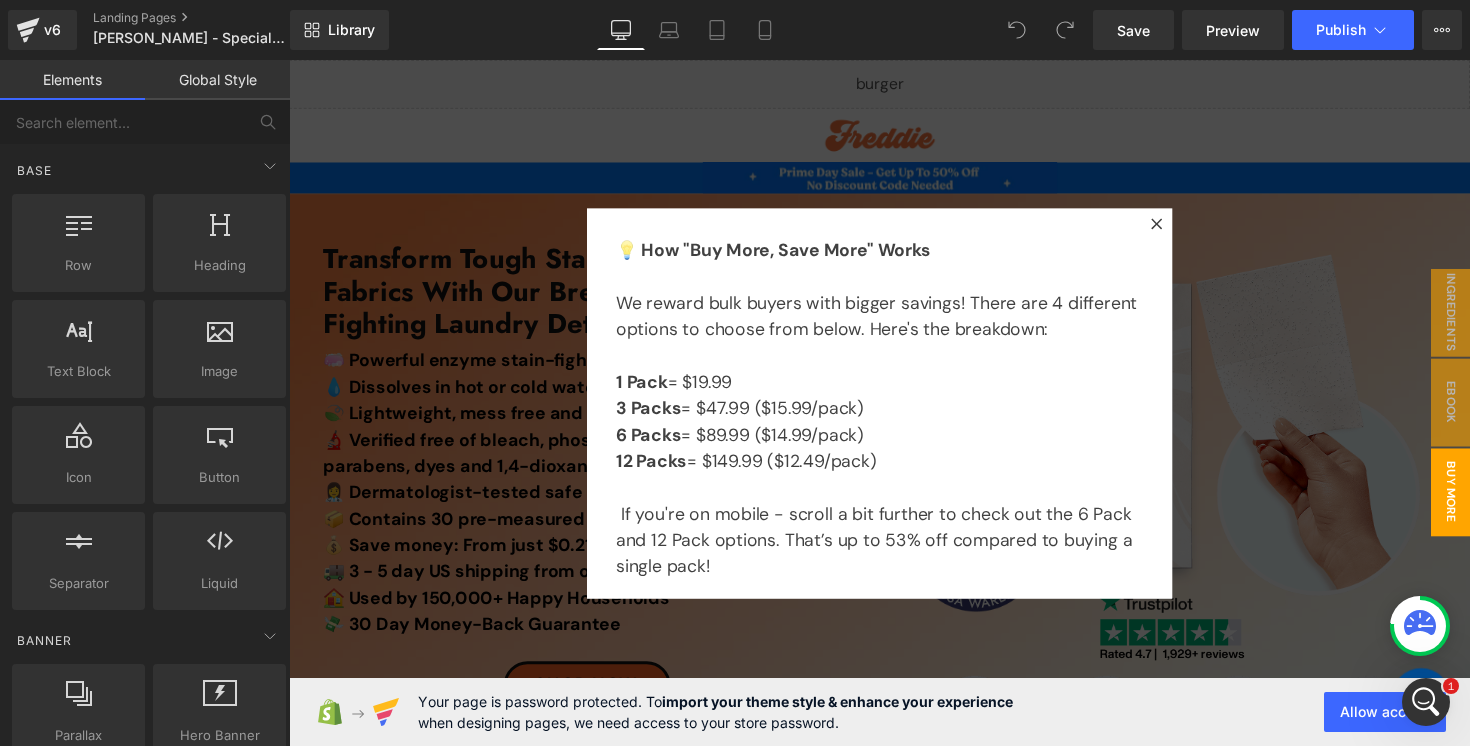 click at bounding box center [894, 411] 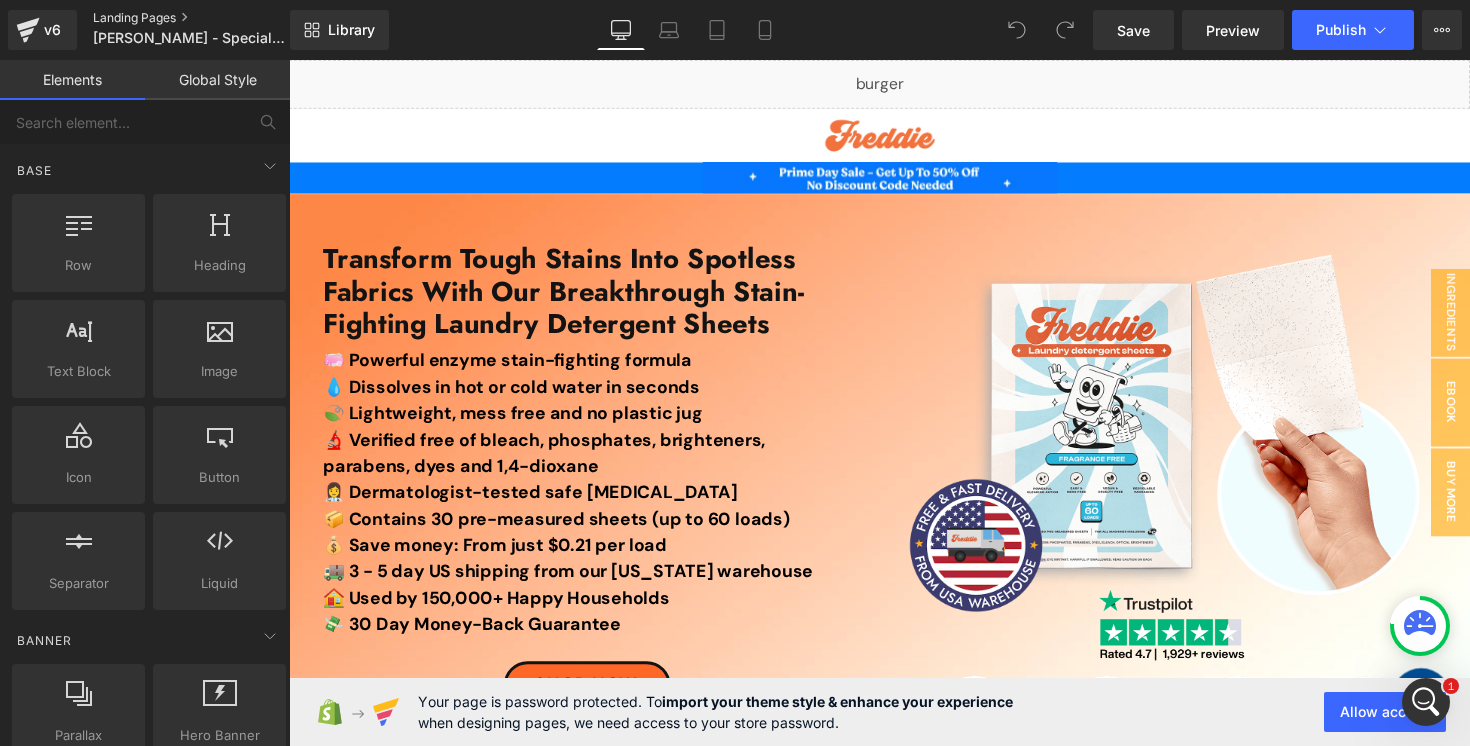 click on "Landing Pages" at bounding box center (208, 18) 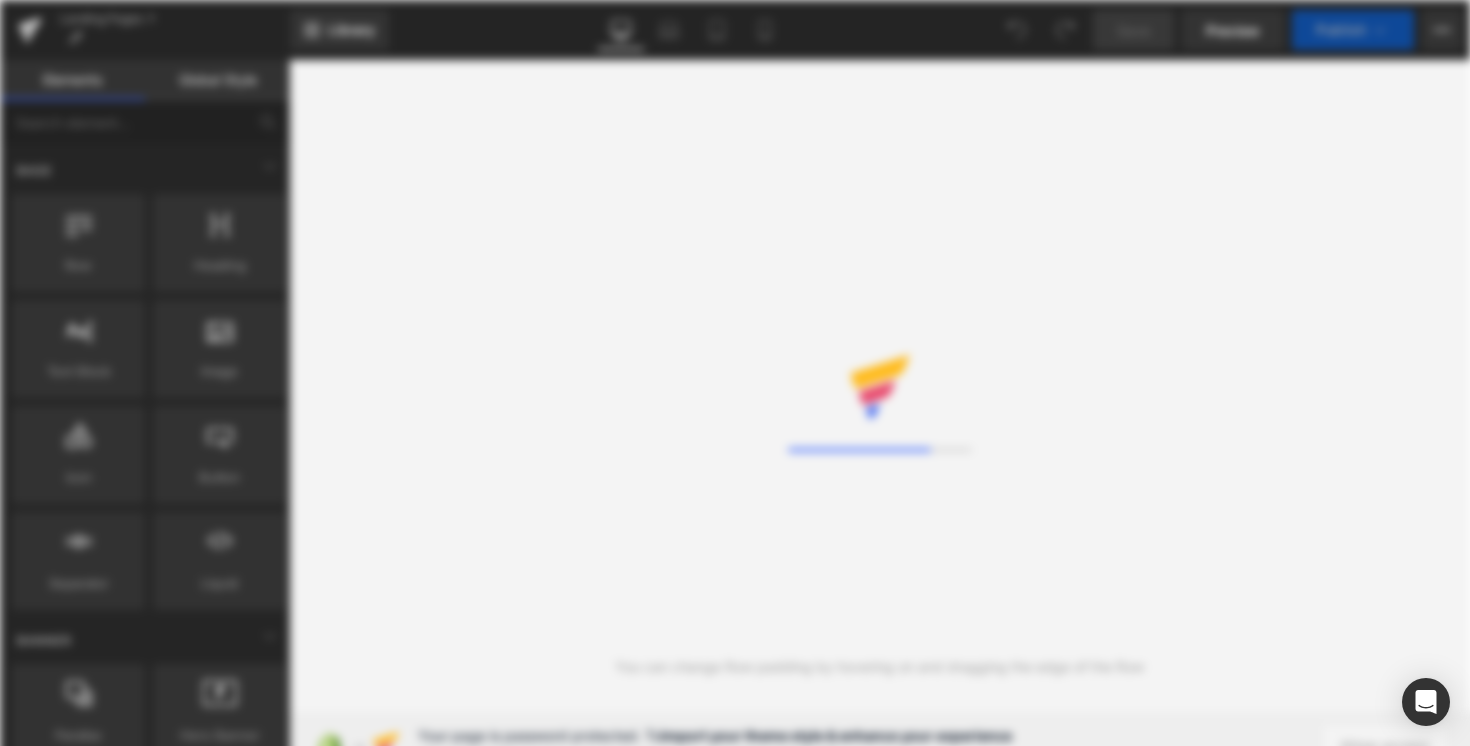 scroll, scrollTop: 0, scrollLeft: 0, axis: both 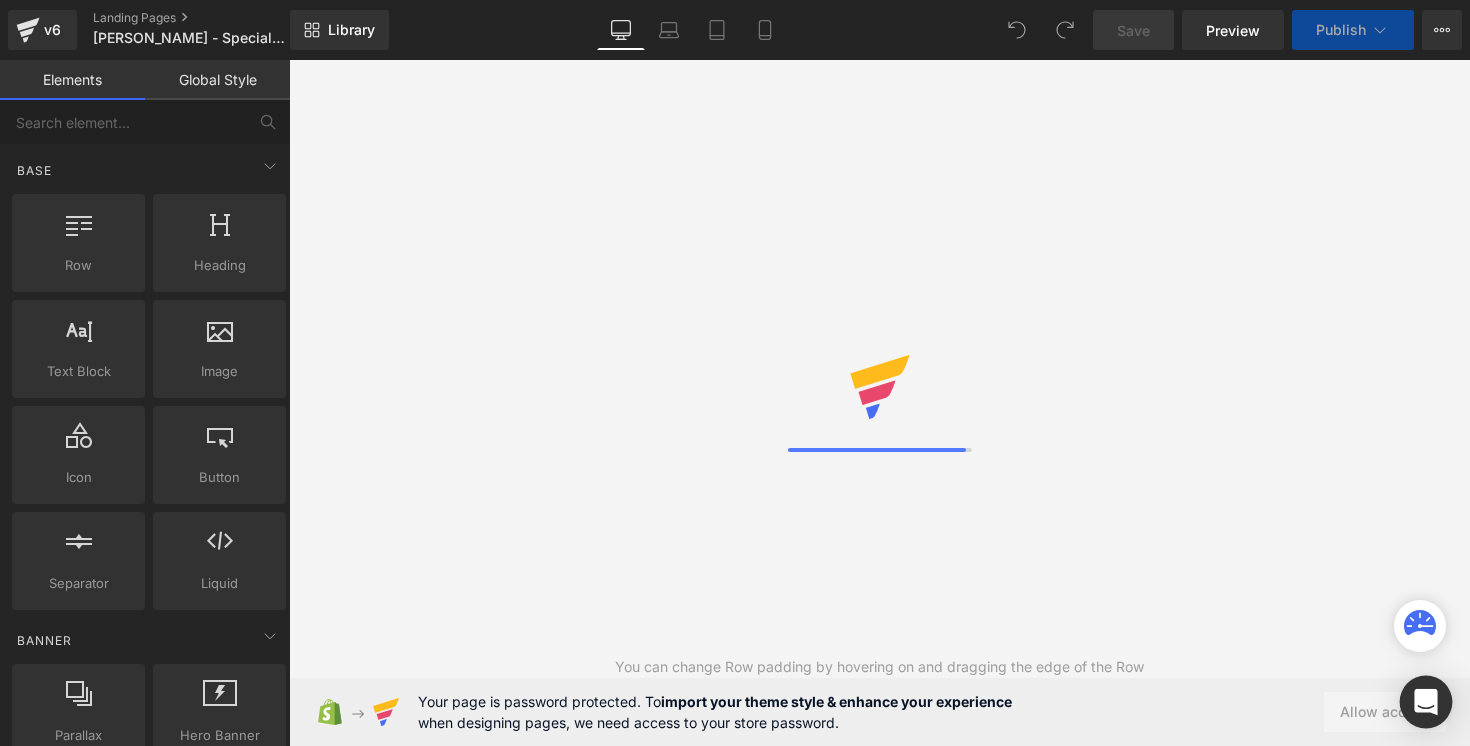 click 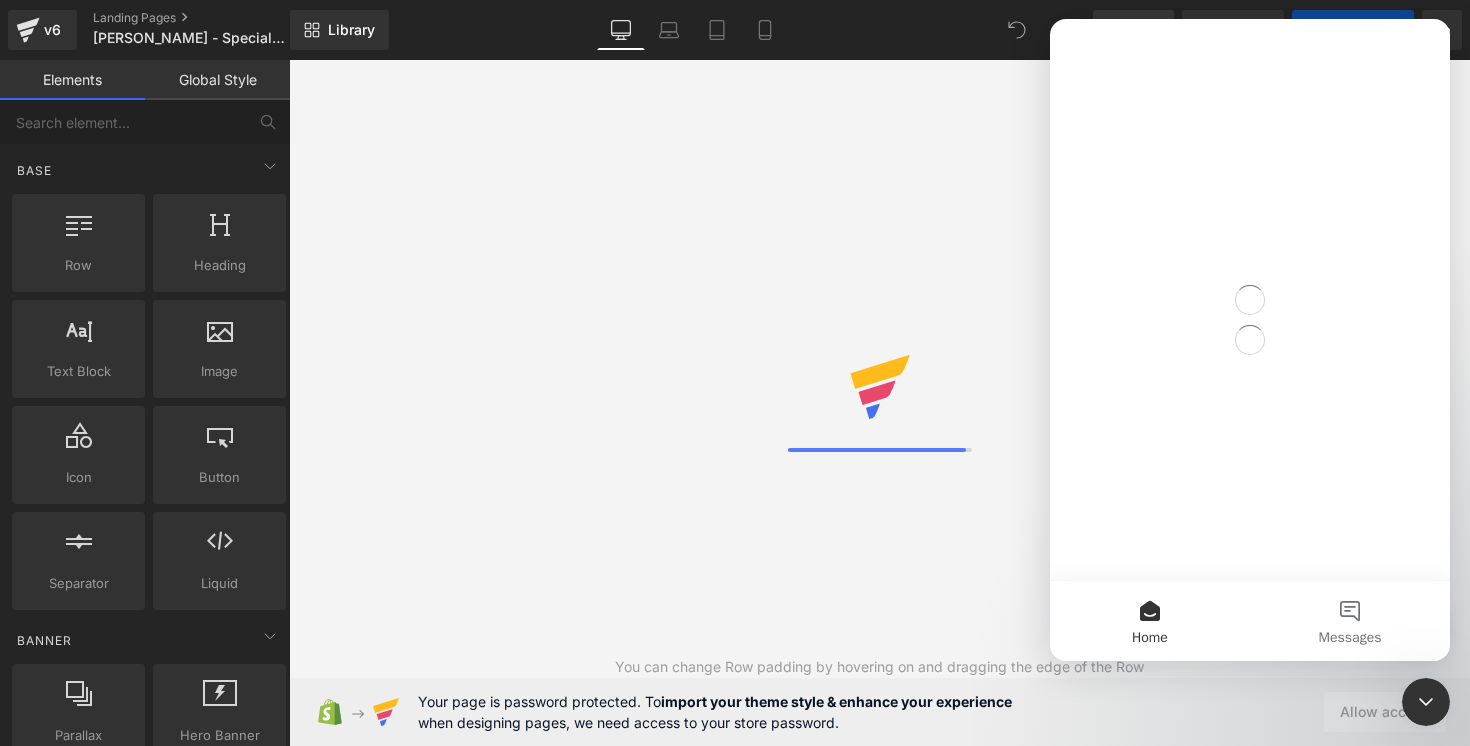scroll, scrollTop: 0, scrollLeft: 0, axis: both 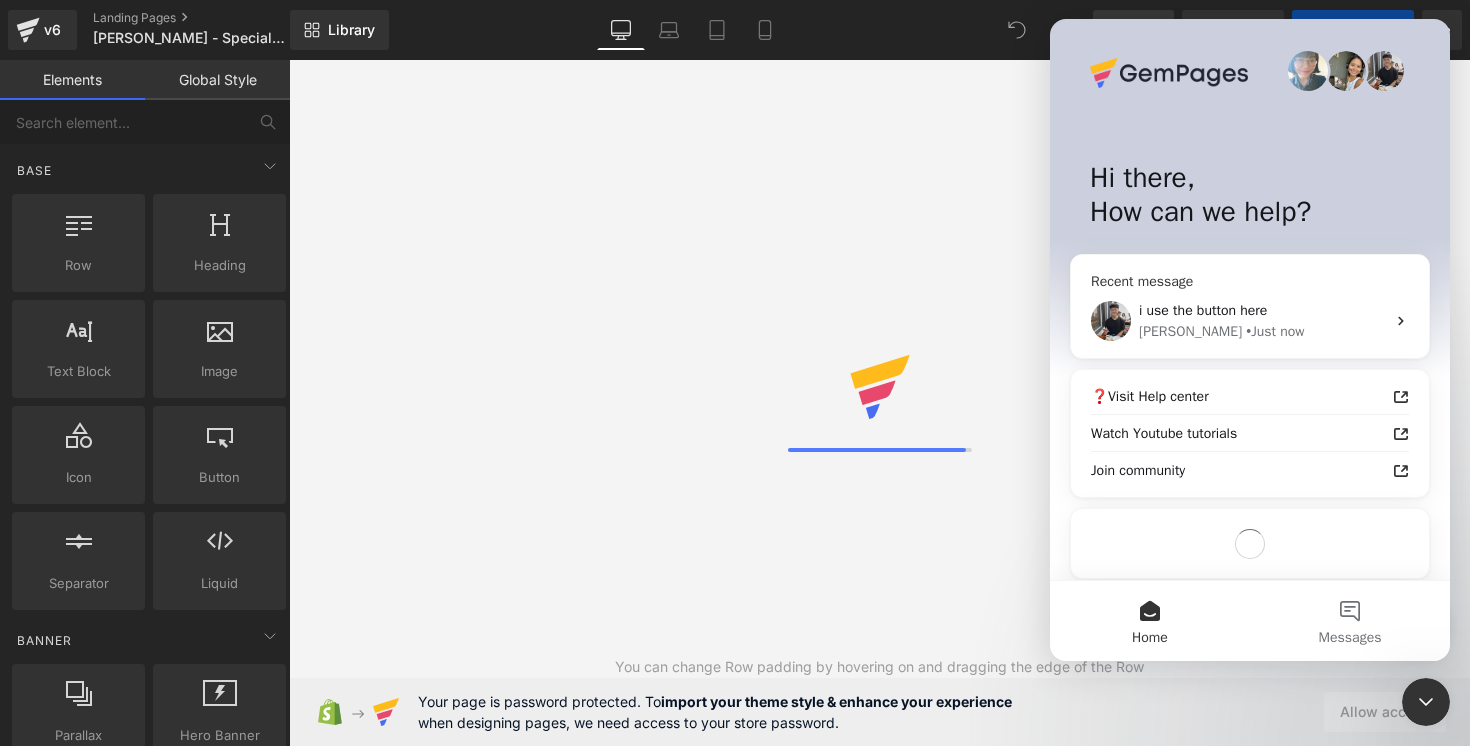 click on "i use the button here" at bounding box center [1203, 310] 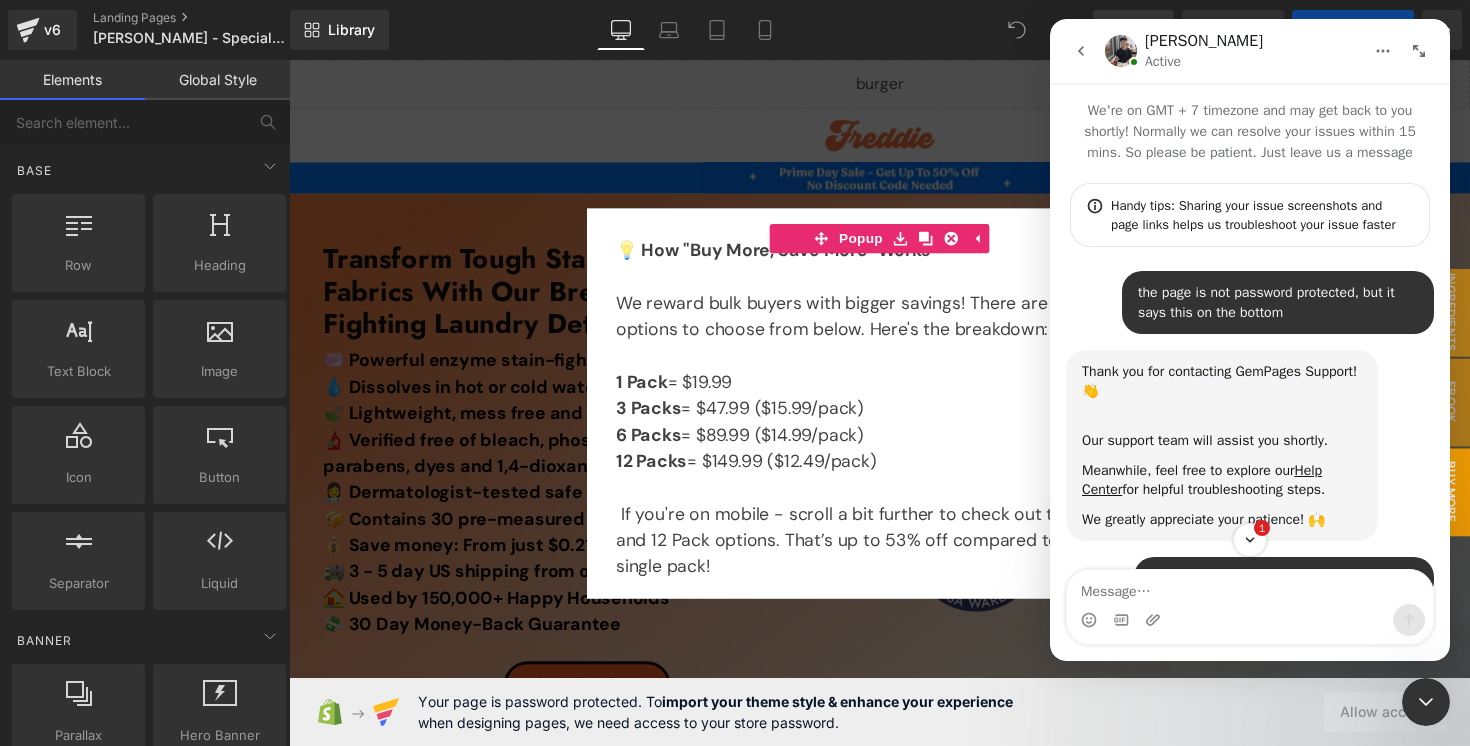 scroll, scrollTop: 0, scrollLeft: 0, axis: both 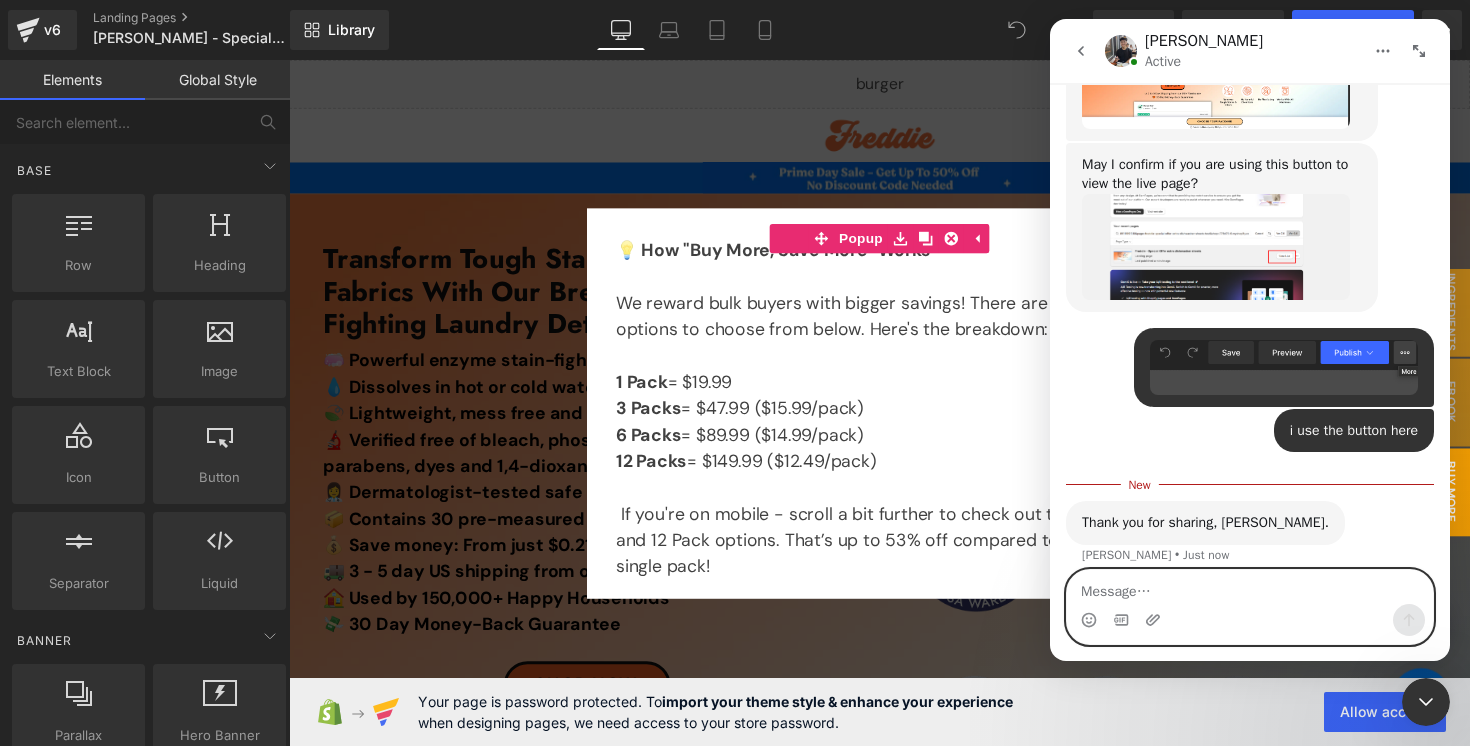 click at bounding box center (1250, 587) 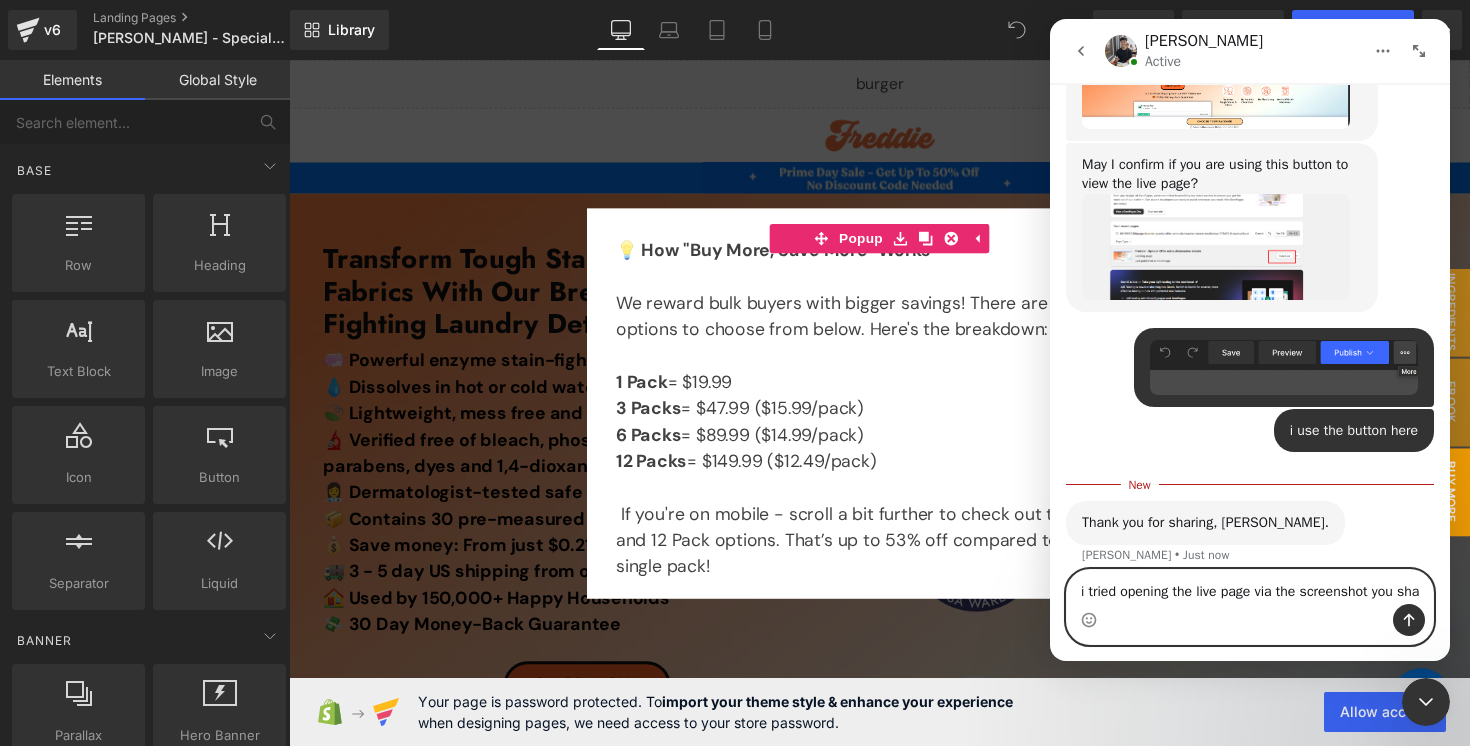 scroll, scrollTop: 1572, scrollLeft: 0, axis: vertical 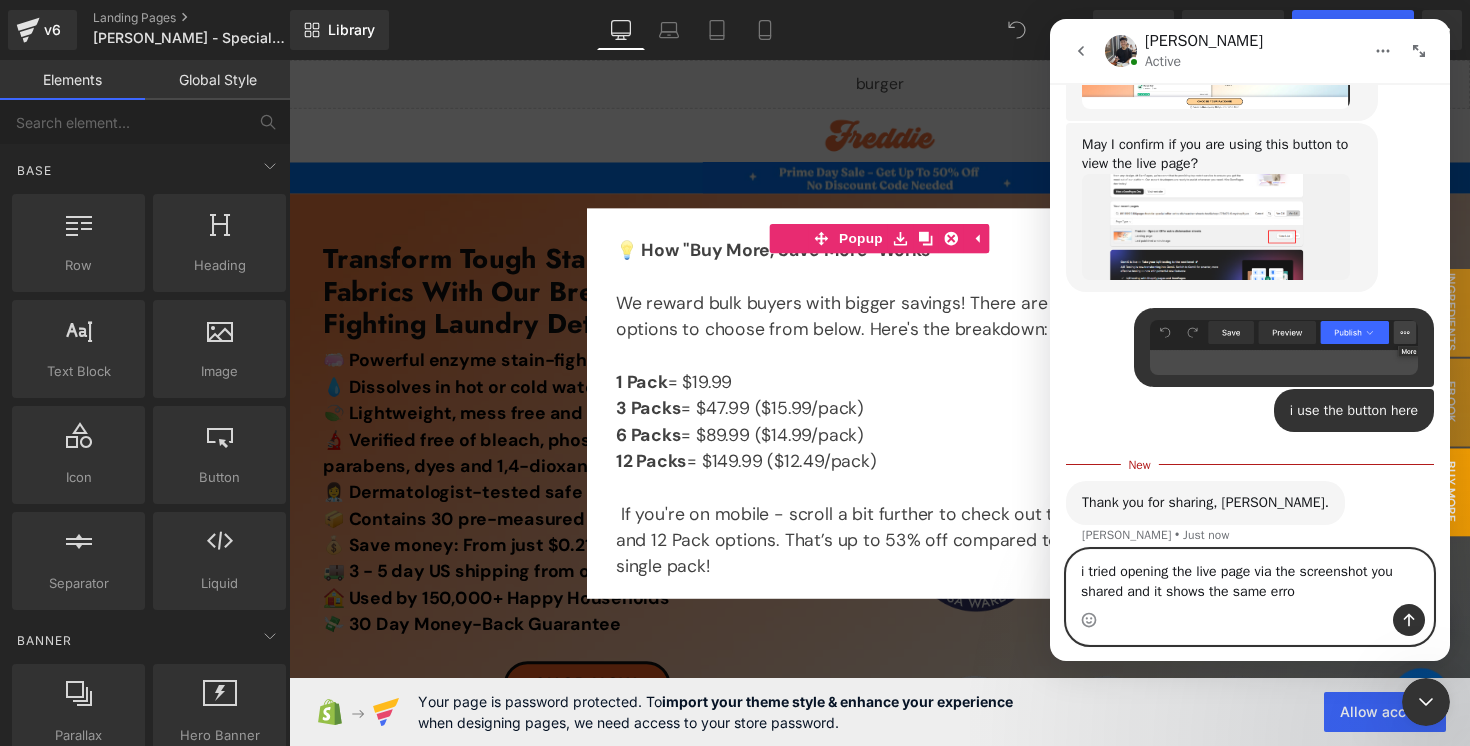 type on "i tried opening the live page via the screenshot you shared and it shows the same error" 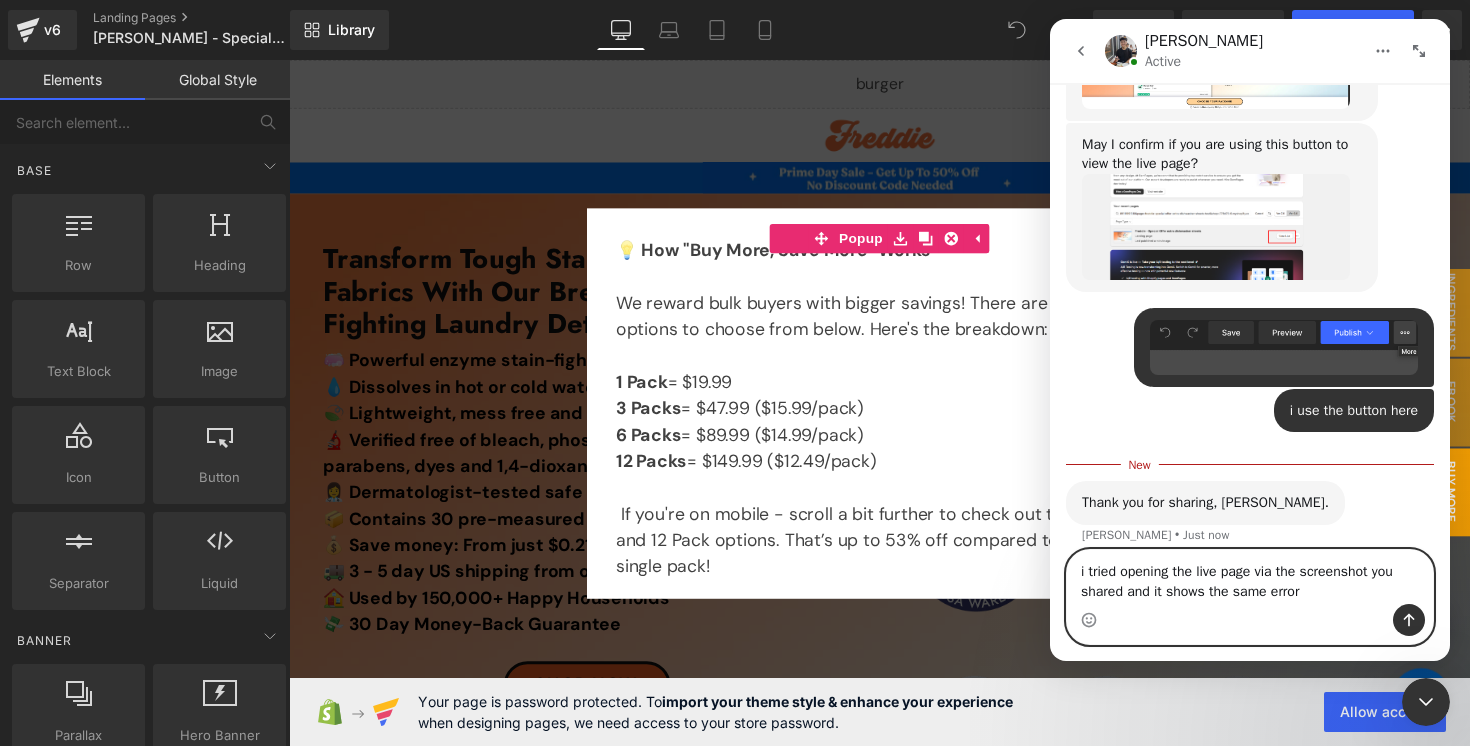 type 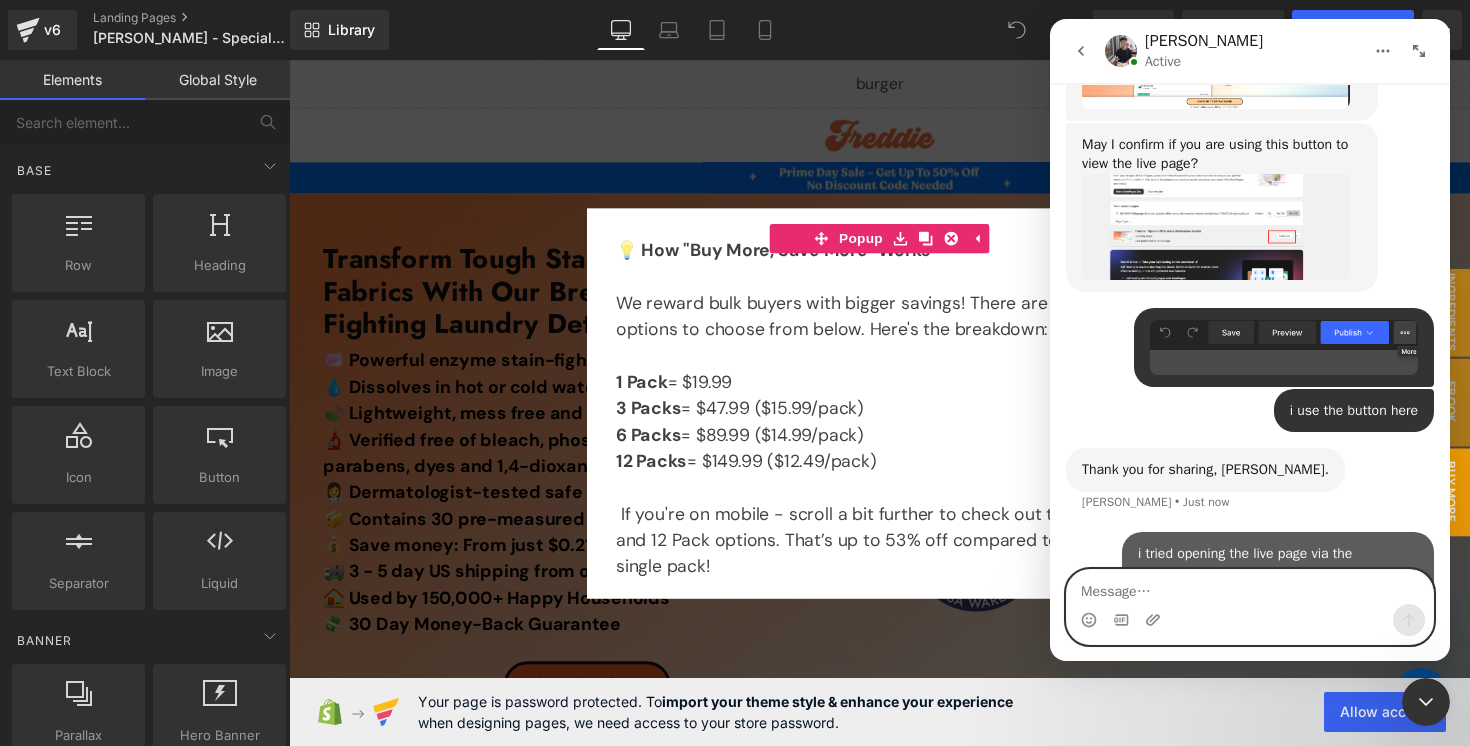 scroll, scrollTop: 1618, scrollLeft: 0, axis: vertical 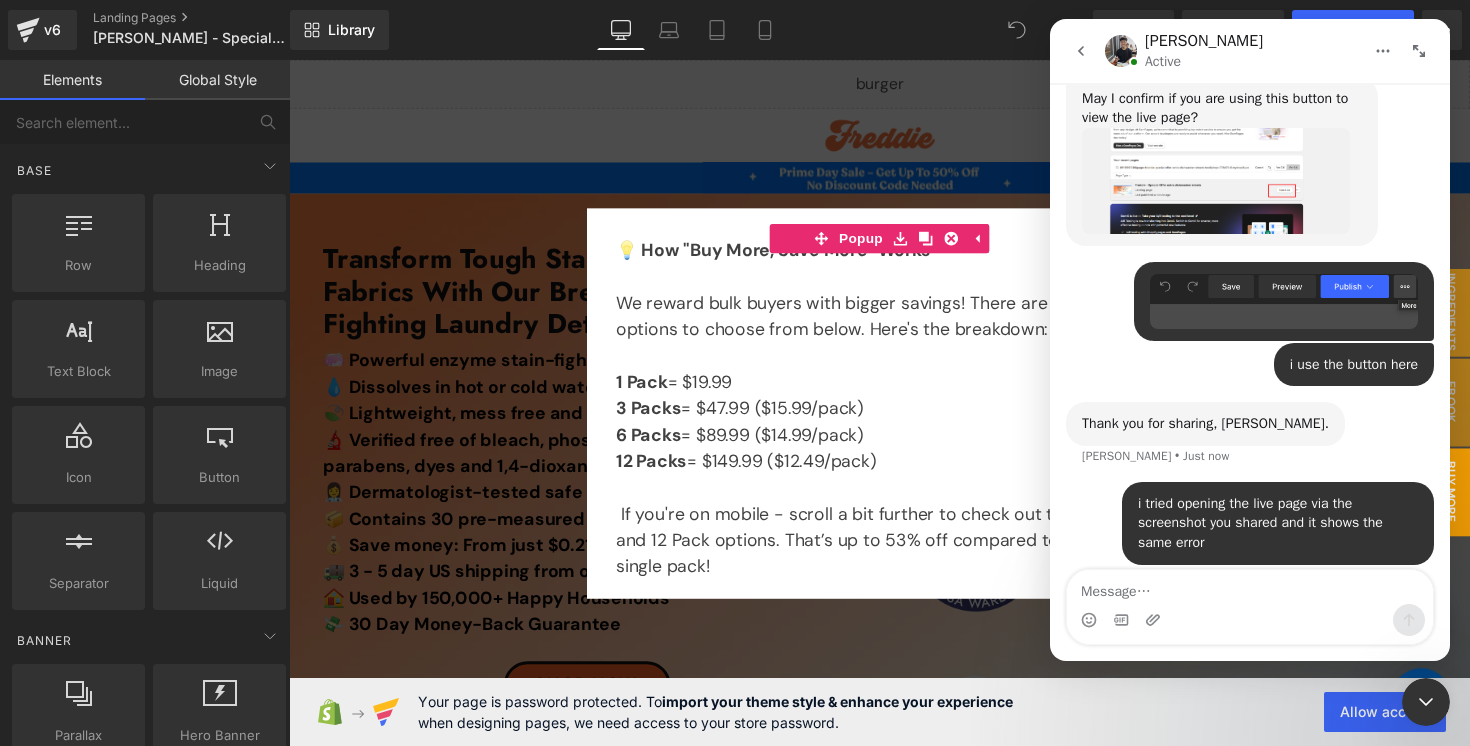 click at bounding box center [1426, 702] 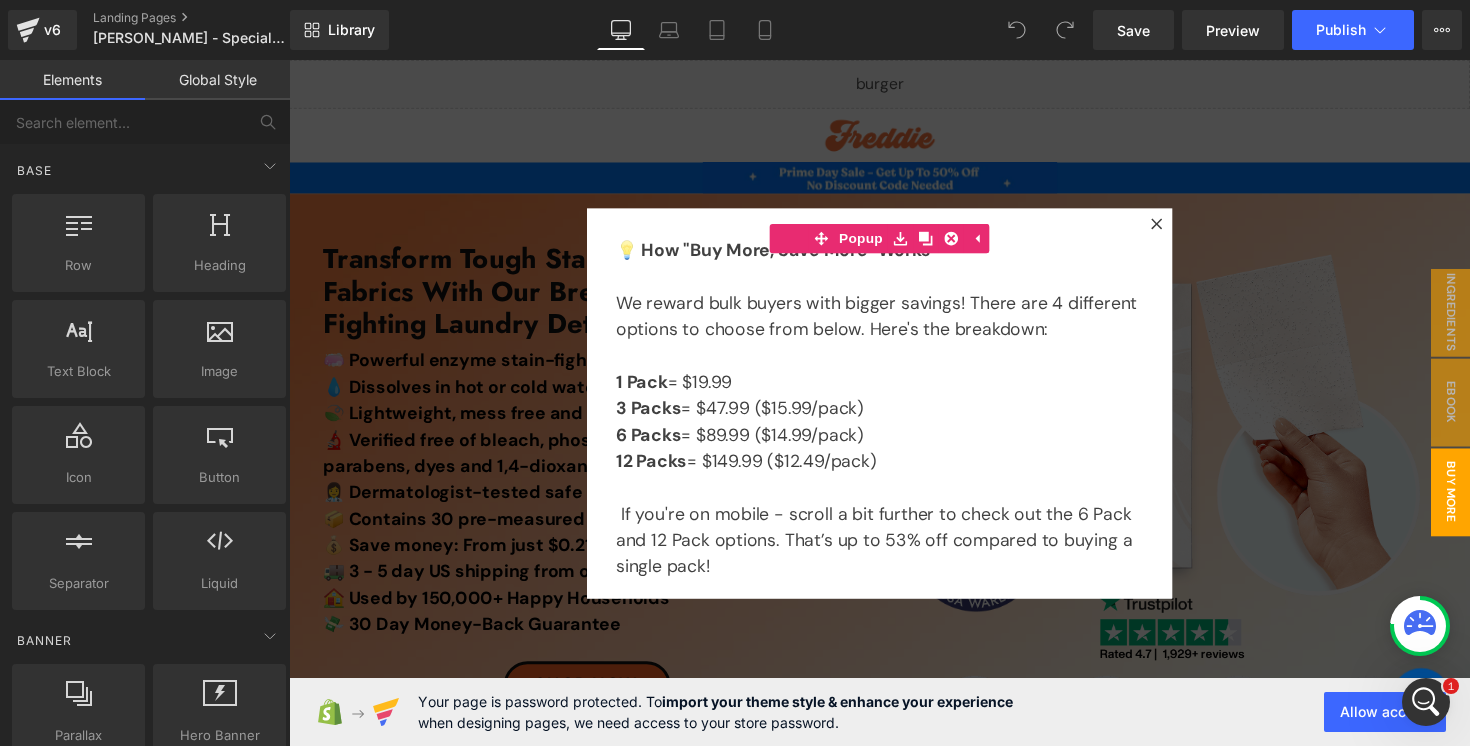 scroll, scrollTop: 0, scrollLeft: 0, axis: both 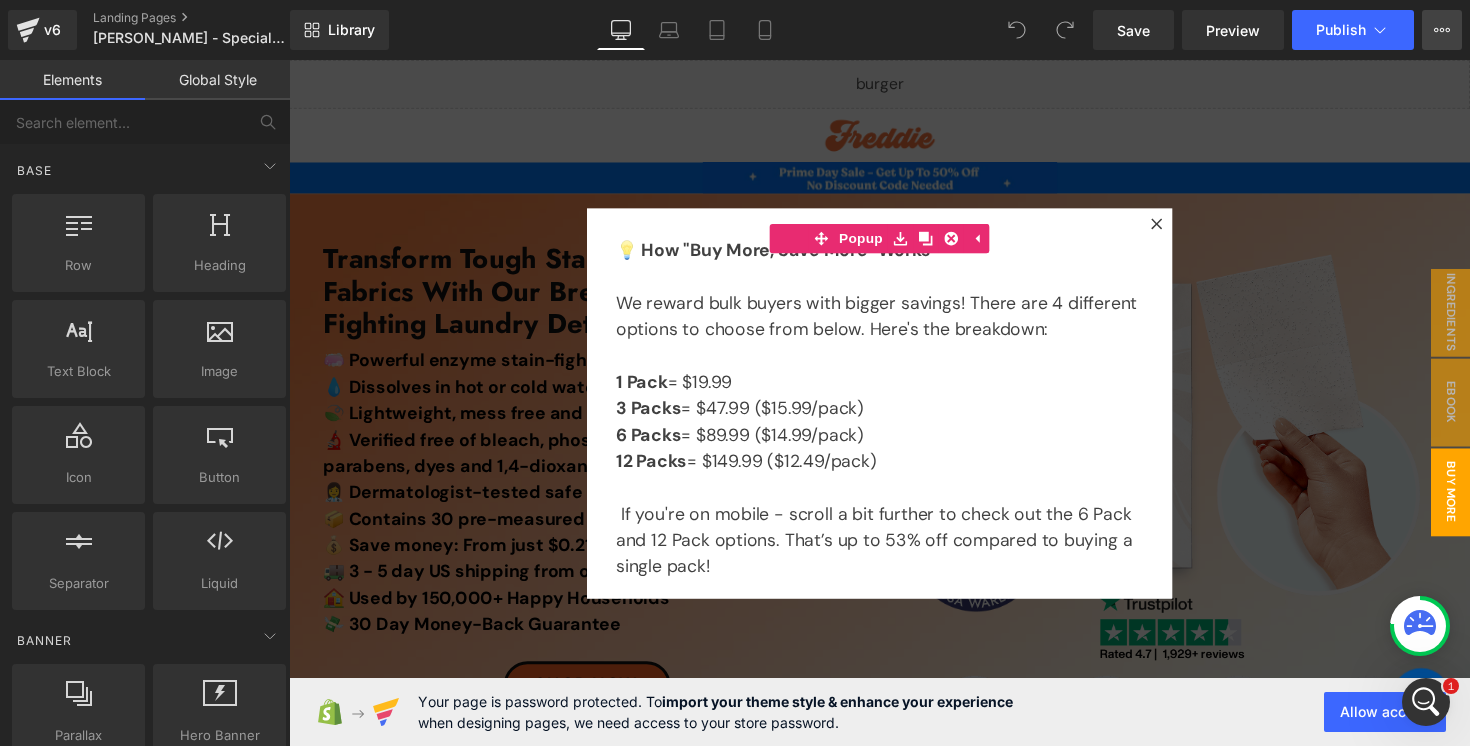 click on "View Live Page View with current Template Save Template to Library Schedule Publish  Optimize  Publish Settings Shortcuts" at bounding box center [1442, 30] 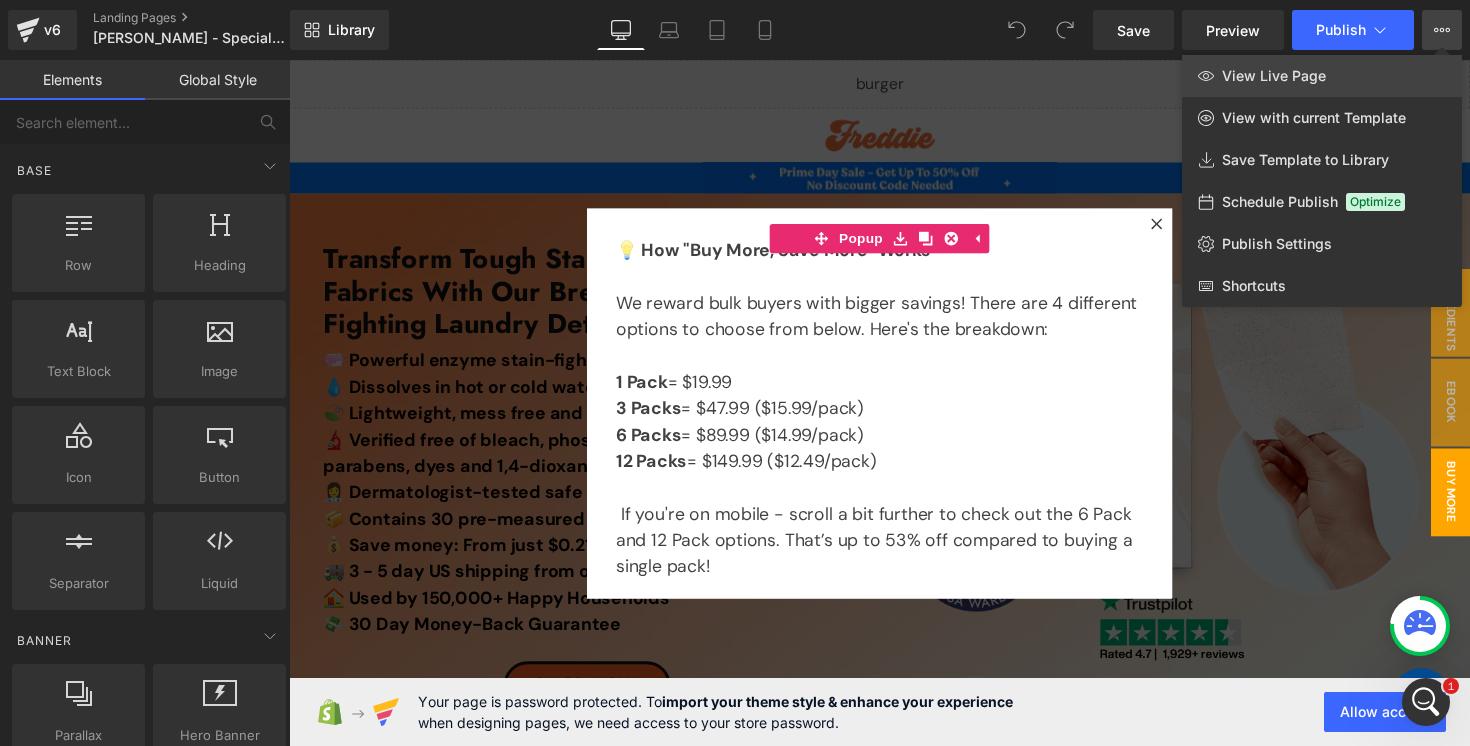 click on "View Live Page" at bounding box center (1322, 76) 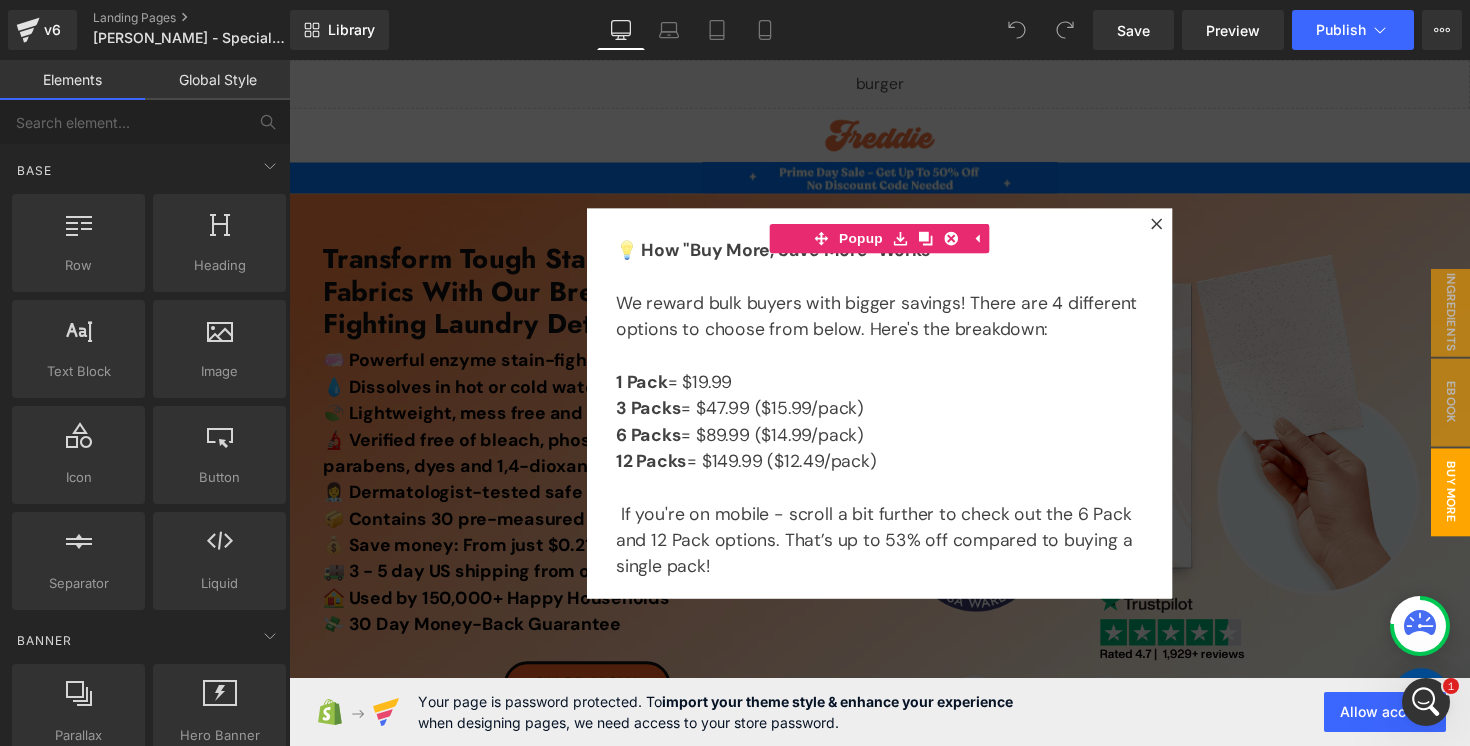 click 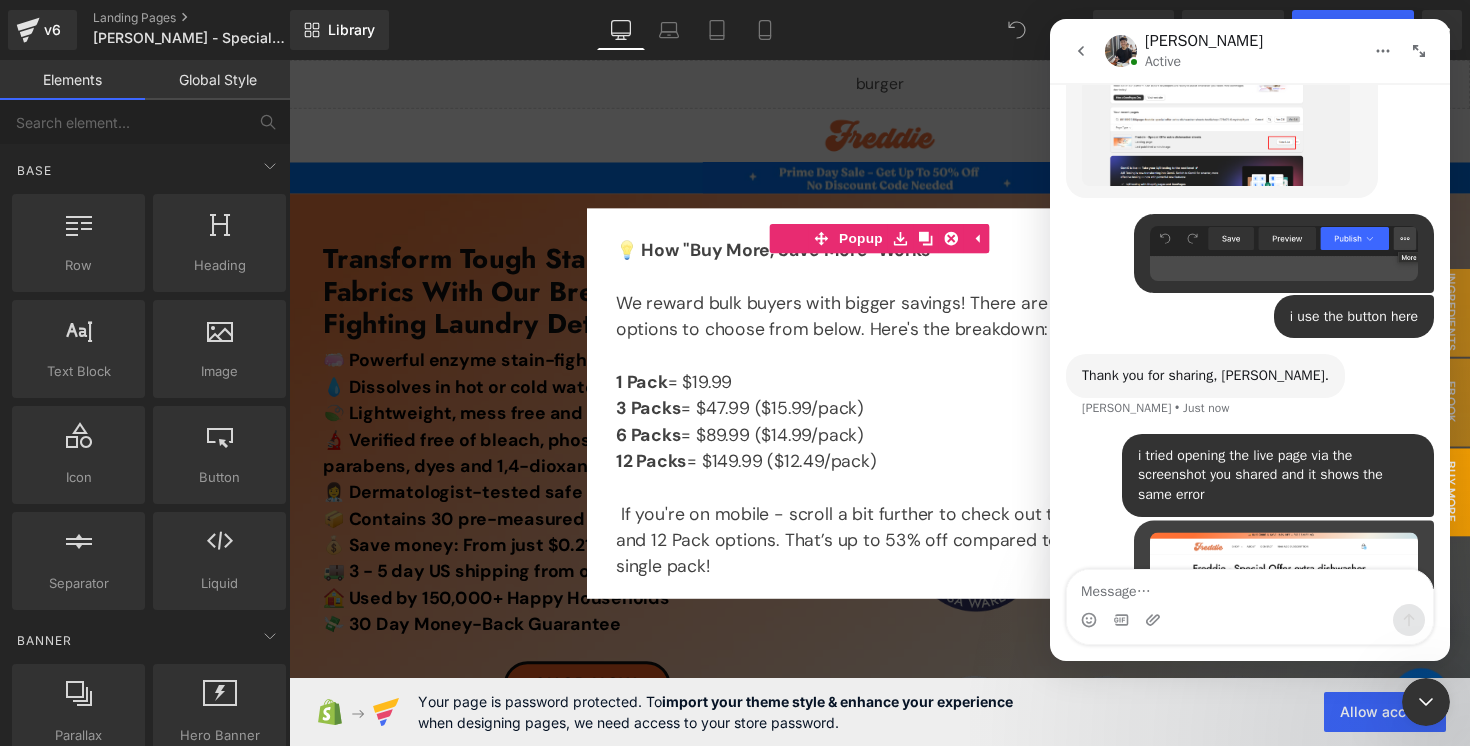scroll, scrollTop: 1783, scrollLeft: 0, axis: vertical 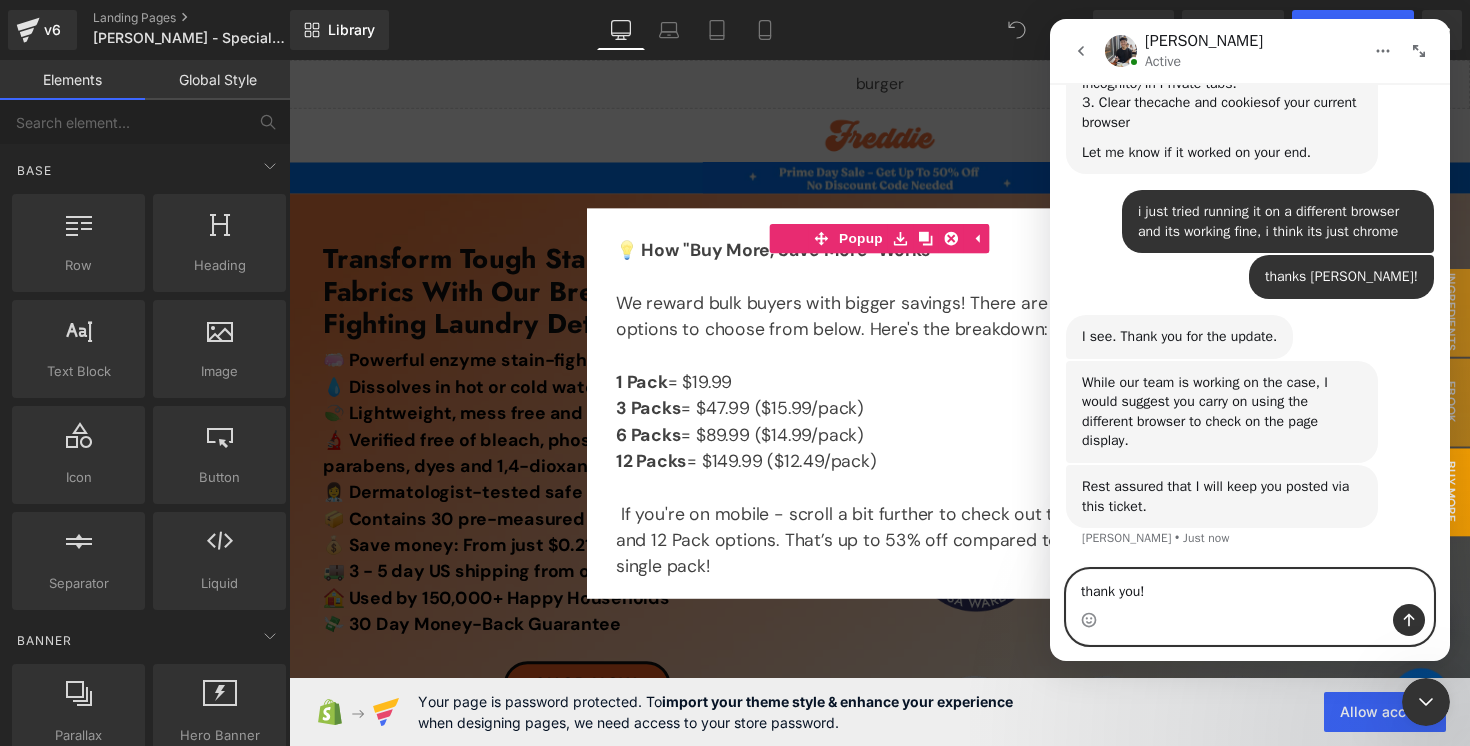 type on "thank you!!" 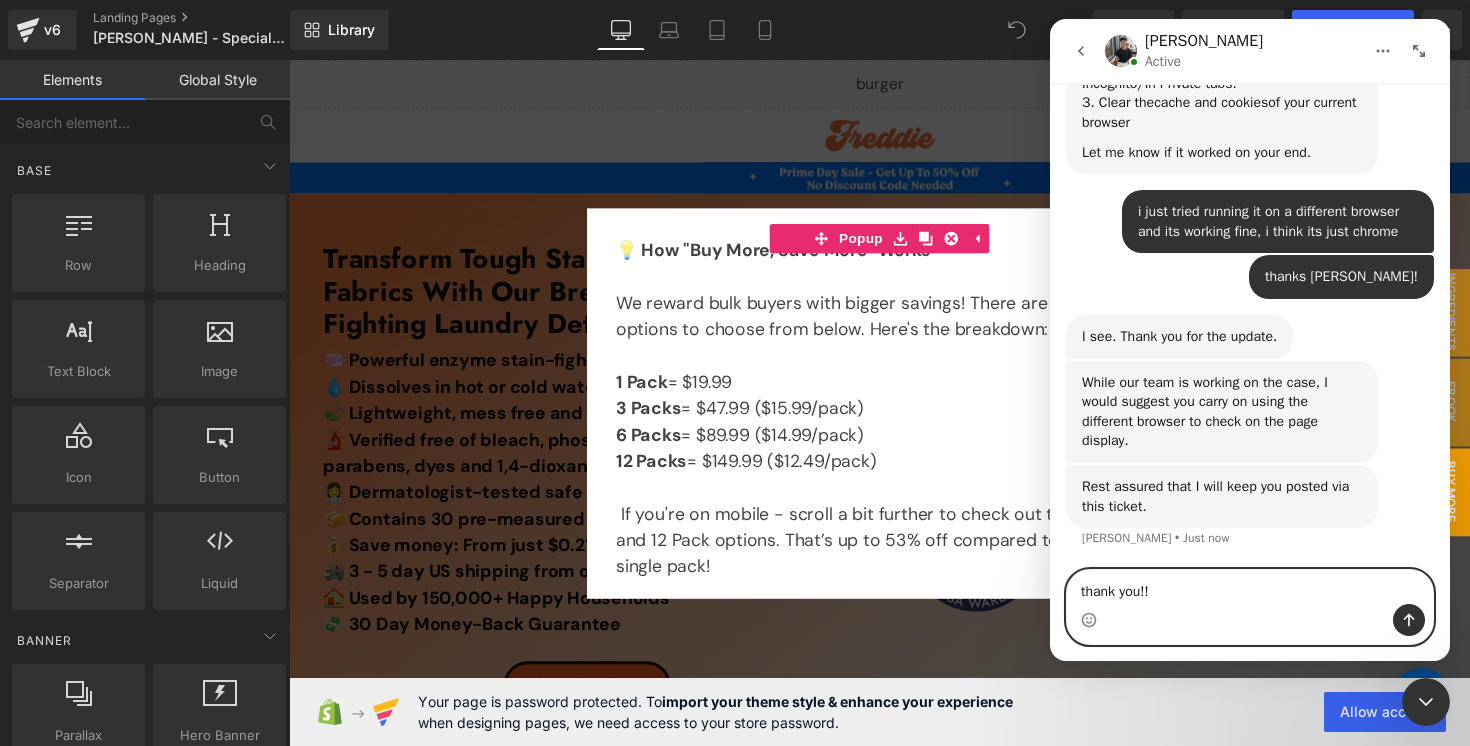 type 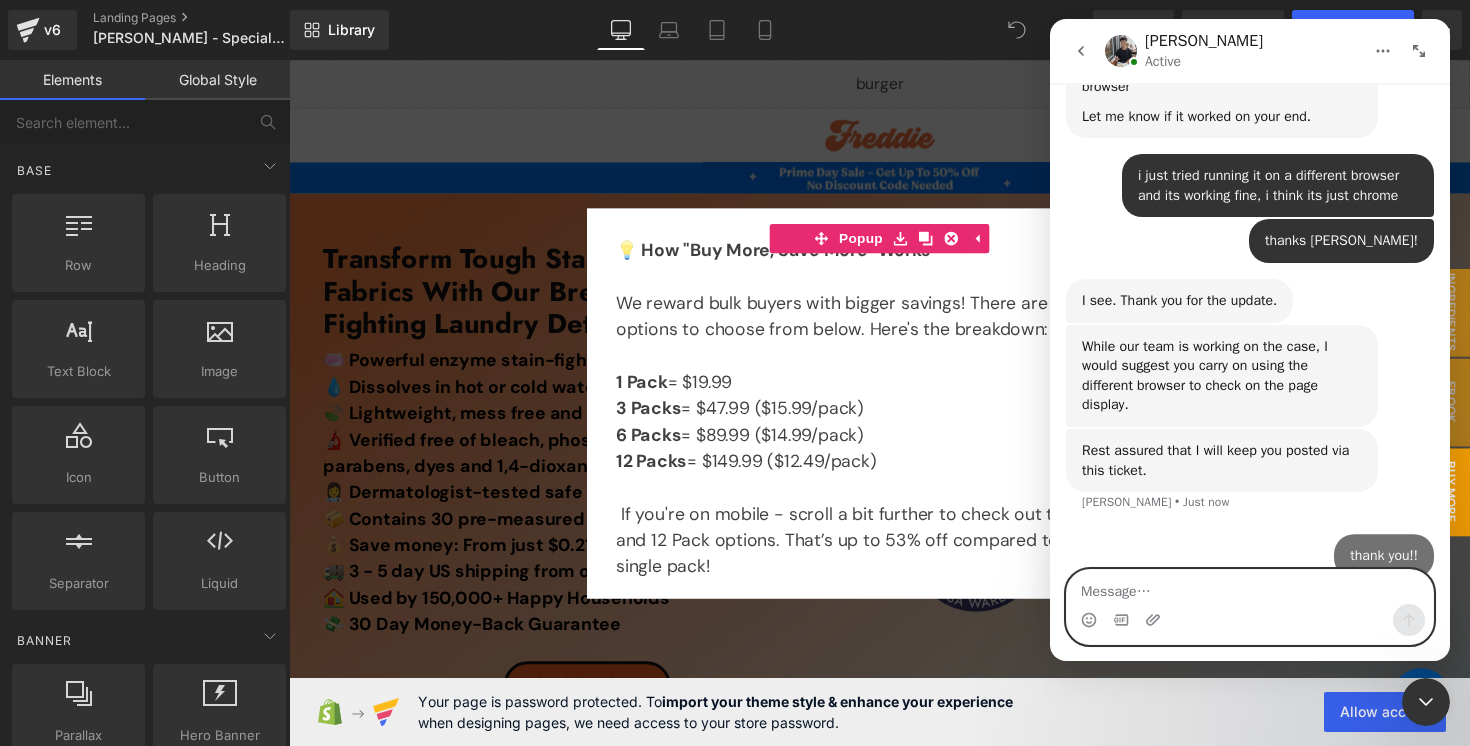 scroll, scrollTop: 2655, scrollLeft: 0, axis: vertical 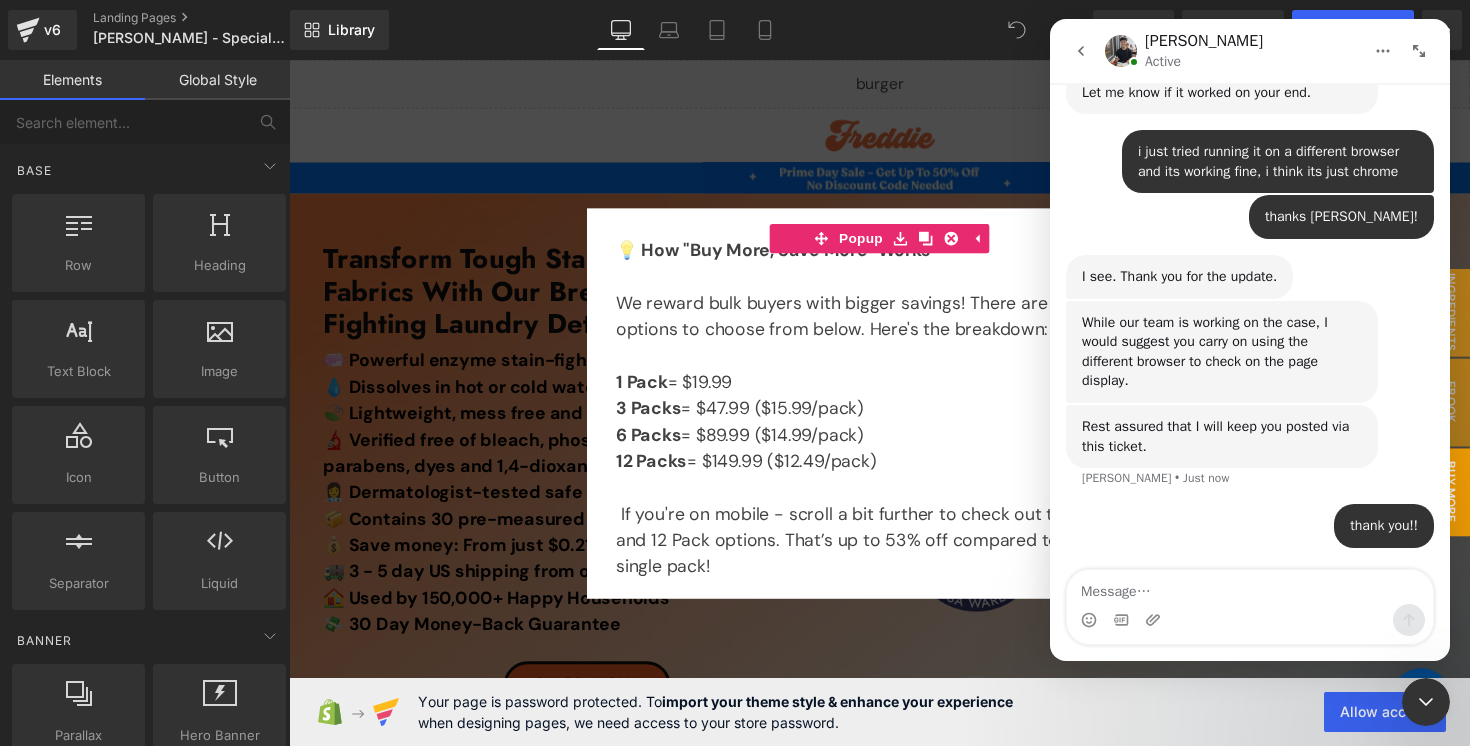 click at bounding box center (735, 343) 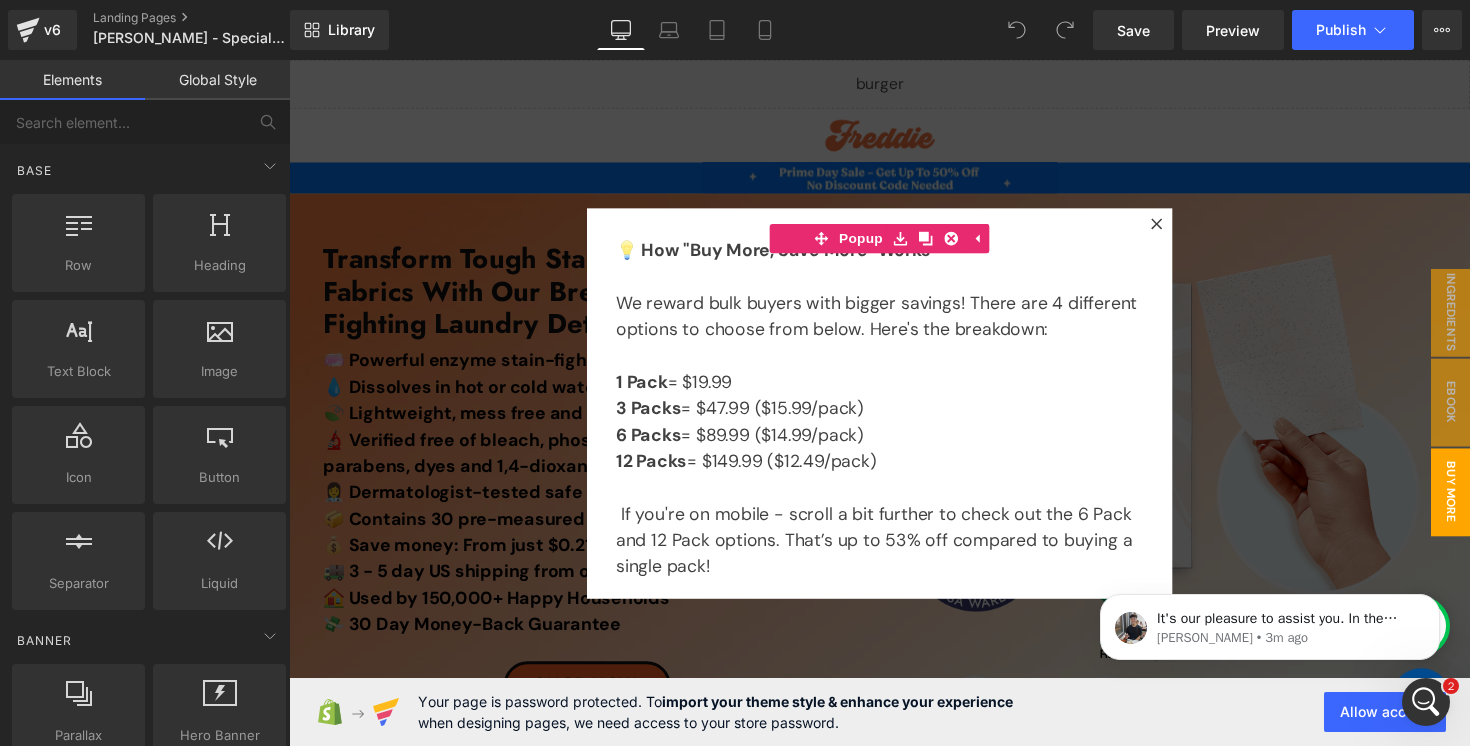 scroll, scrollTop: 0, scrollLeft: 0, axis: both 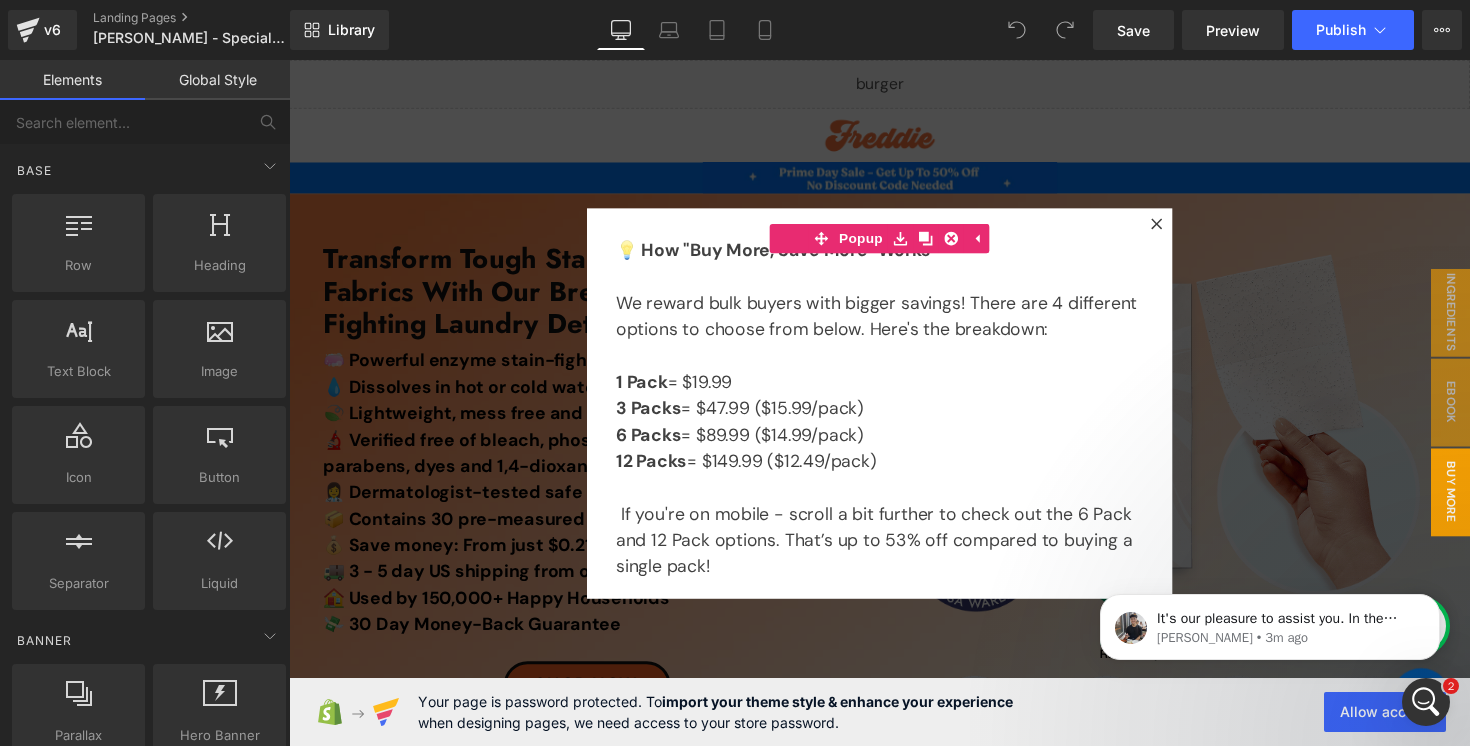 click at bounding box center (894, 411) 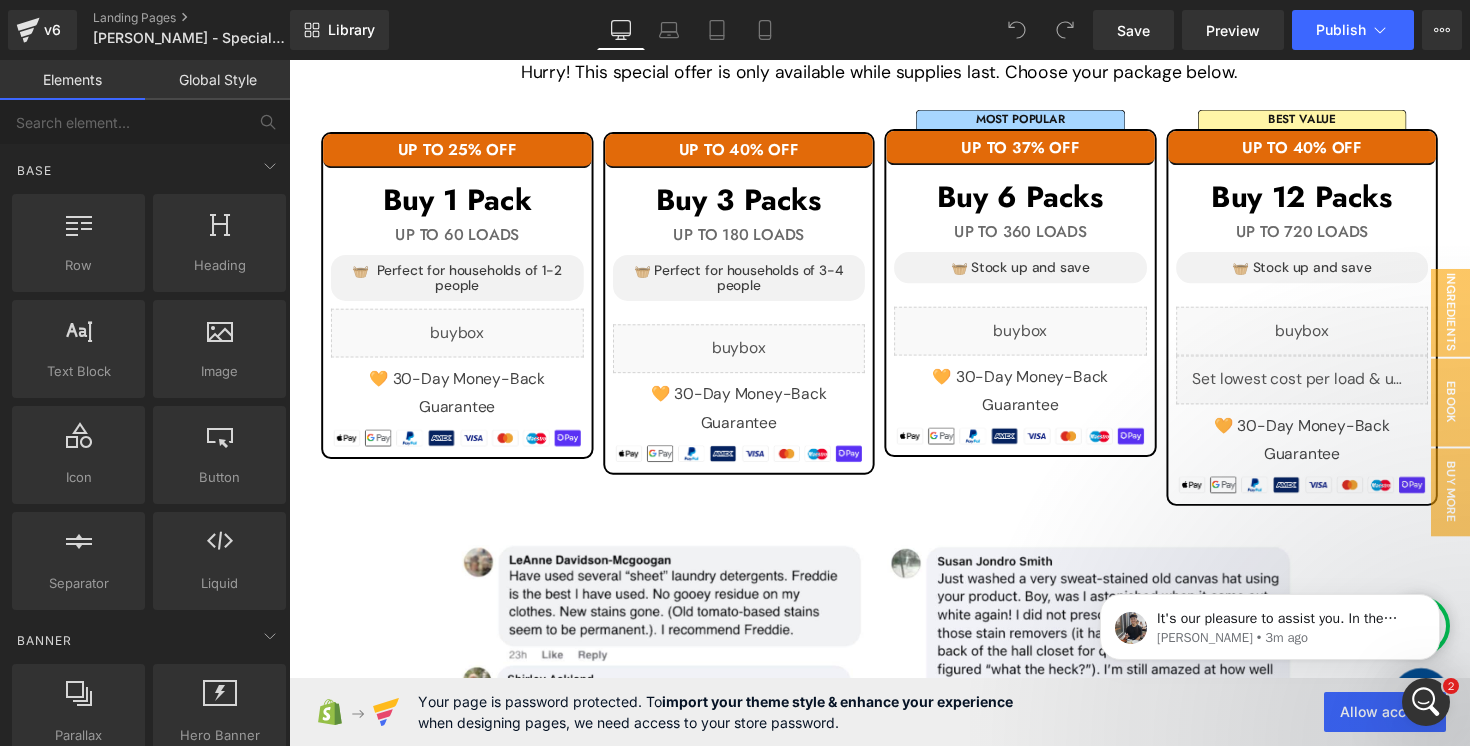 scroll, scrollTop: 2118, scrollLeft: 0, axis: vertical 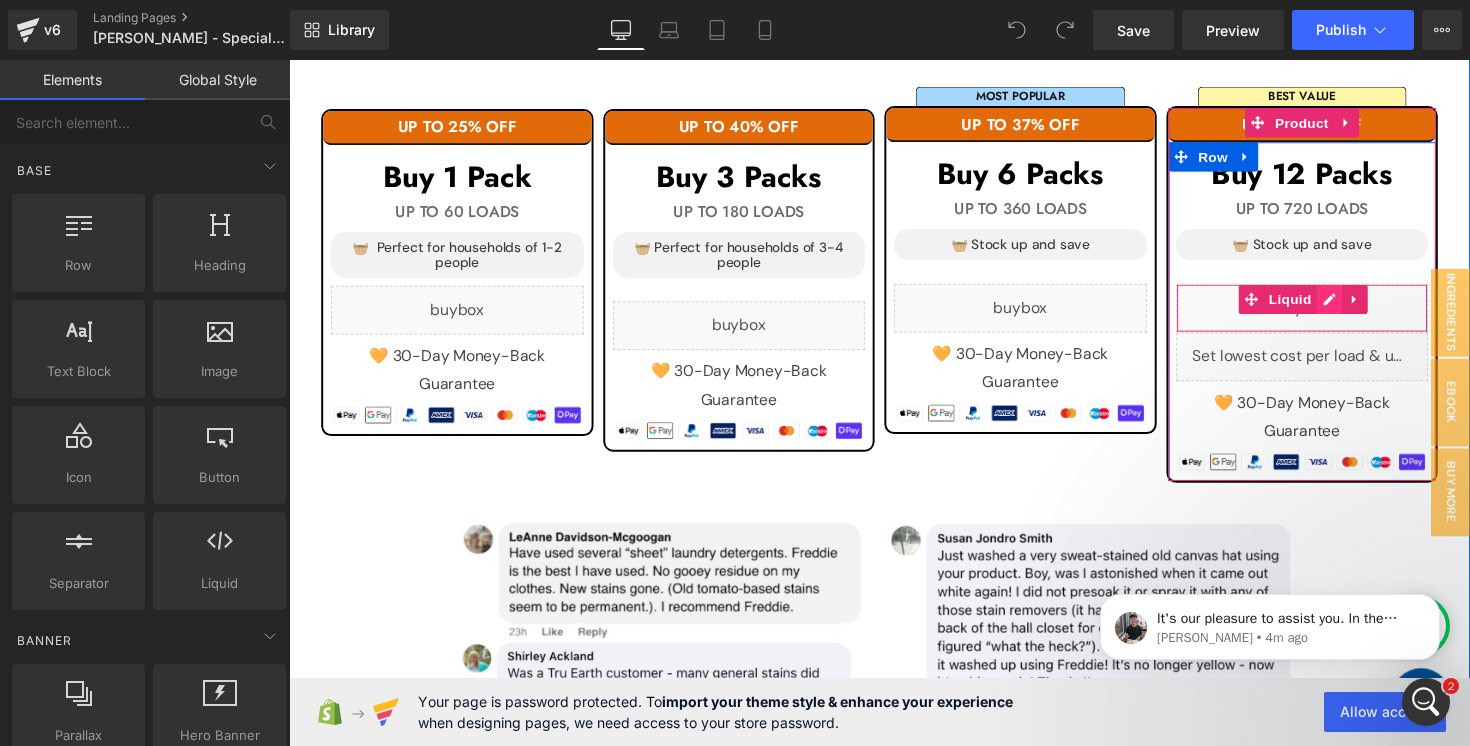 click on "Liquid" at bounding box center [1327, 314] 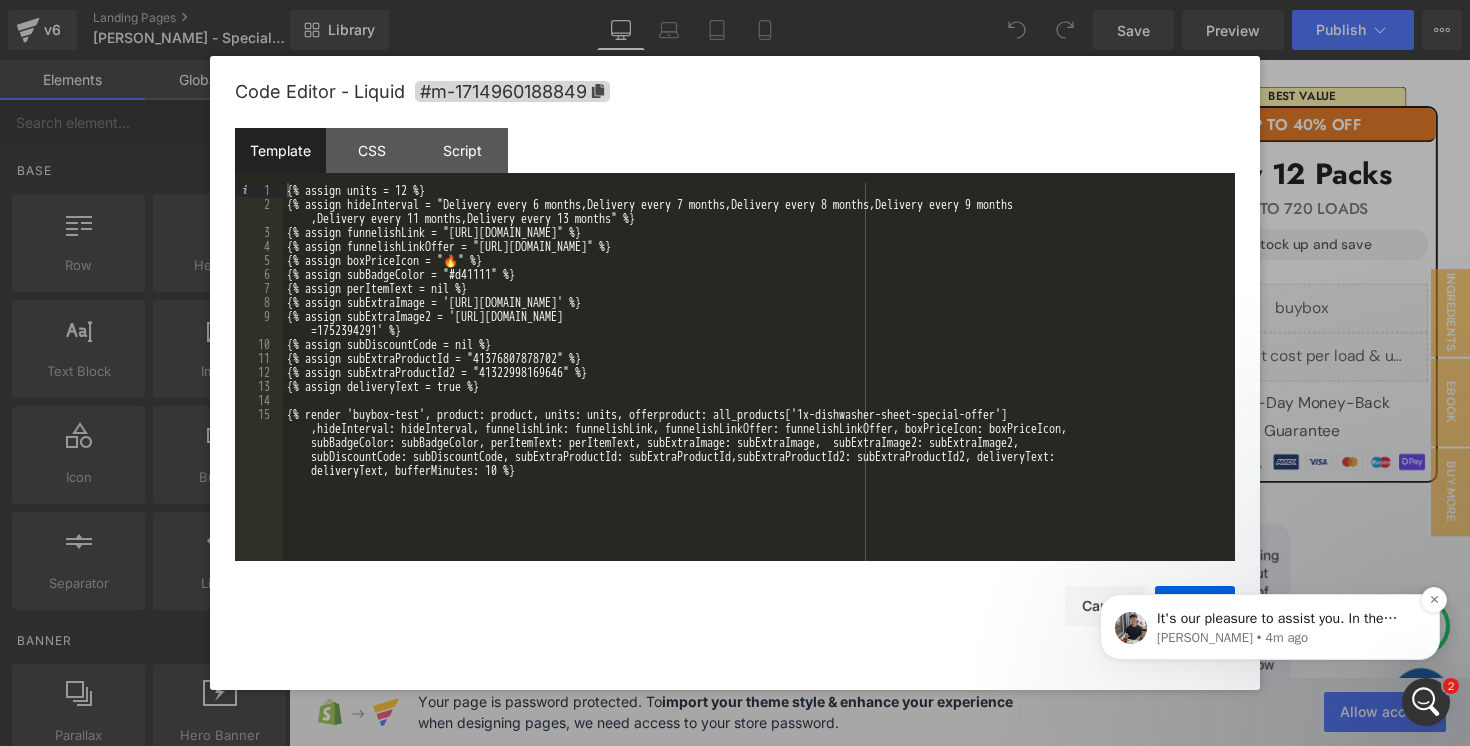 click on "It's our pleasure to assist you. In the meantime, may I know if there is anything else that I can do for you?" at bounding box center (1286, 619) 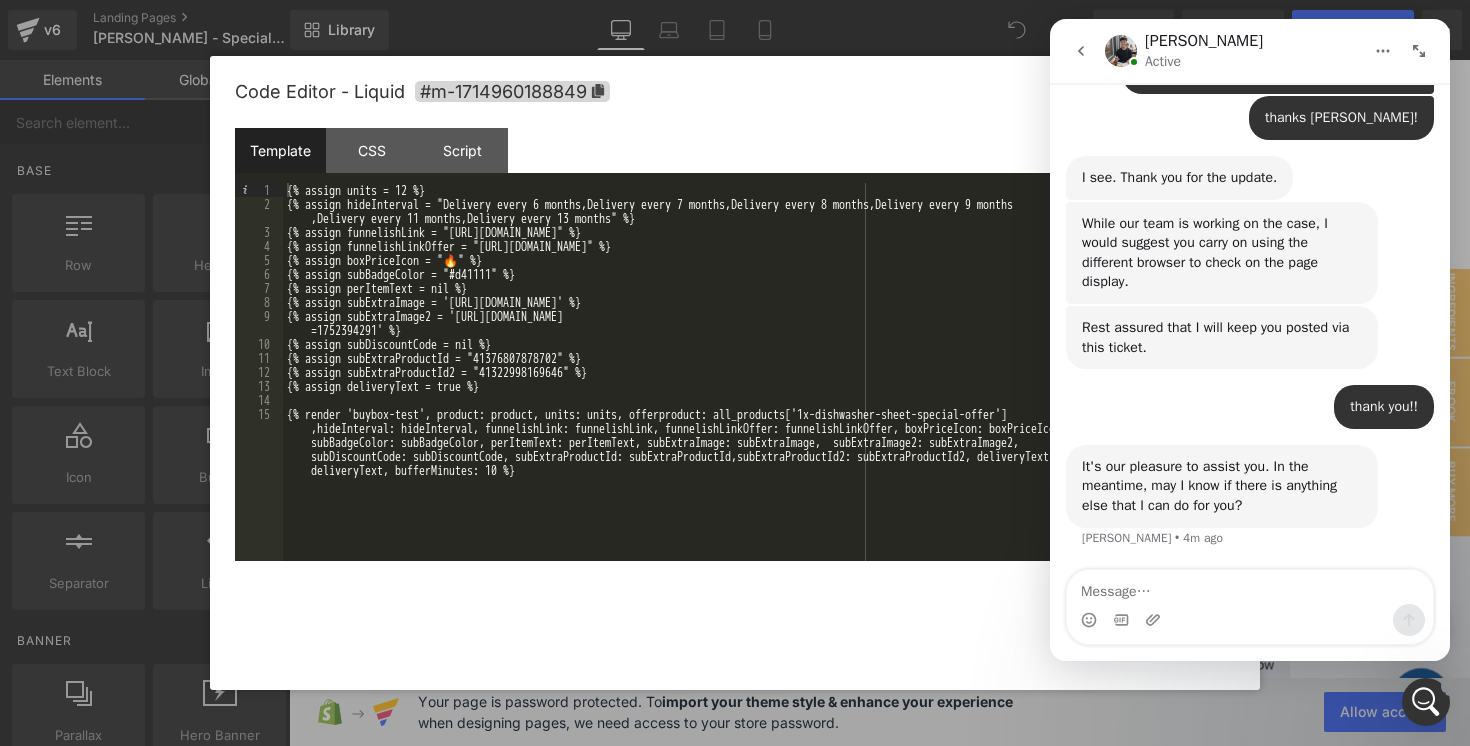 scroll, scrollTop: 0, scrollLeft: 0, axis: both 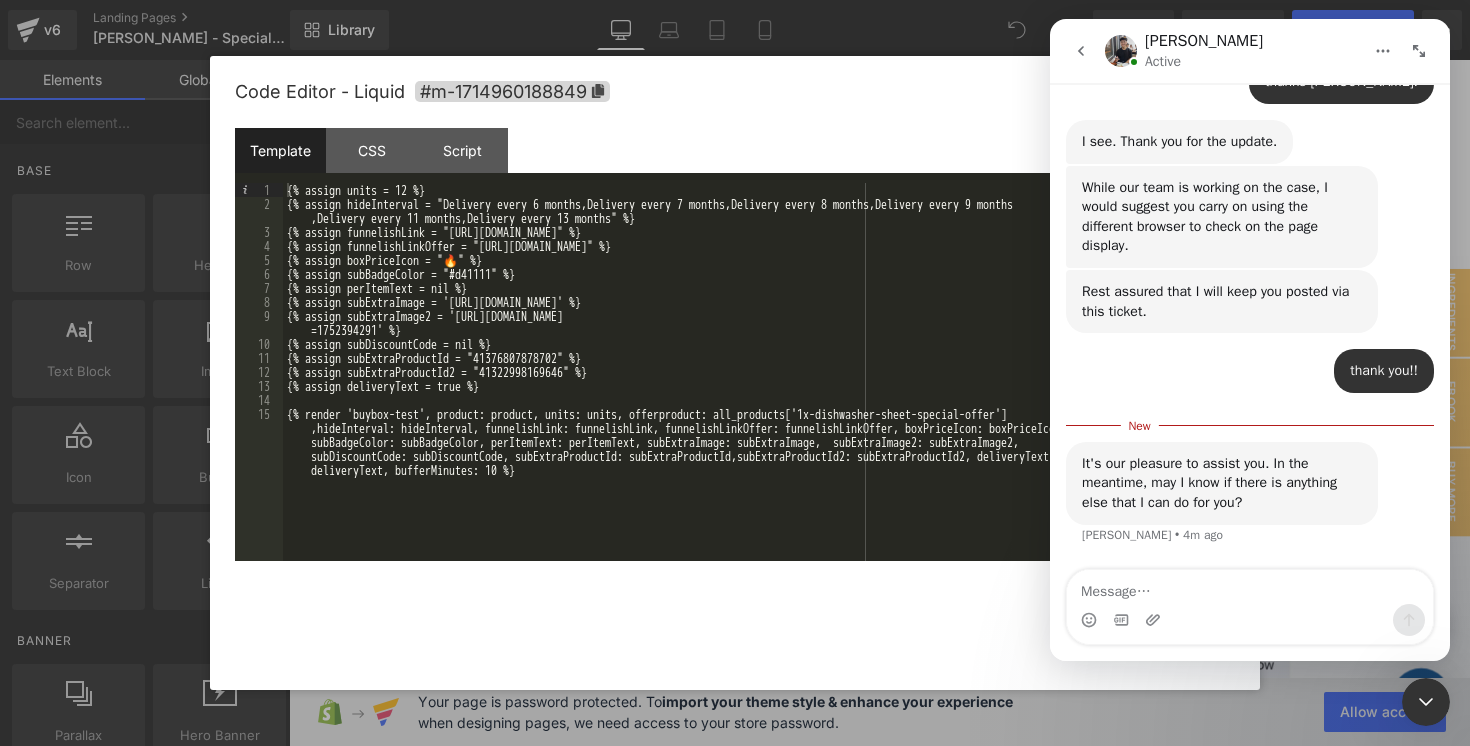 click at bounding box center (1250, 587) 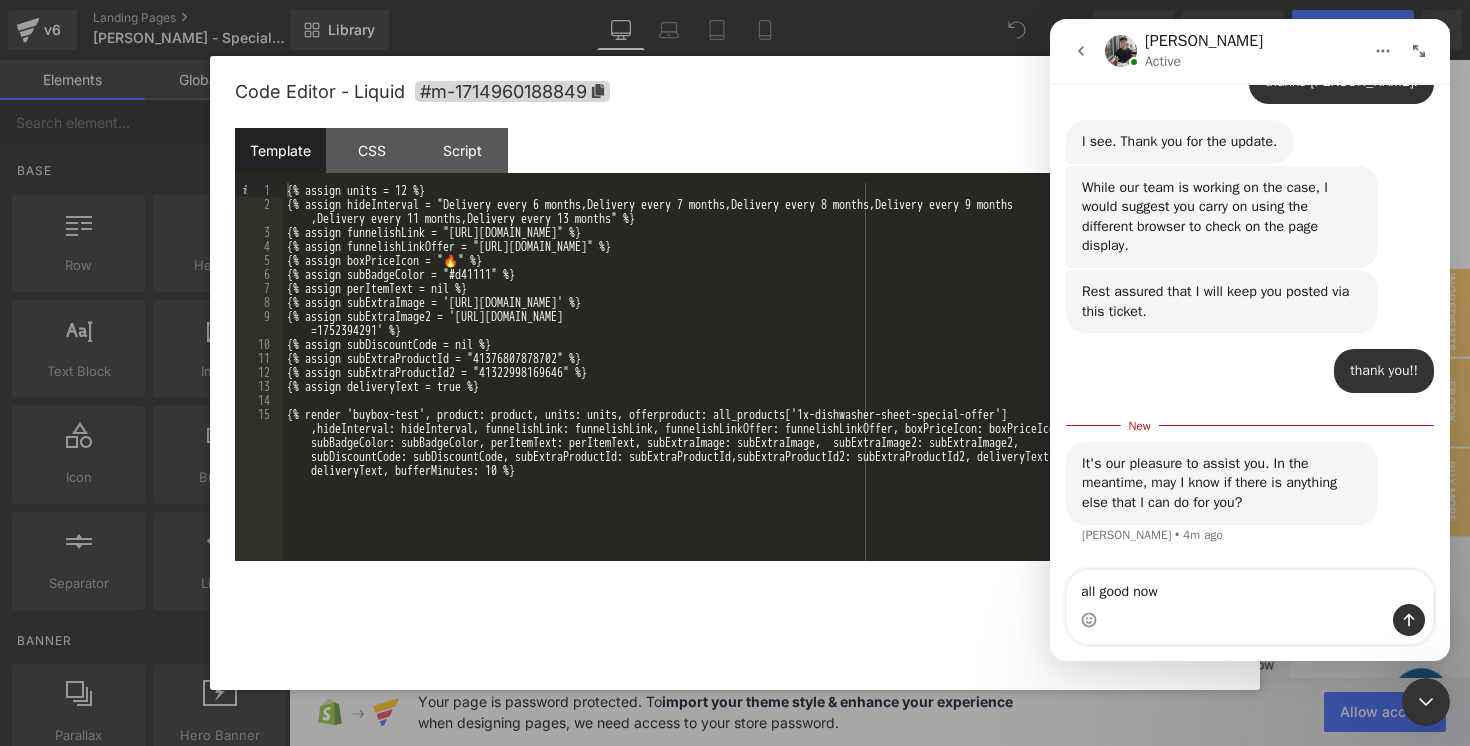 type on "all good now!" 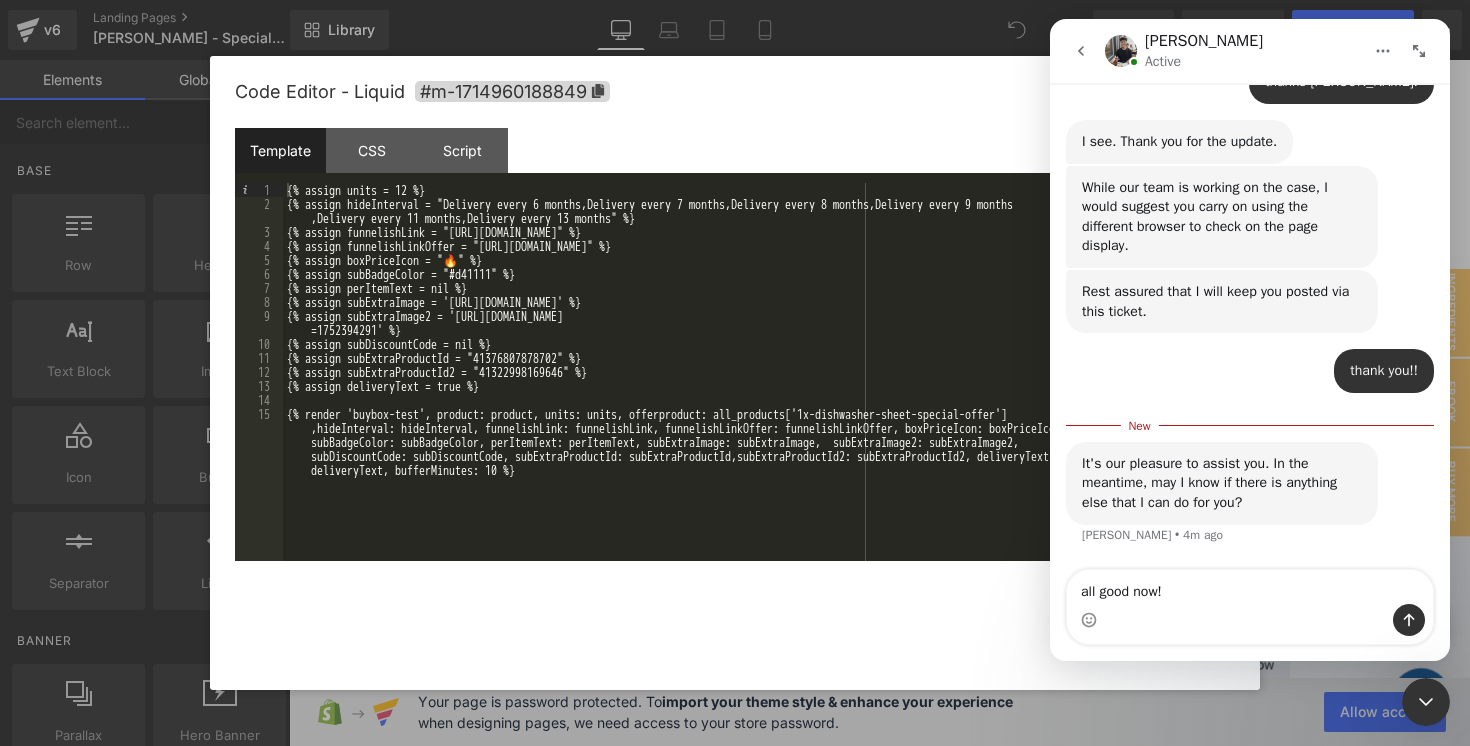 type 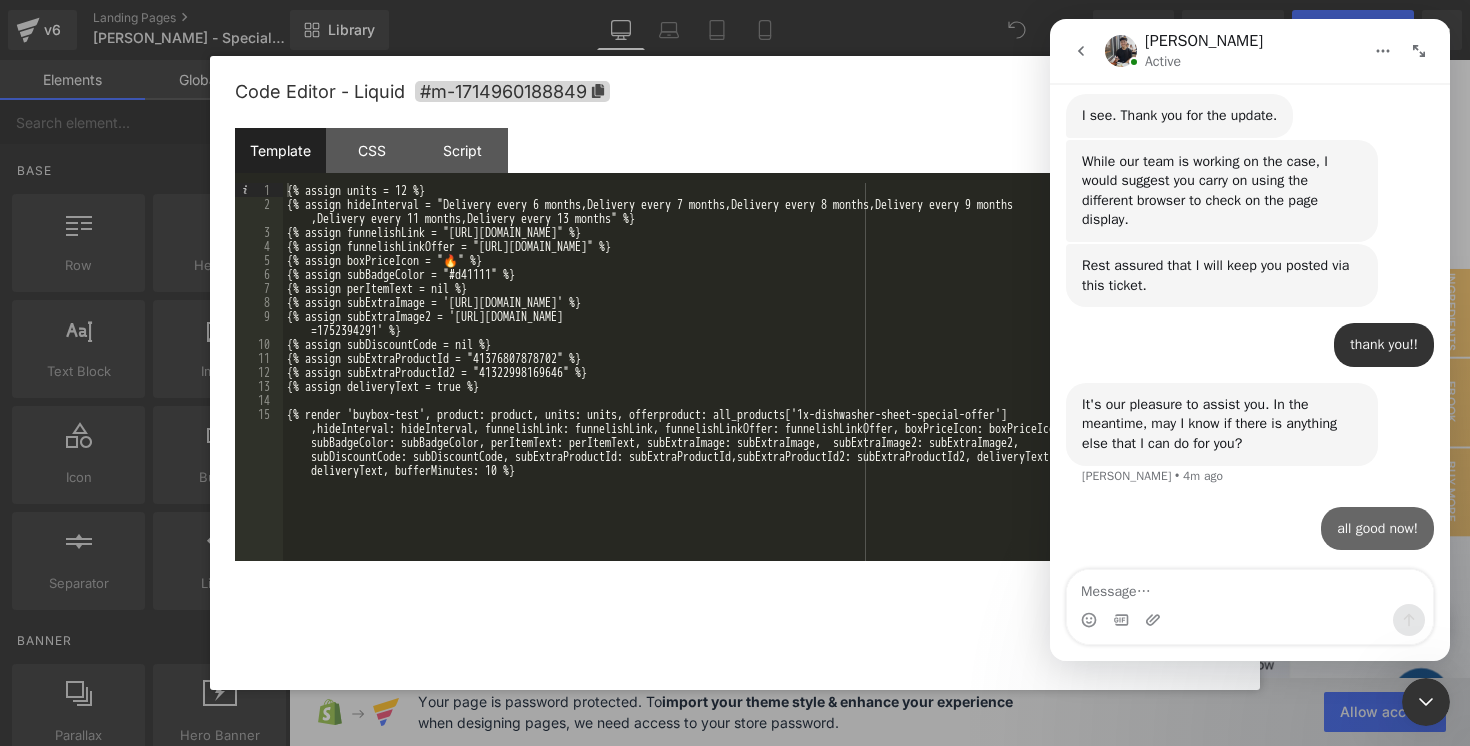 scroll, scrollTop: 2813, scrollLeft: 0, axis: vertical 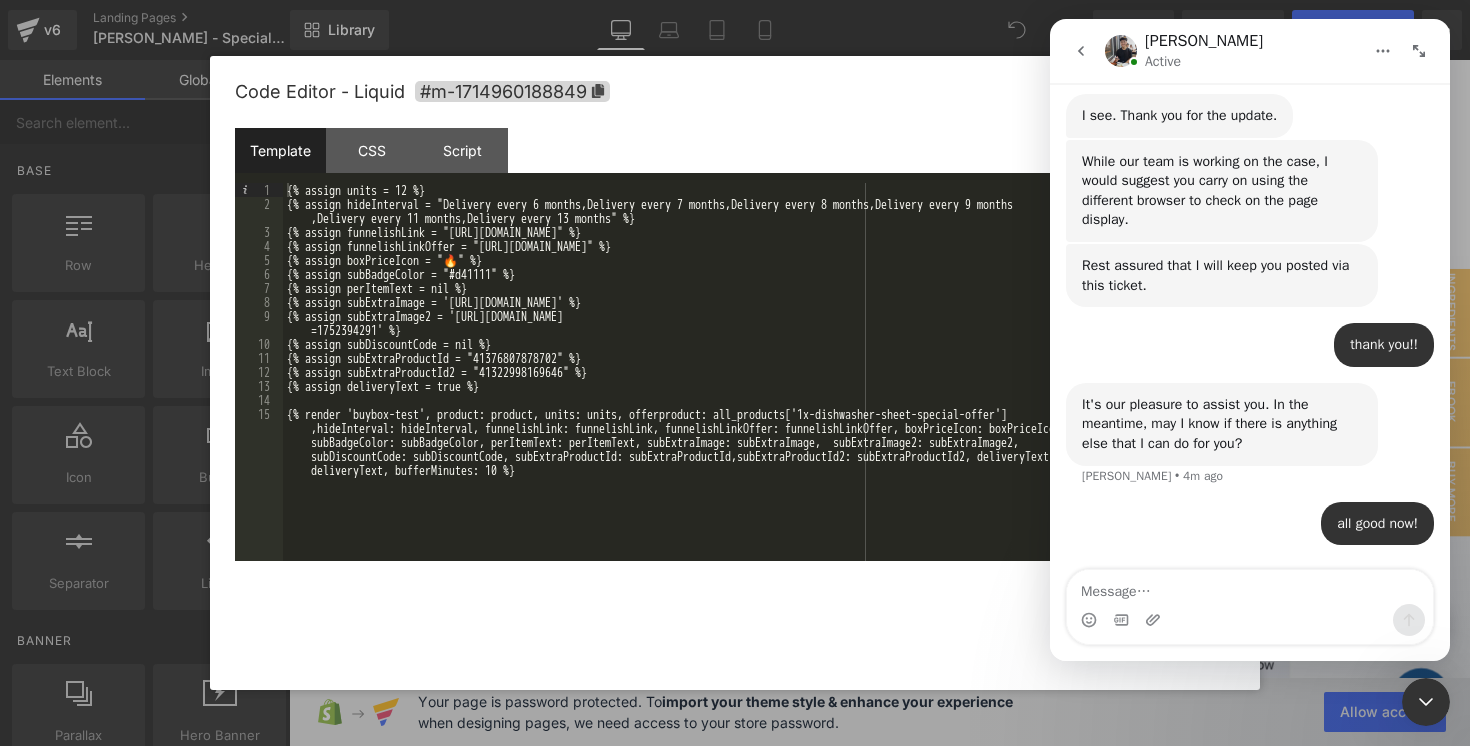 click 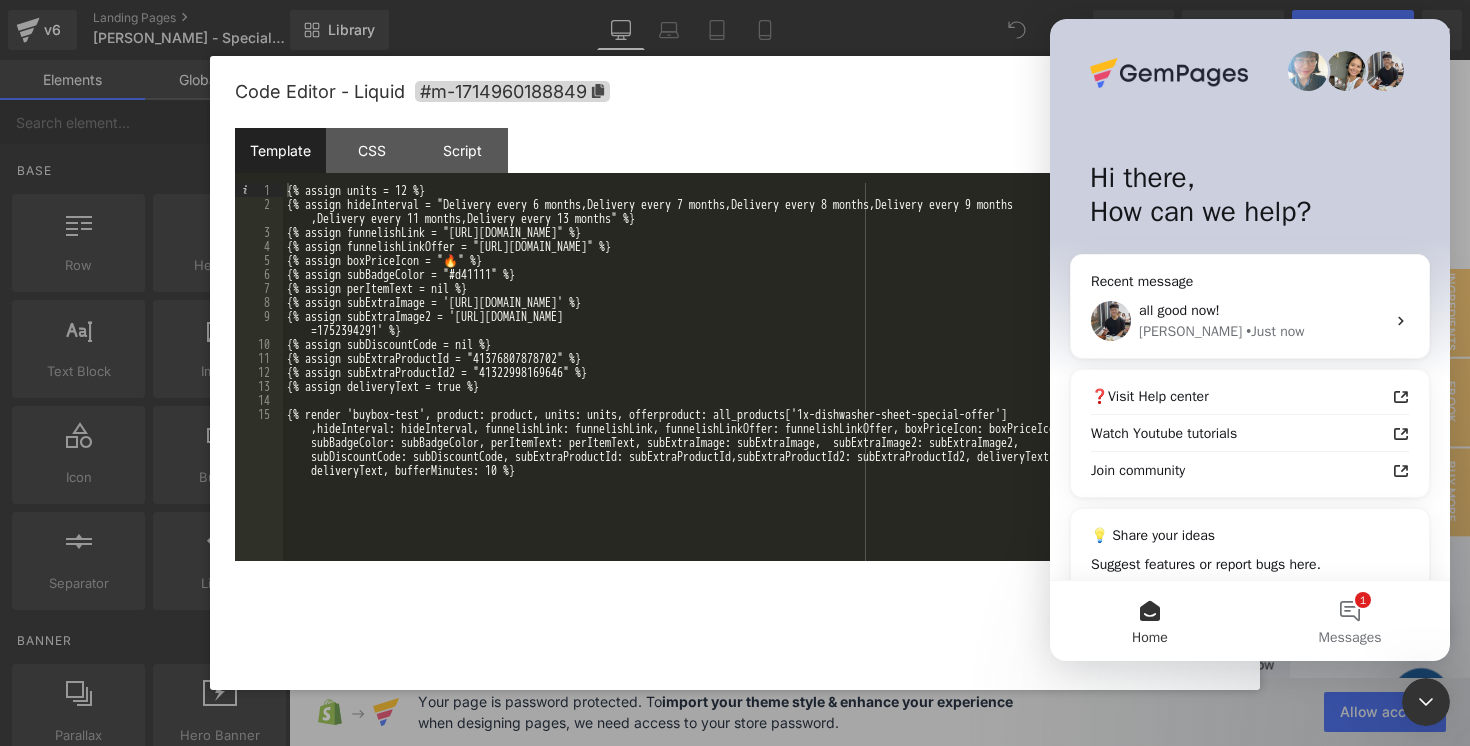 scroll, scrollTop: 0, scrollLeft: 0, axis: both 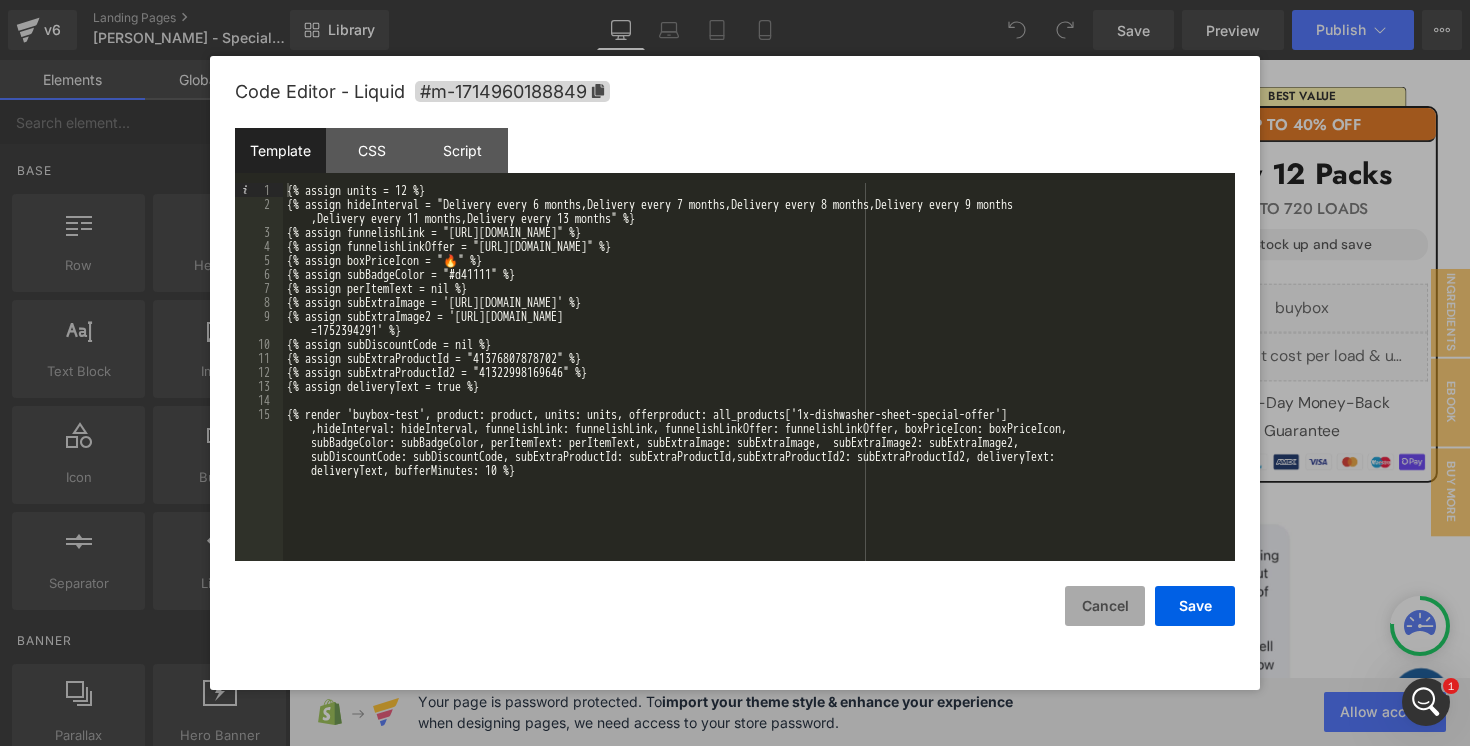 click on "Cancel" at bounding box center (1105, 606) 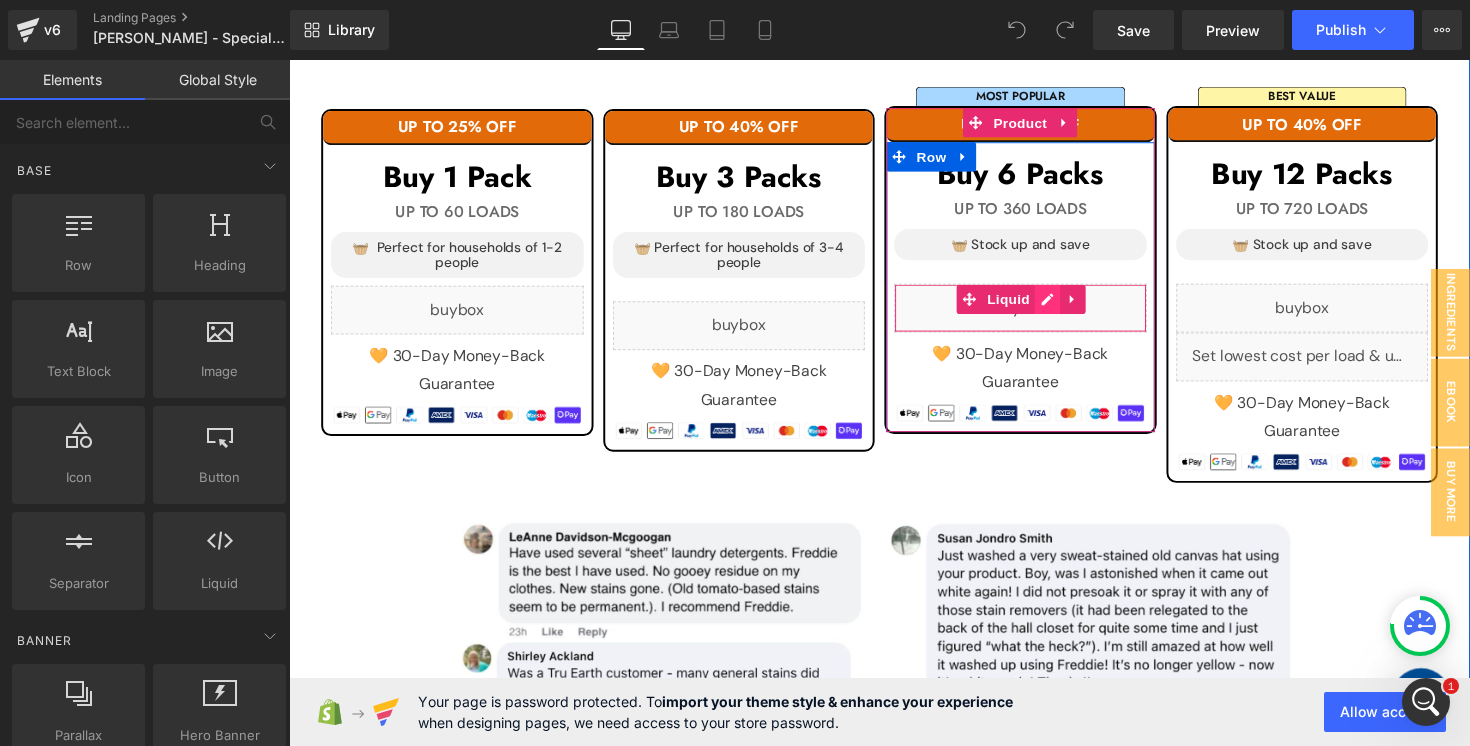 click on "Liquid" at bounding box center (1038, 314) 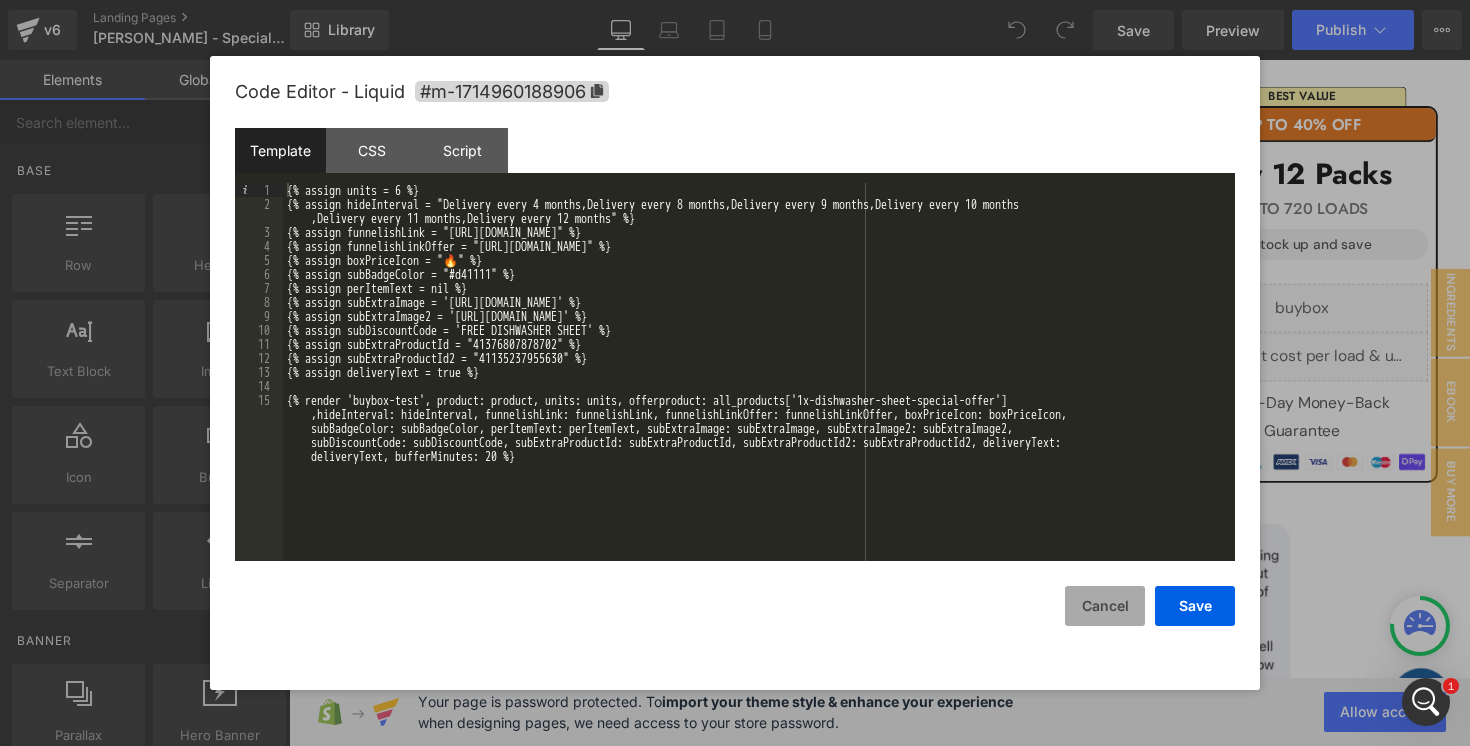 click on "Cancel" at bounding box center [1105, 606] 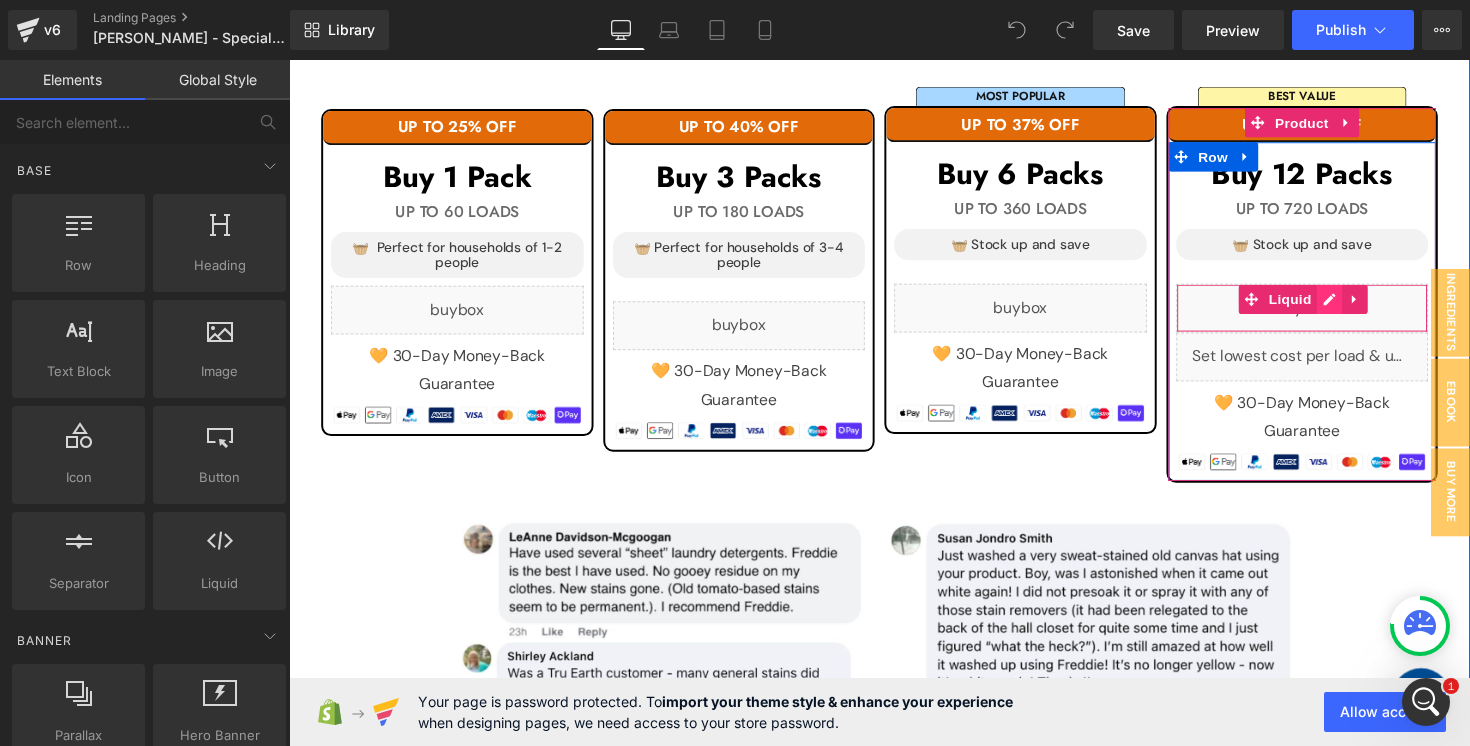click on "Liquid" at bounding box center [1327, 314] 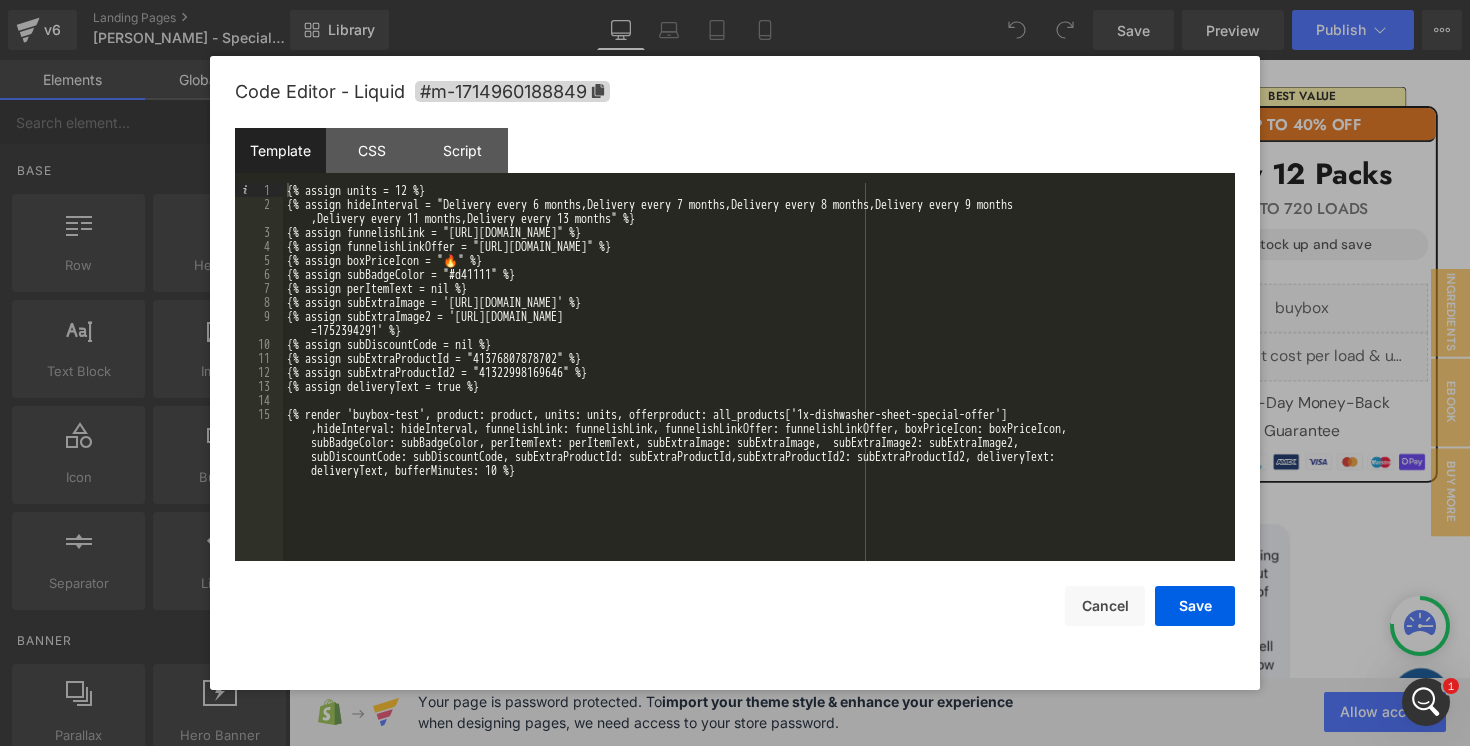 click on "{% assign units = 12 %}   {% assign hideInterval = "Delivery every 6 months,Delivery every 7 months,Delivery every 8 months,Delivery every 9 months      ,Delivery every 11 months,Delivery every 13 months" %}   {% assign funnelishLink = "[URL][DOMAIN_NAME]" %}   {% assign funnelishLinkOffer = "[URL][DOMAIN_NAME]" %}   {% assign boxPriceIcon = "🔥" %}  {% assign subBadgeColor = "#d41111" %}  {% assign perItemText = nil %}   {% assign subExtraImage = '[URL][DOMAIN_NAME]' %}   {% assign subExtraImage2 = '[URL][DOMAIN_NAME]      =1752394291' %}   {% assign subDiscountCode = nil %}   {% assign subExtraProductId = "41376807878702" %}   {% assign subExtraProductId2 = "41322998169646" %}   {% assign deliveryText = true %}                        deliveryText, bufferMinutes: 10 %}" at bounding box center [759, 414] 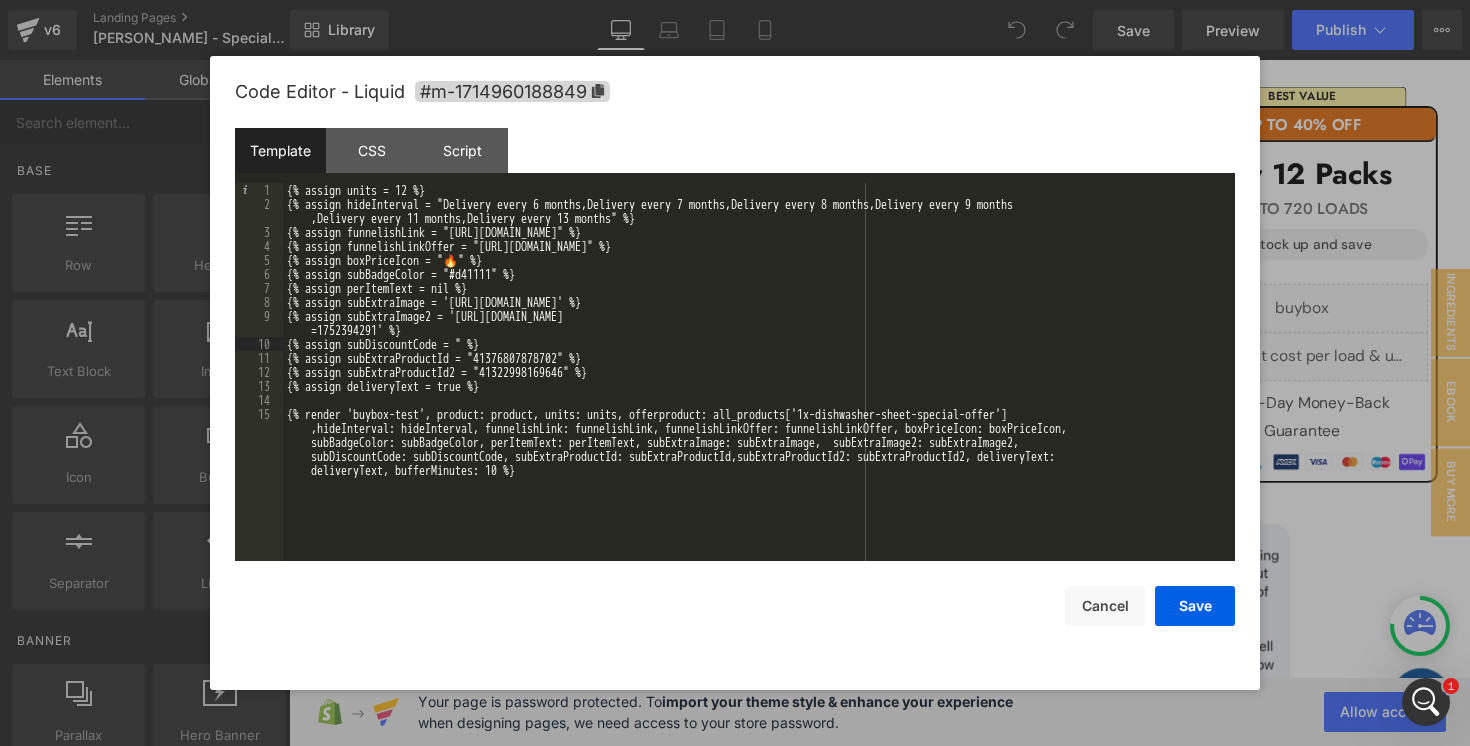 paste 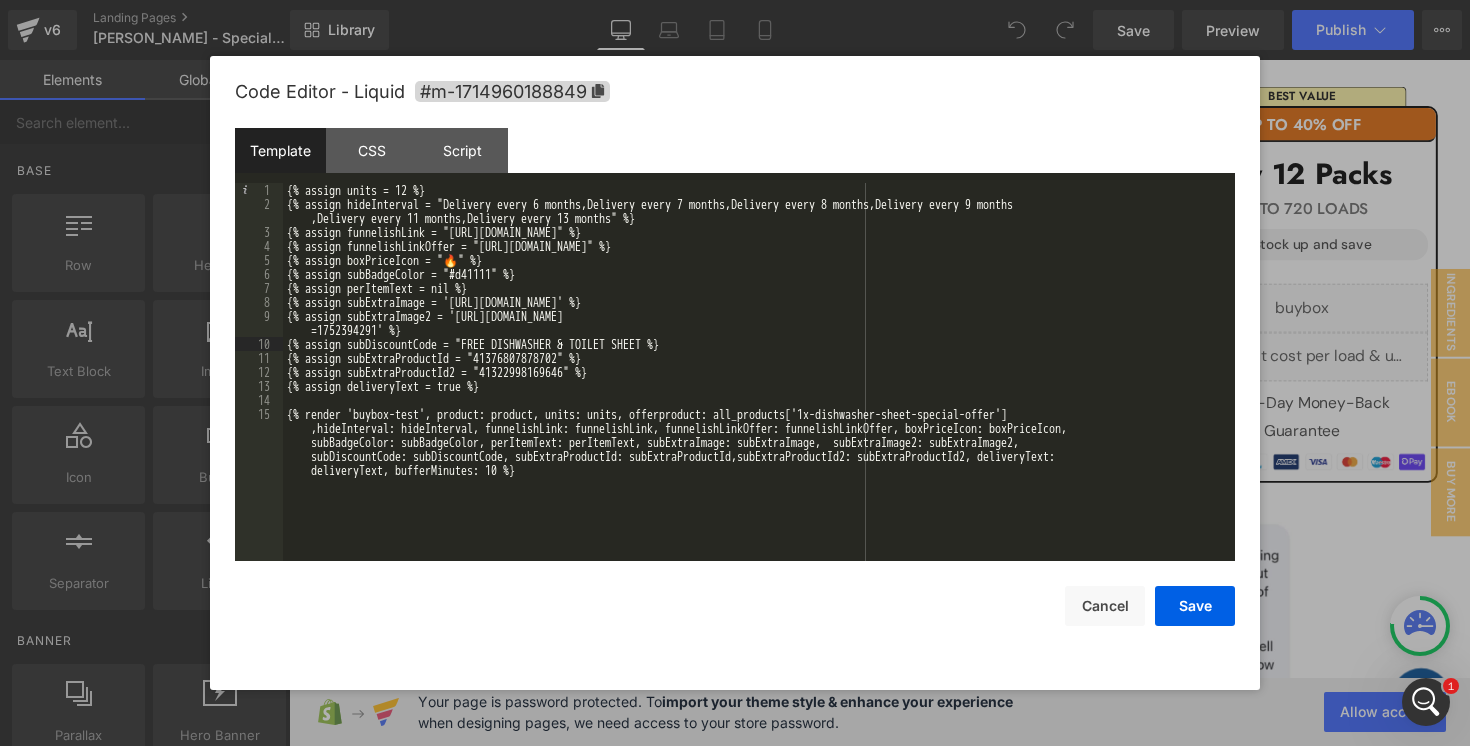 type 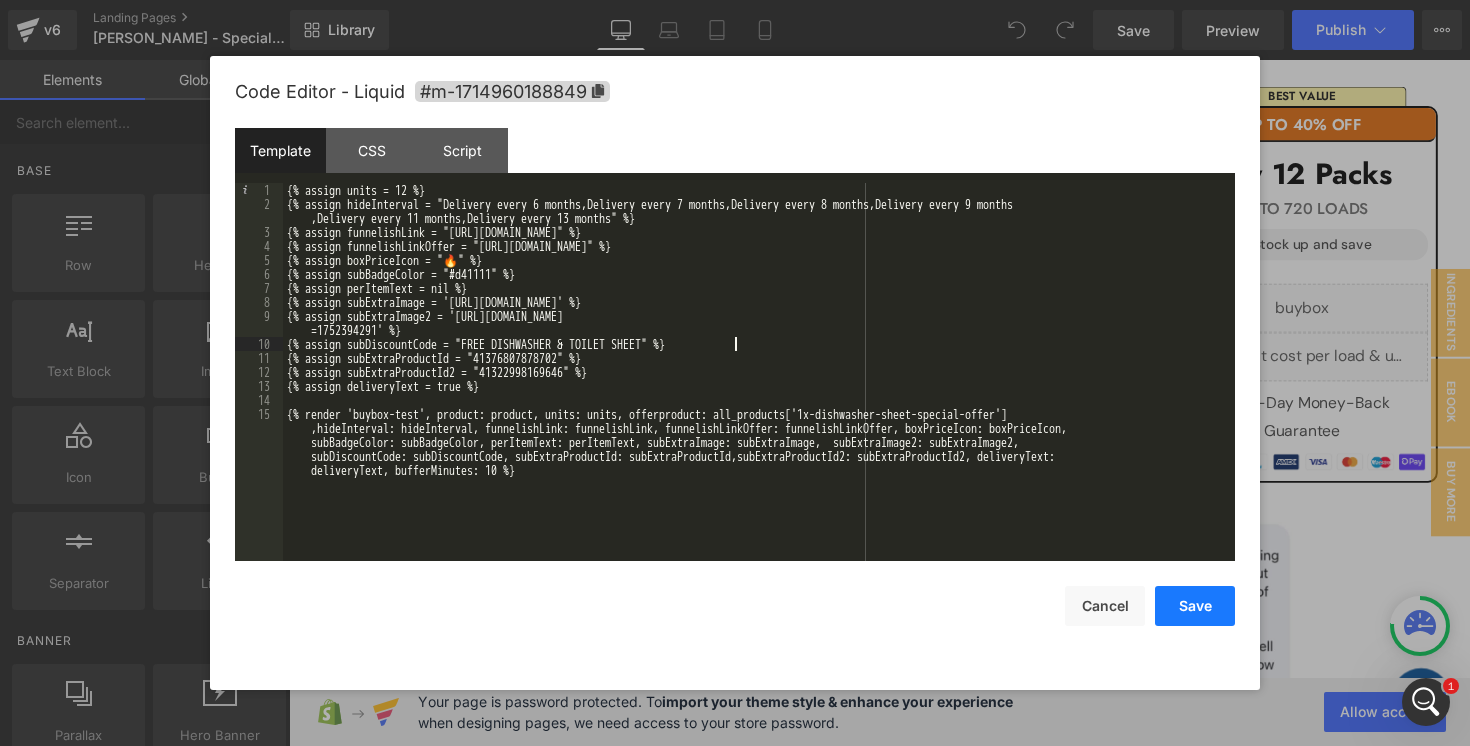click on "Save" at bounding box center (1195, 606) 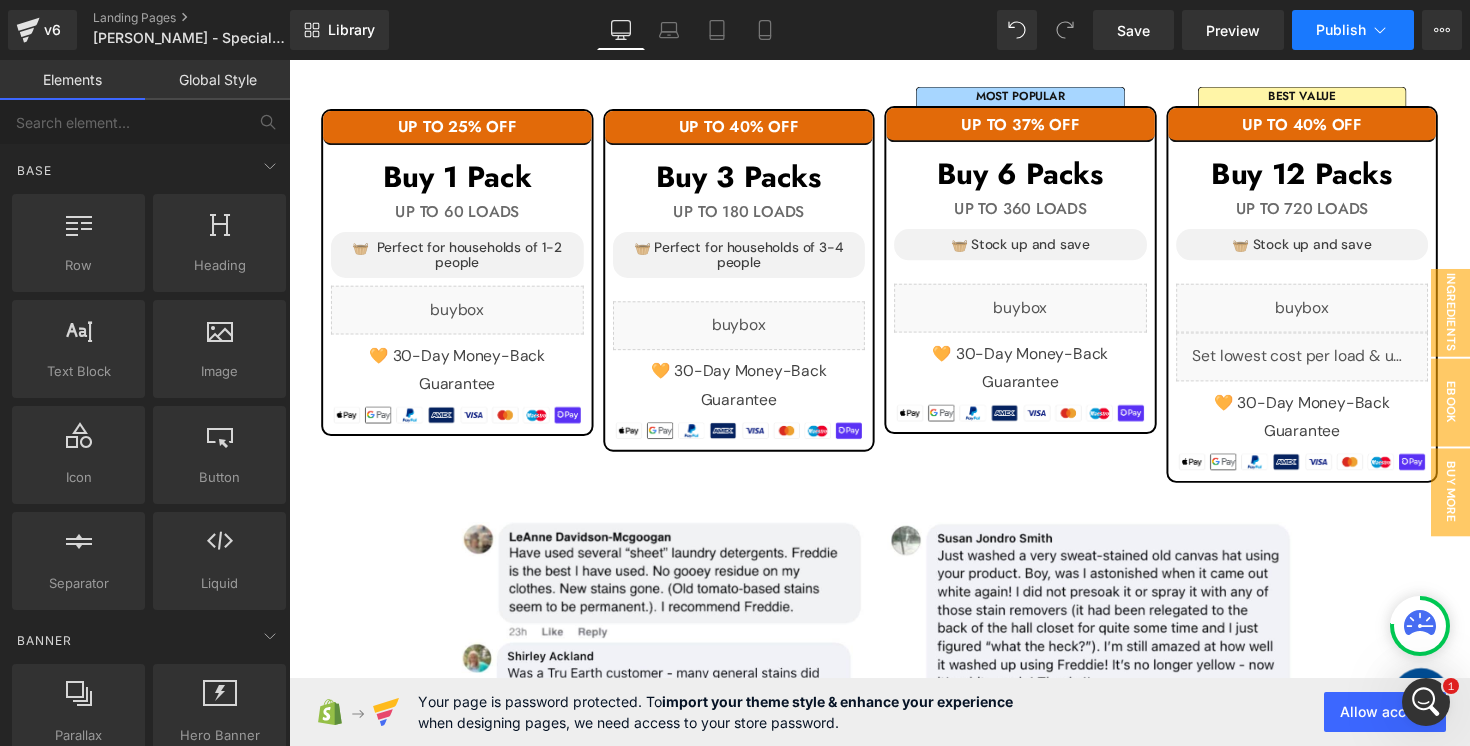 click on "Publish" at bounding box center (1341, 30) 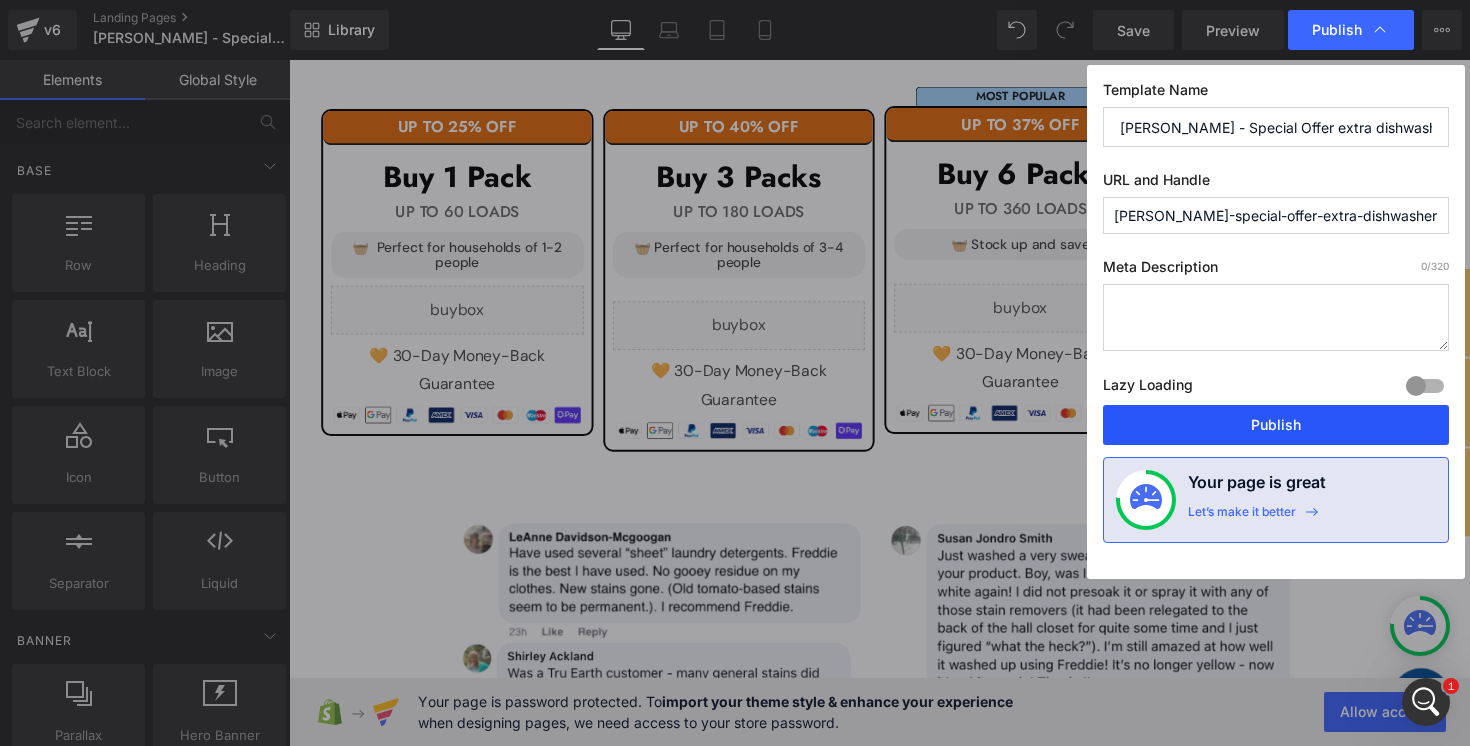 click on "Publish" at bounding box center [1276, 425] 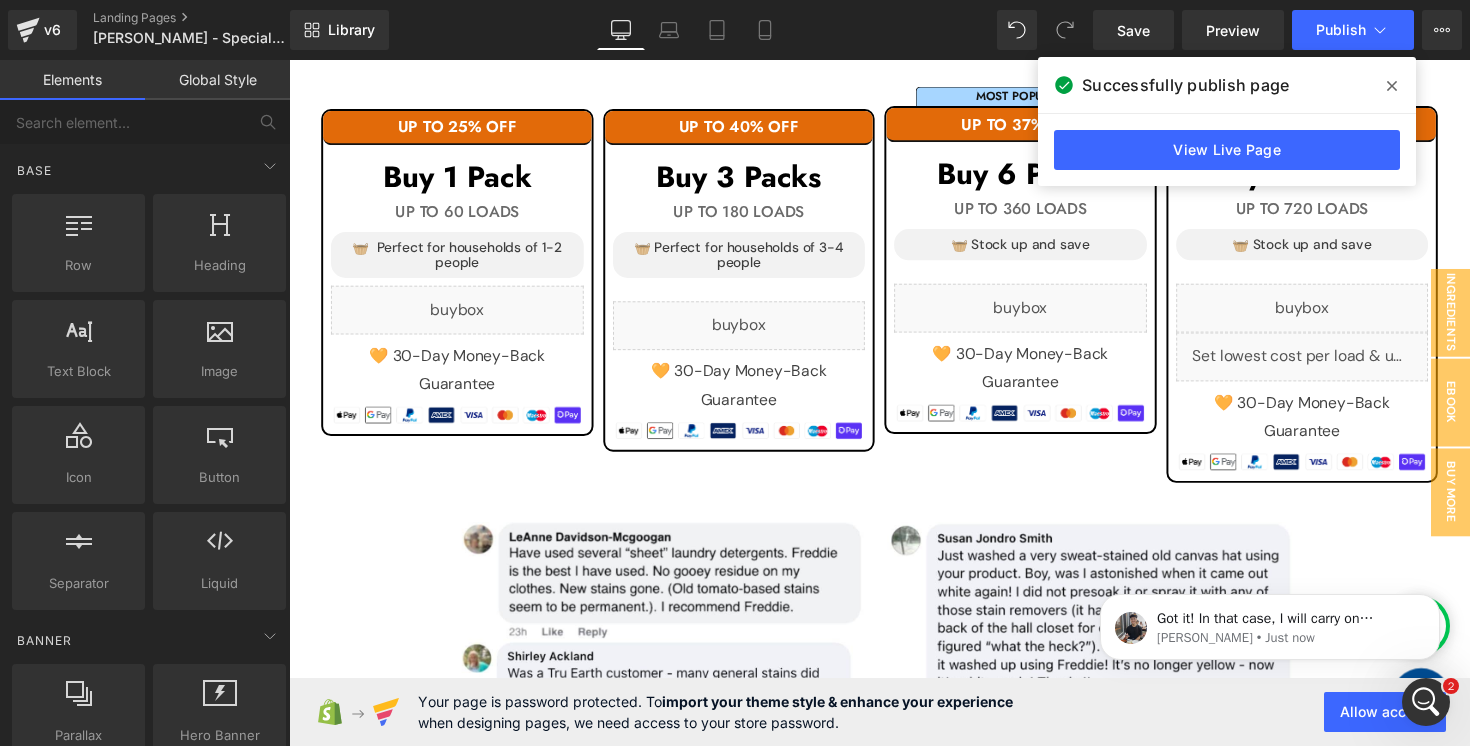 scroll, scrollTop: 0, scrollLeft: 0, axis: both 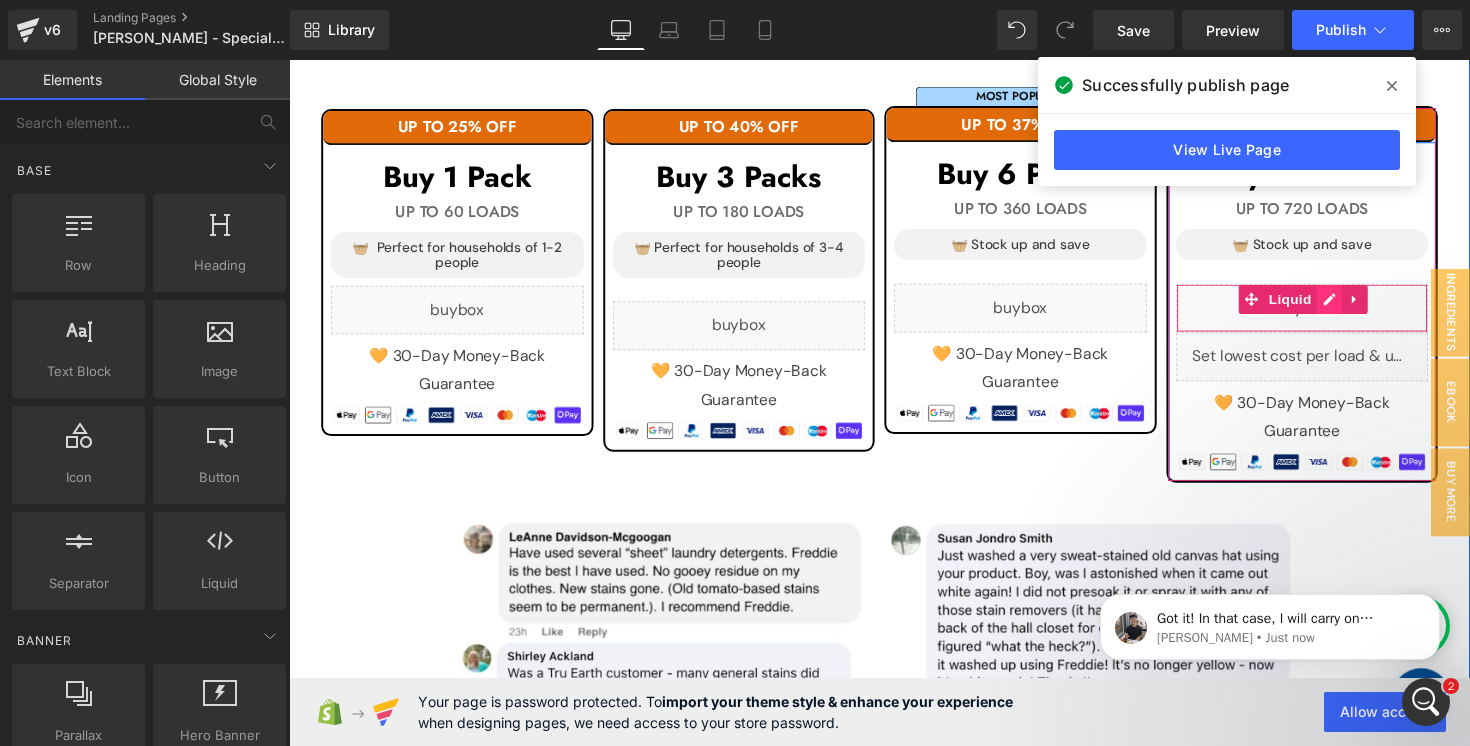 click on "Liquid" at bounding box center (1327, 314) 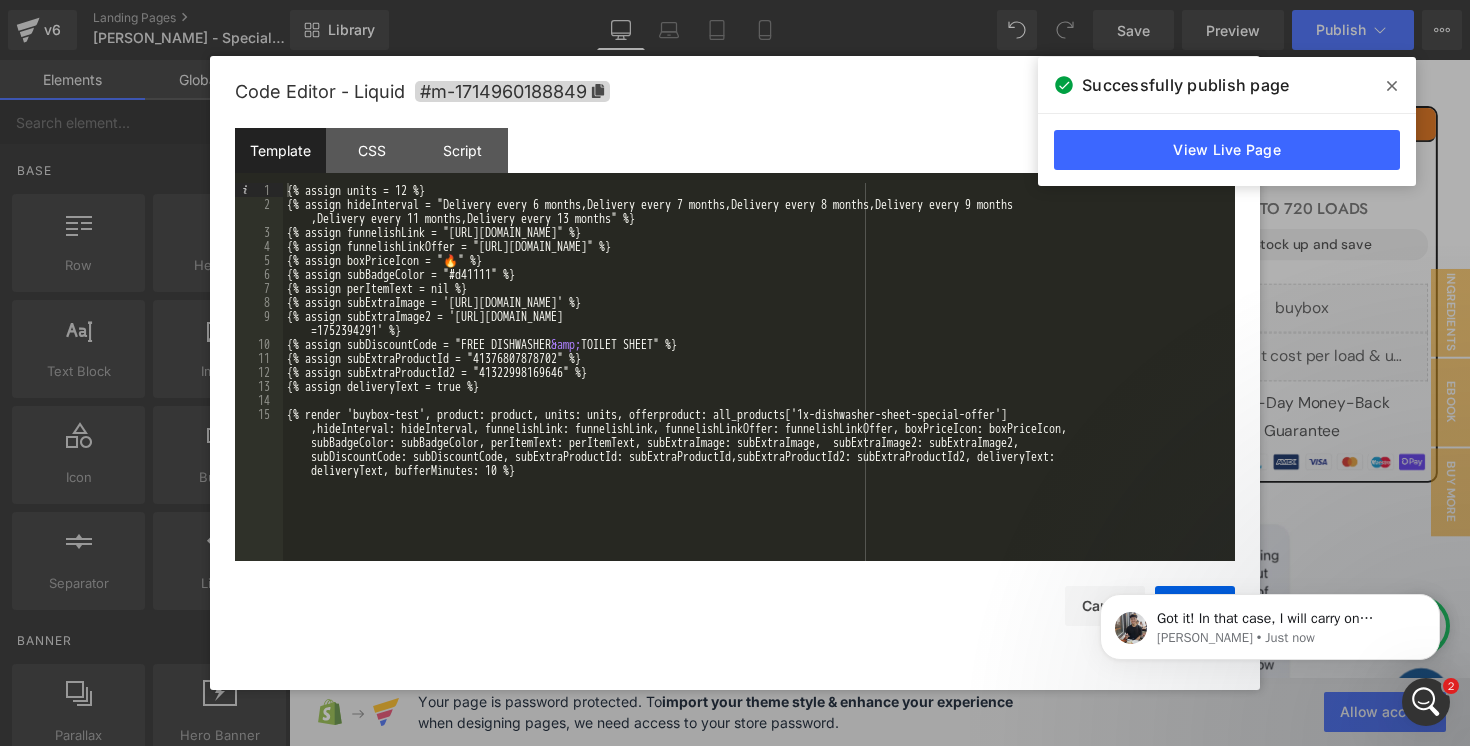 click on "{% assign units = 12 %}   {% assign hideInterval = "Delivery every 6 months,Delivery every 7 months,Delivery every 8 months,Delivery every 9 months      ,Delivery every 11 months,Delivery every 13 months" %}   {% assign funnelishLink = "[URL][DOMAIN_NAME]" %}   {% assign funnelishLinkOffer = "[URL][DOMAIN_NAME]" %}   {% assign boxPriceIcon = "🔥" %}  {% assign subBadgeColor = "#d41111" %}  {% assign perItemText = nil %}   {% assign subExtraImage = '[URL][DOMAIN_NAME]' %}   {% assign subExtraImage2 = '[URL][DOMAIN_NAME]      =1752394291' %}   {% assign subDiscountCode = "FREE DISHWASHER  &amp;  TOILET SHEET" %}   {% assign subExtraProductId = "41376807878702" %}   {% assign subExtraProductId2 = "41322998169646" %}   {% assign deliveryText = true %}" at bounding box center (759, 414) 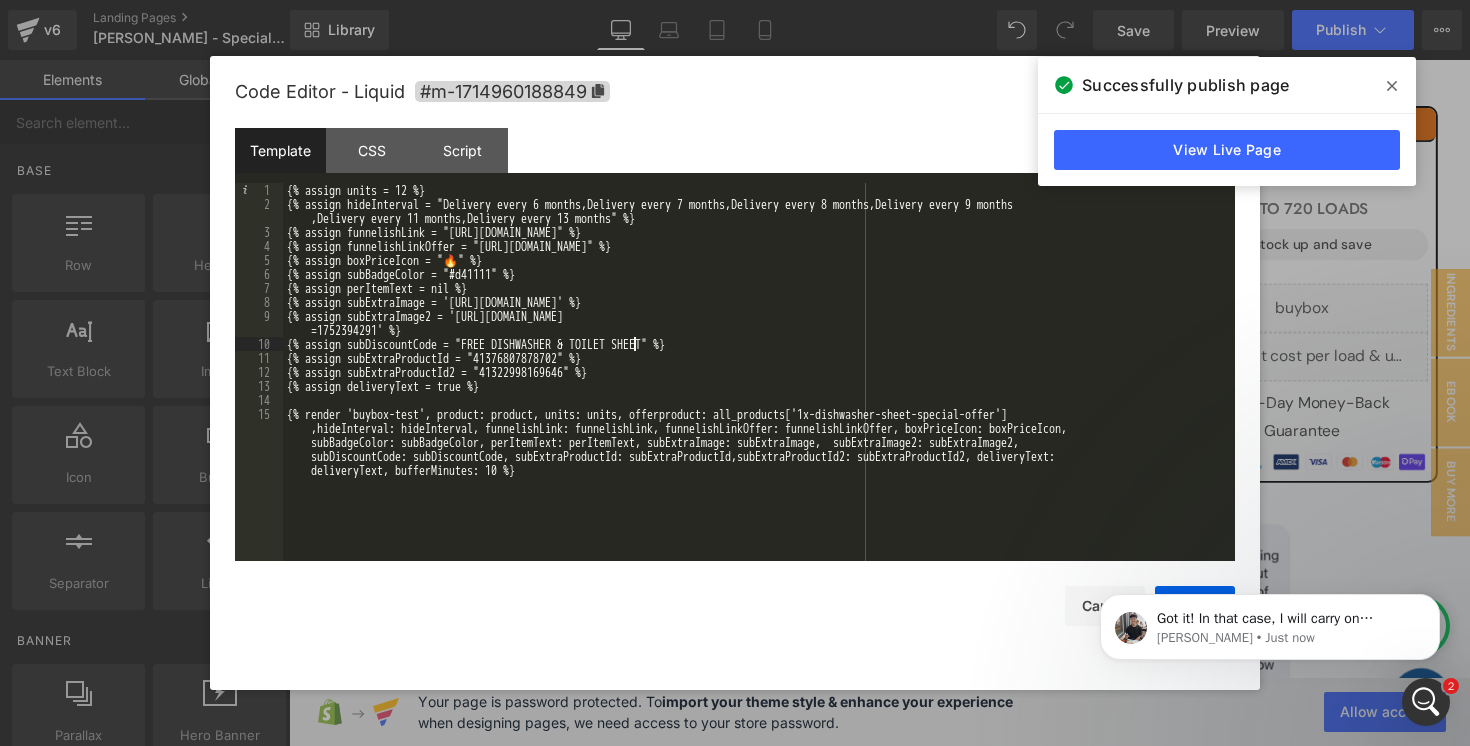 click on "Save Cancel" at bounding box center [735, 593] 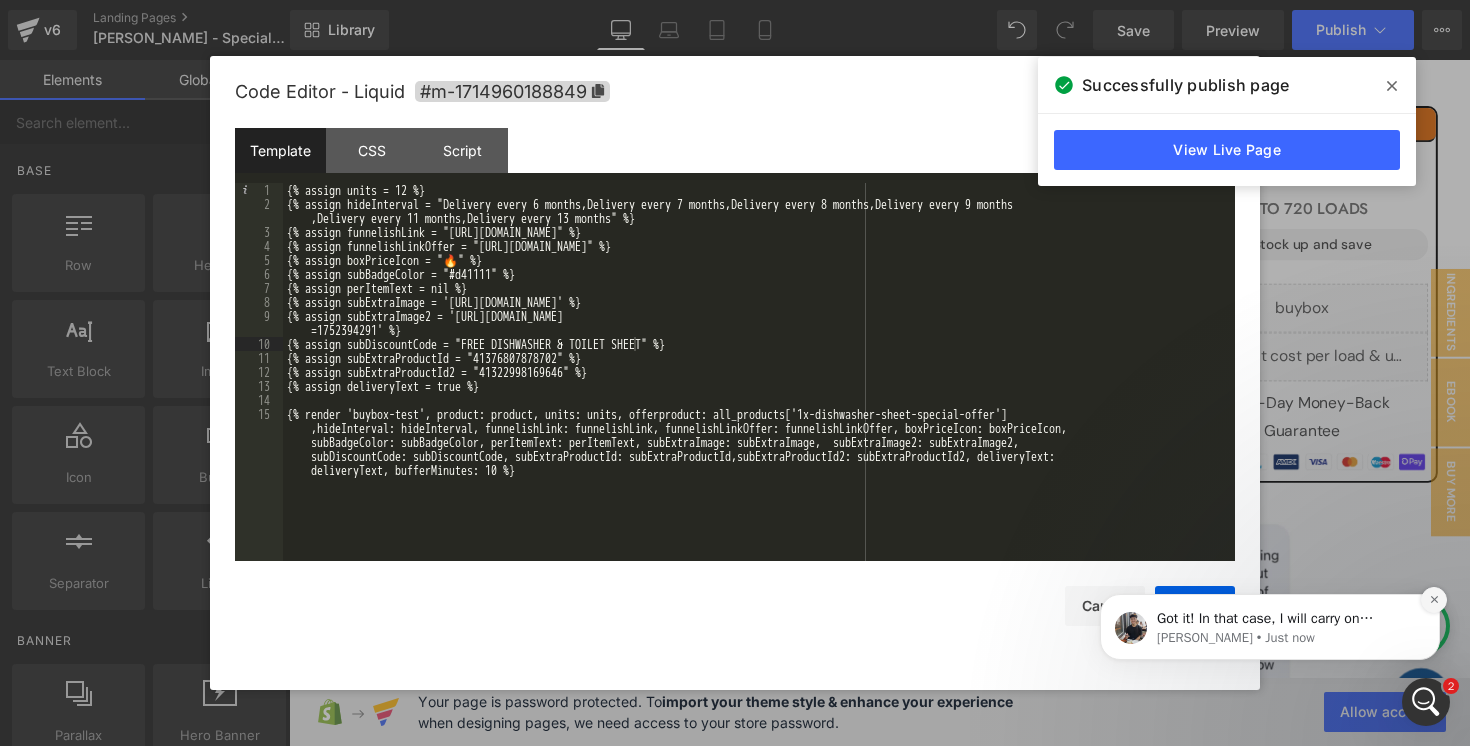 click at bounding box center (1434, 600) 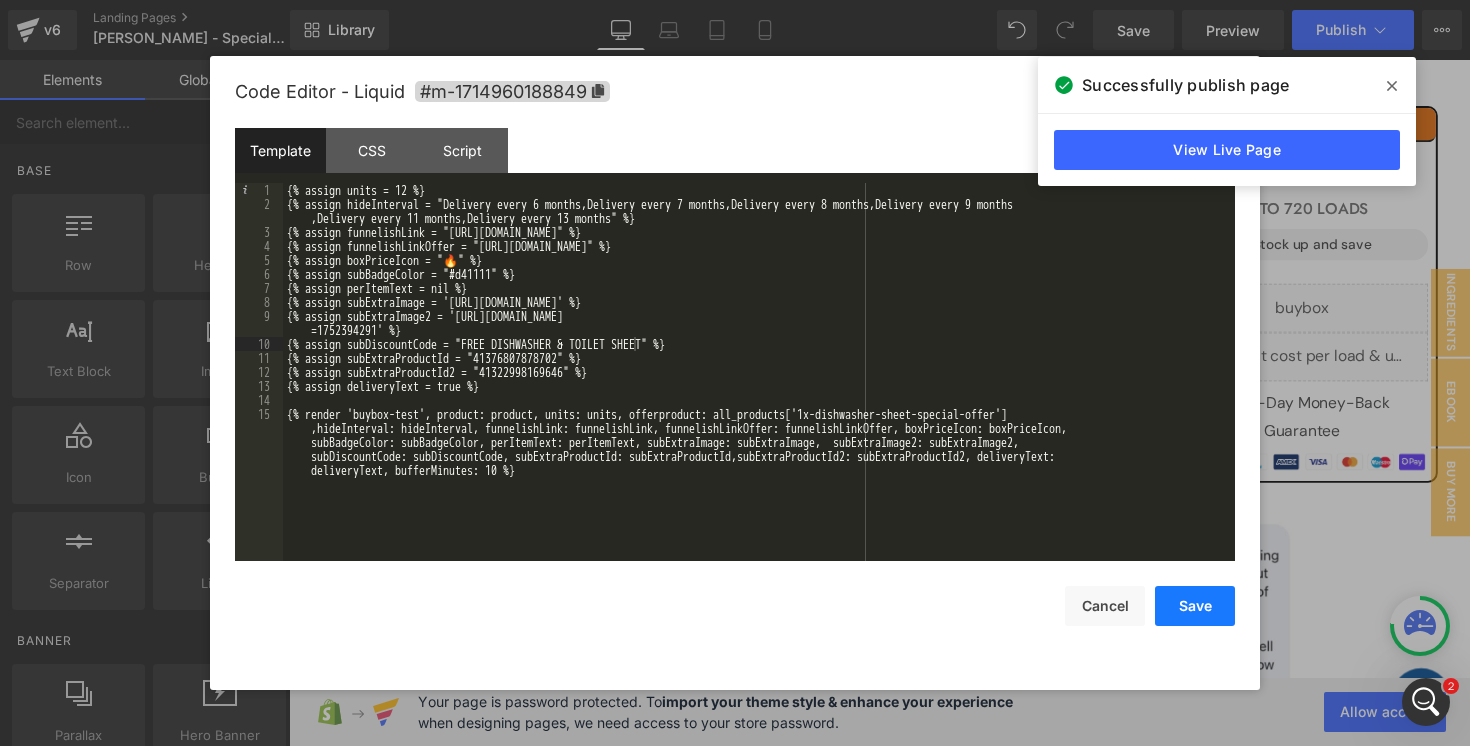 click on "Save" at bounding box center (1195, 606) 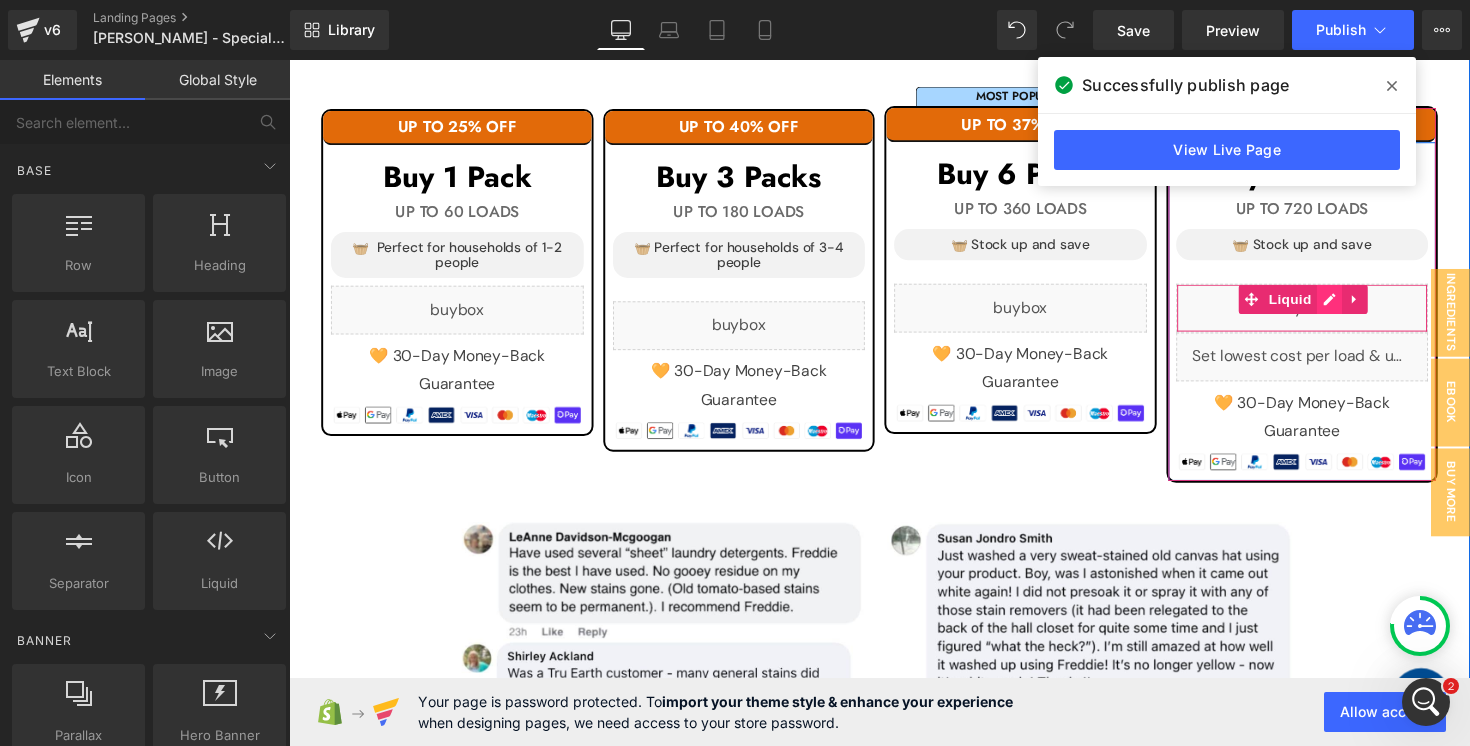 click on "Liquid" at bounding box center [1327, 314] 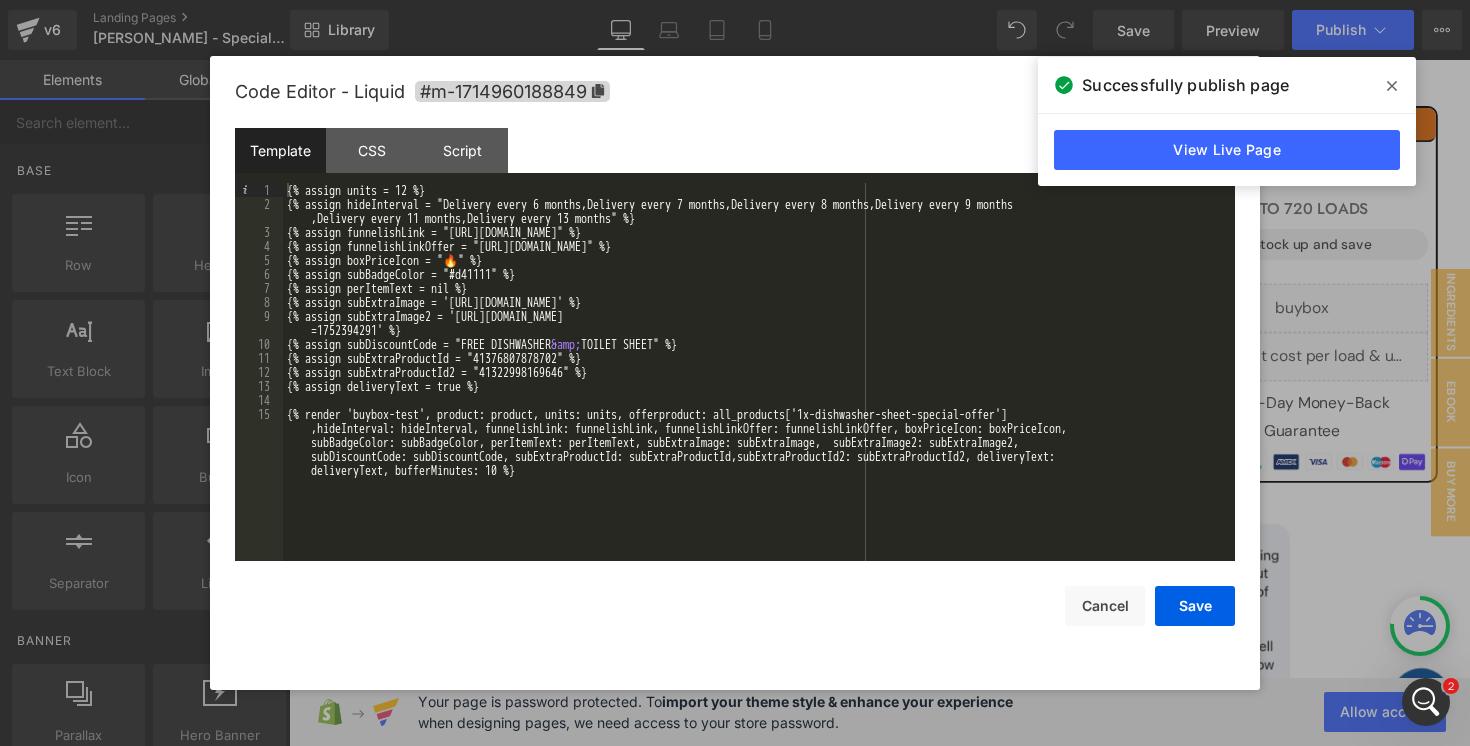 click on "{% assign units = 12 %}   {% assign hideInterval = "Delivery every 6 months,Delivery every 7 months,Delivery every 8 months,Delivery every 9 months      ,Delivery every 11 months,Delivery every 13 months" %}   {% assign funnelishLink = "[URL][DOMAIN_NAME]" %}   {% assign funnelishLinkOffer = "[URL][DOMAIN_NAME]" %}   {% assign boxPriceIcon = "🔥" %}  {% assign subBadgeColor = "#d41111" %}  {% assign perItemText = nil %}   {% assign subExtraImage = '[URL][DOMAIN_NAME]' %}   {% assign subExtraImage2 = '[URL][DOMAIN_NAME]      =1752394291' %}   {% assign subDiscountCode = "FREE DISHWASHER  &amp;  TOILET SHEET" %}   {% assign subExtraProductId = "41376807878702" %}   {% assign subExtraProductId2 = "41322998169646" %}   {% assign deliveryText = true %}" at bounding box center [759, 414] 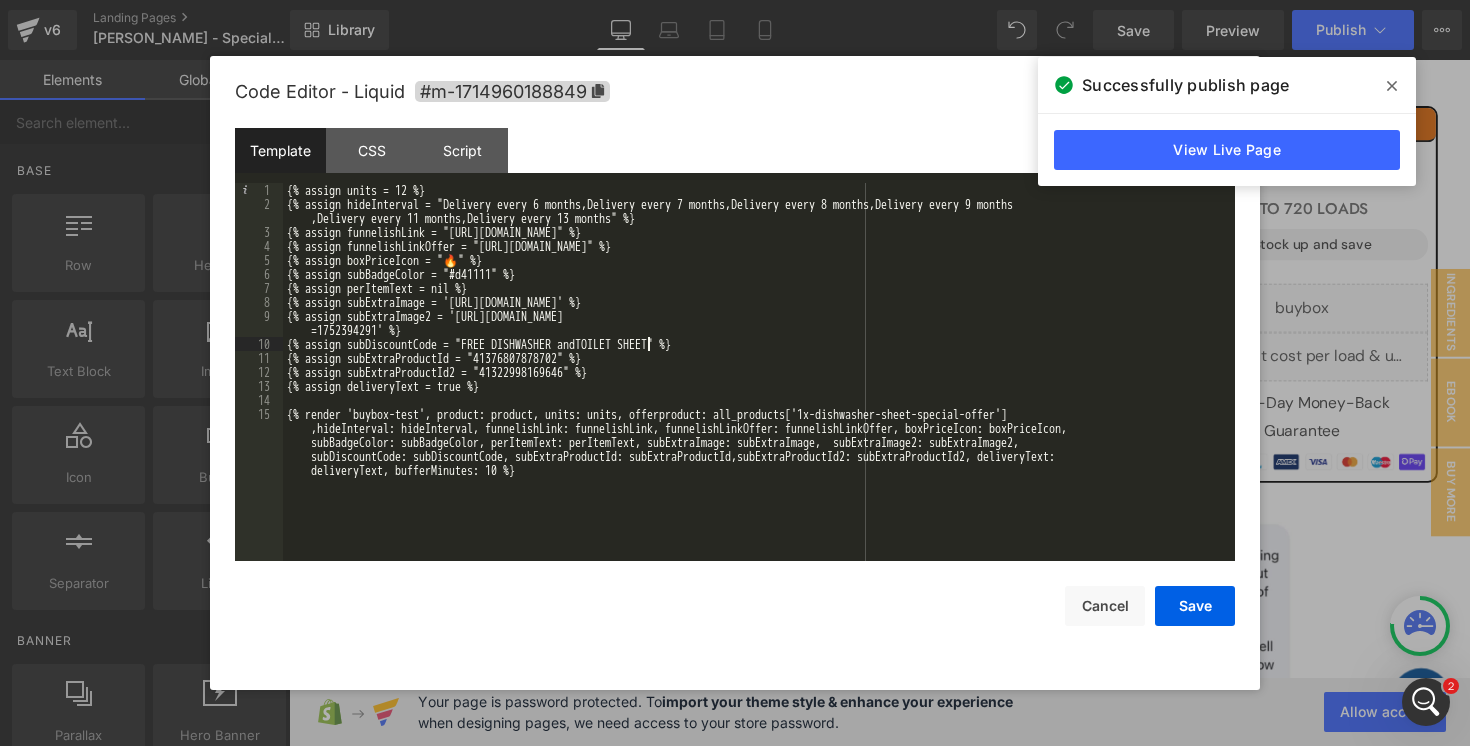type 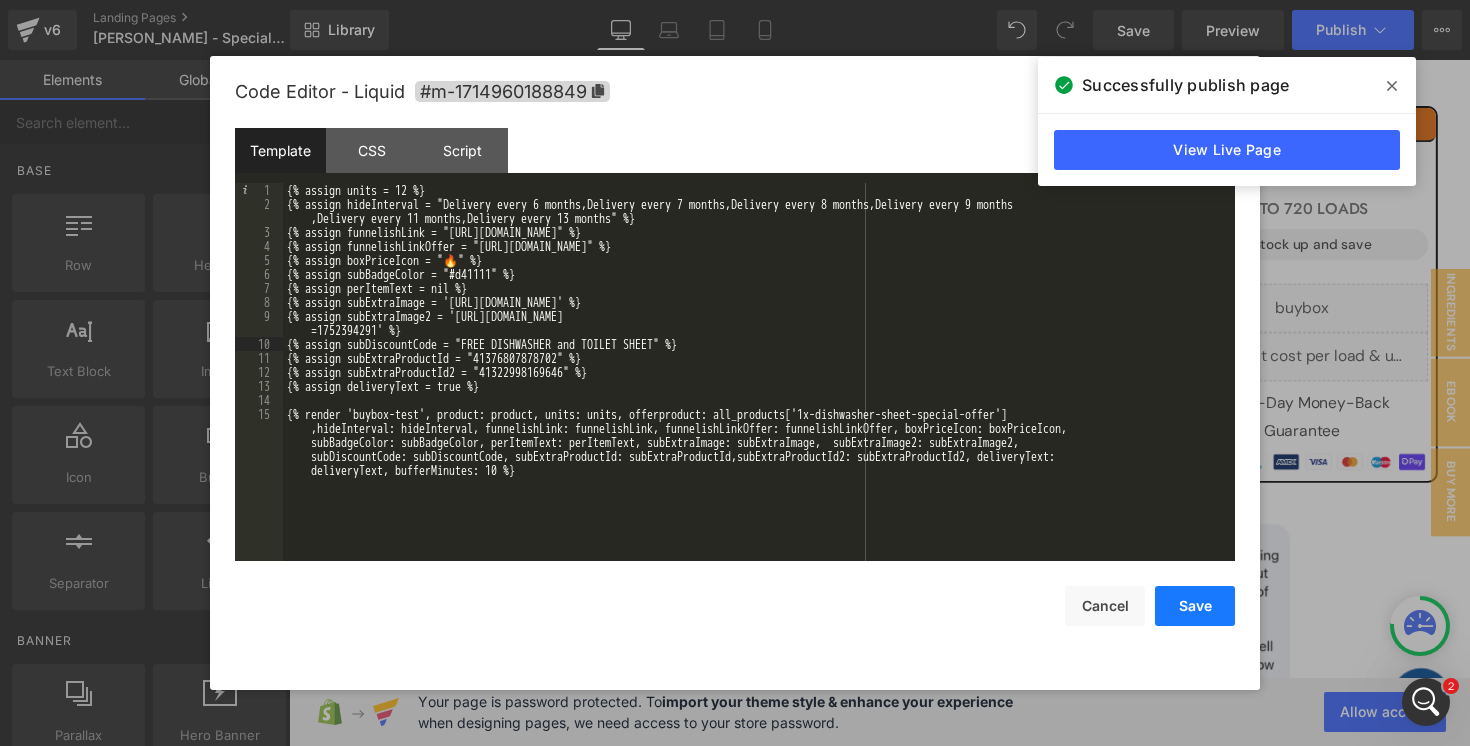 click on "Save" at bounding box center (1195, 606) 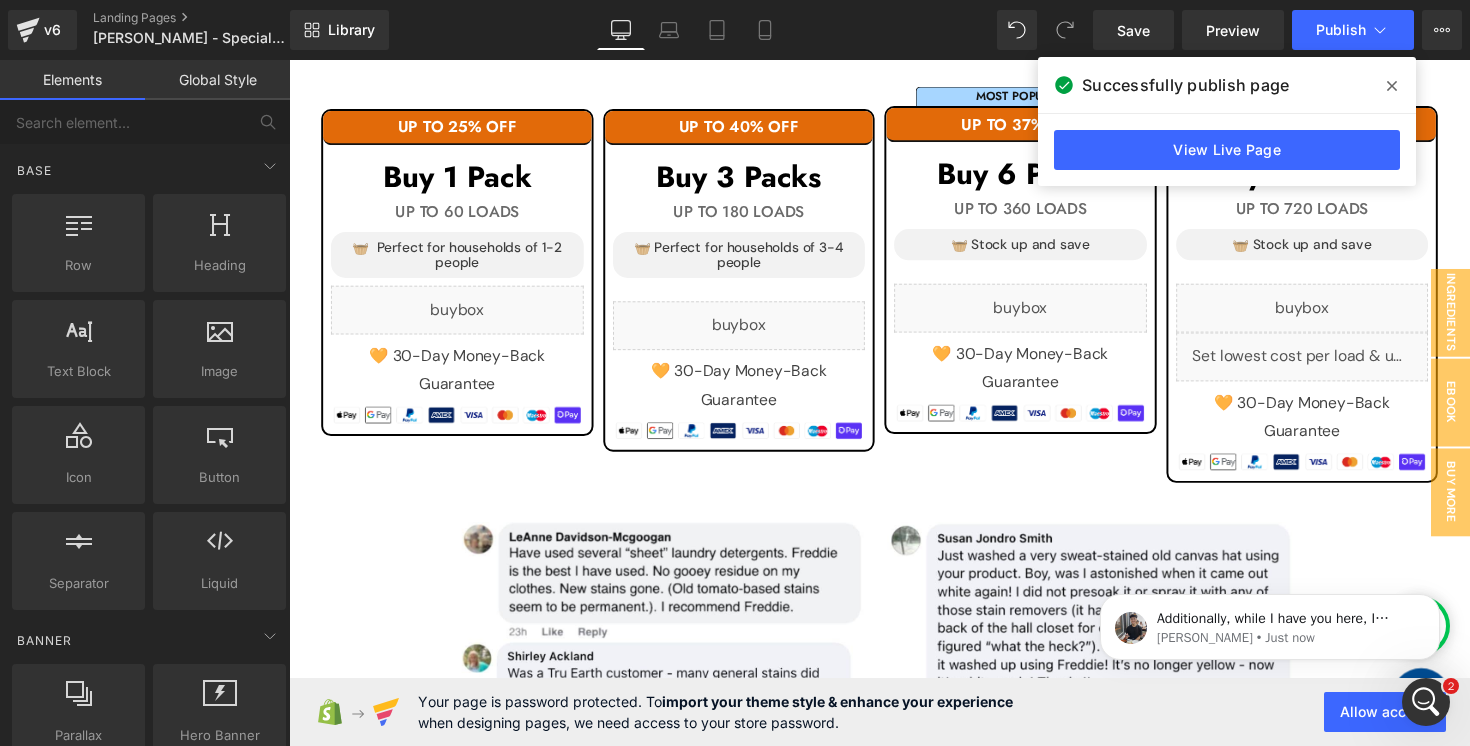 scroll, scrollTop: 0, scrollLeft: 0, axis: both 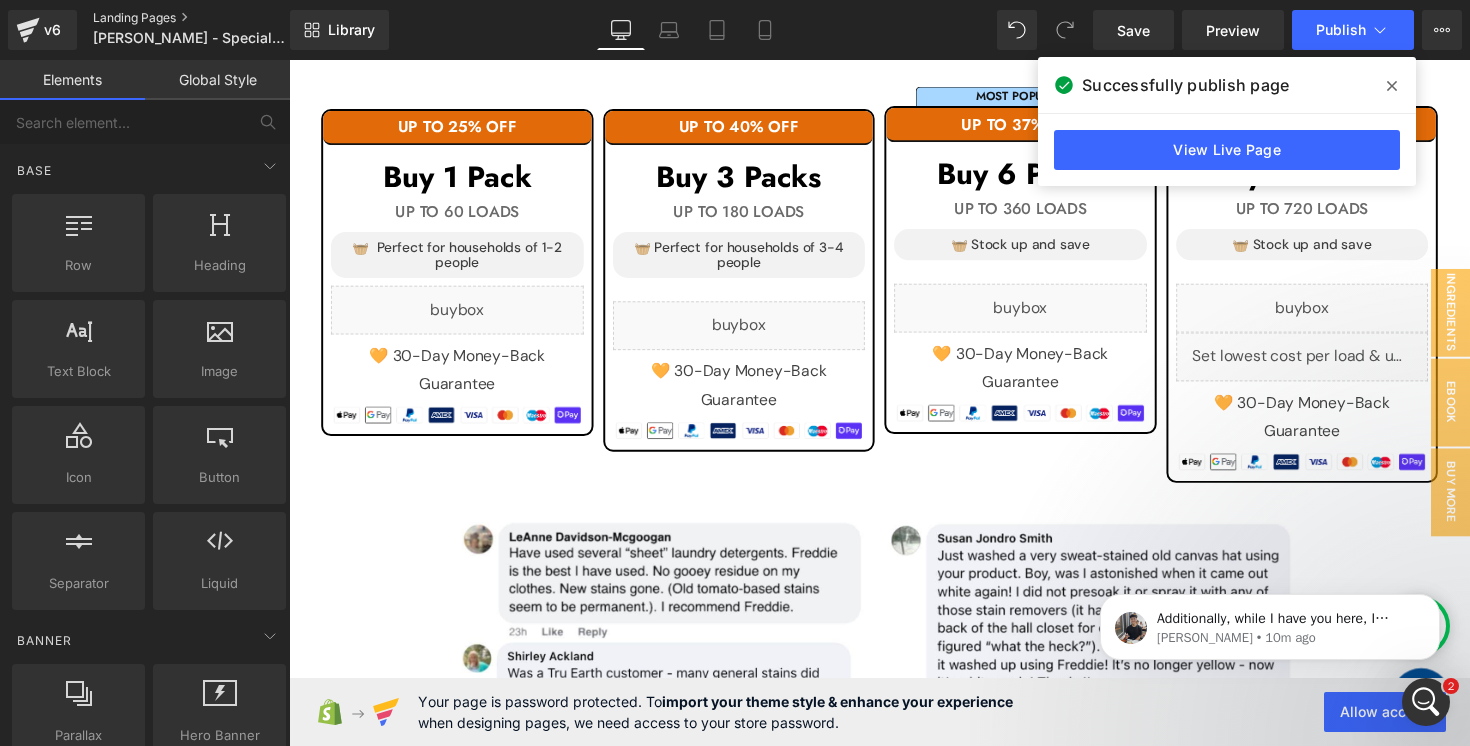 click on "Landing Pages" at bounding box center (208, 18) 